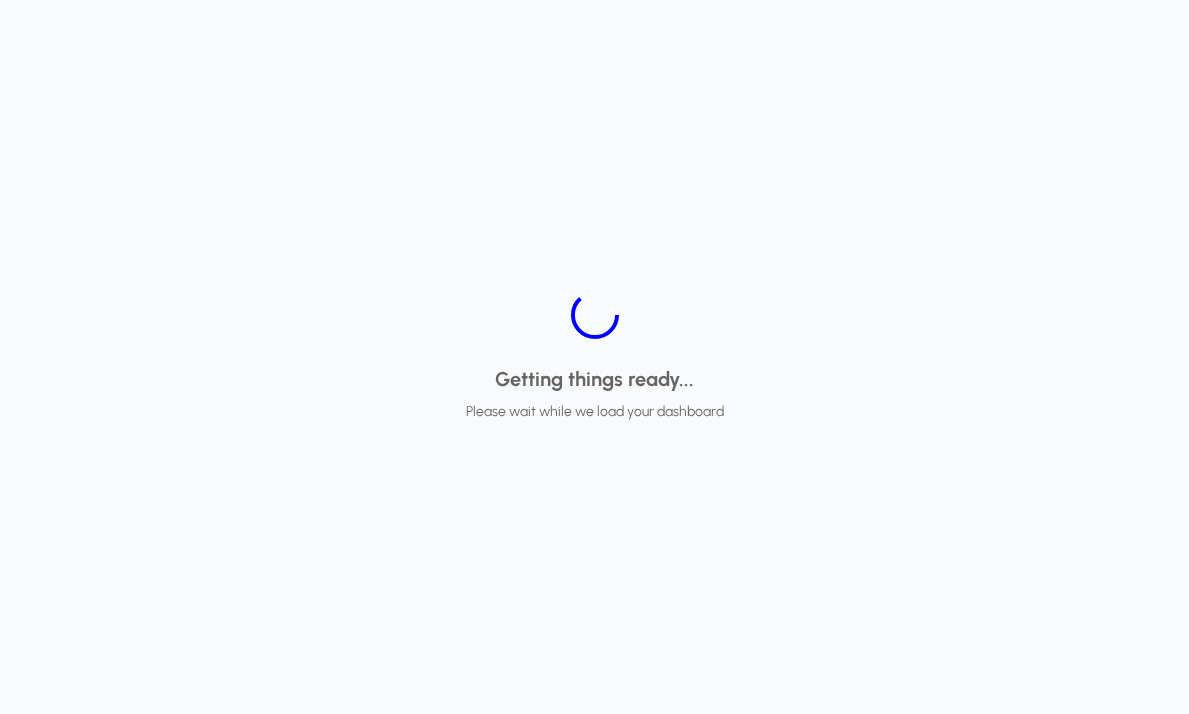 scroll, scrollTop: 0, scrollLeft: 0, axis: both 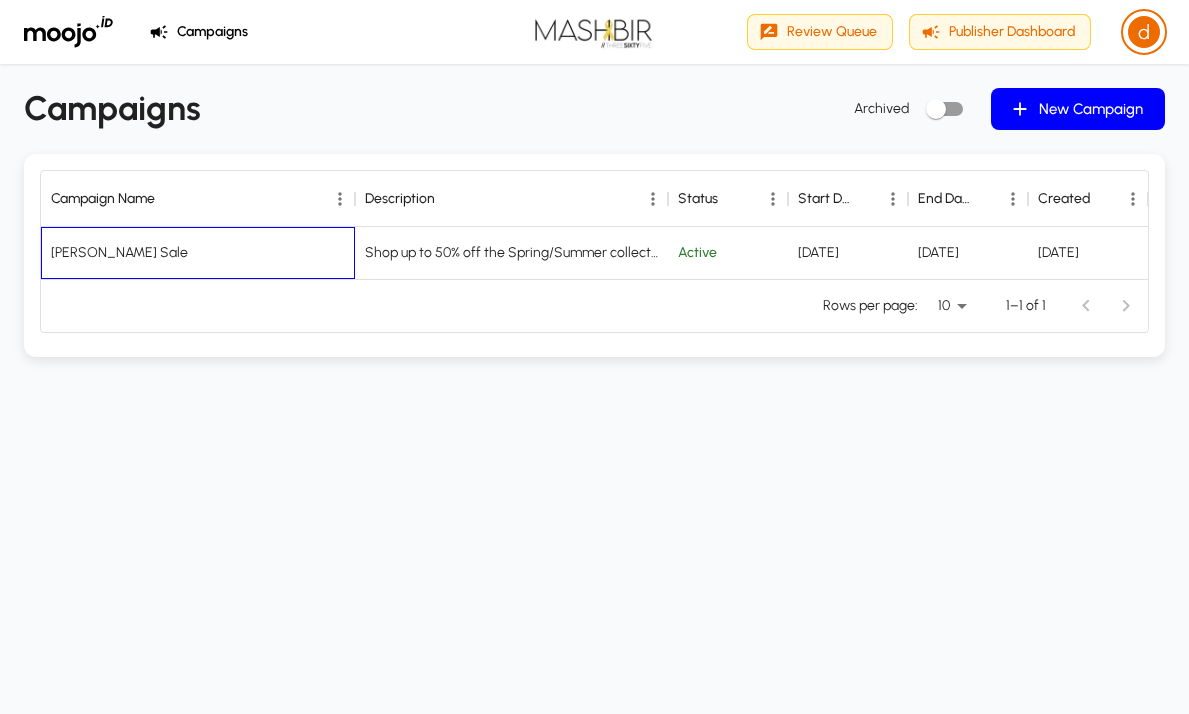 click on "SANDRO Seasonal Sale" at bounding box center (198, 253) 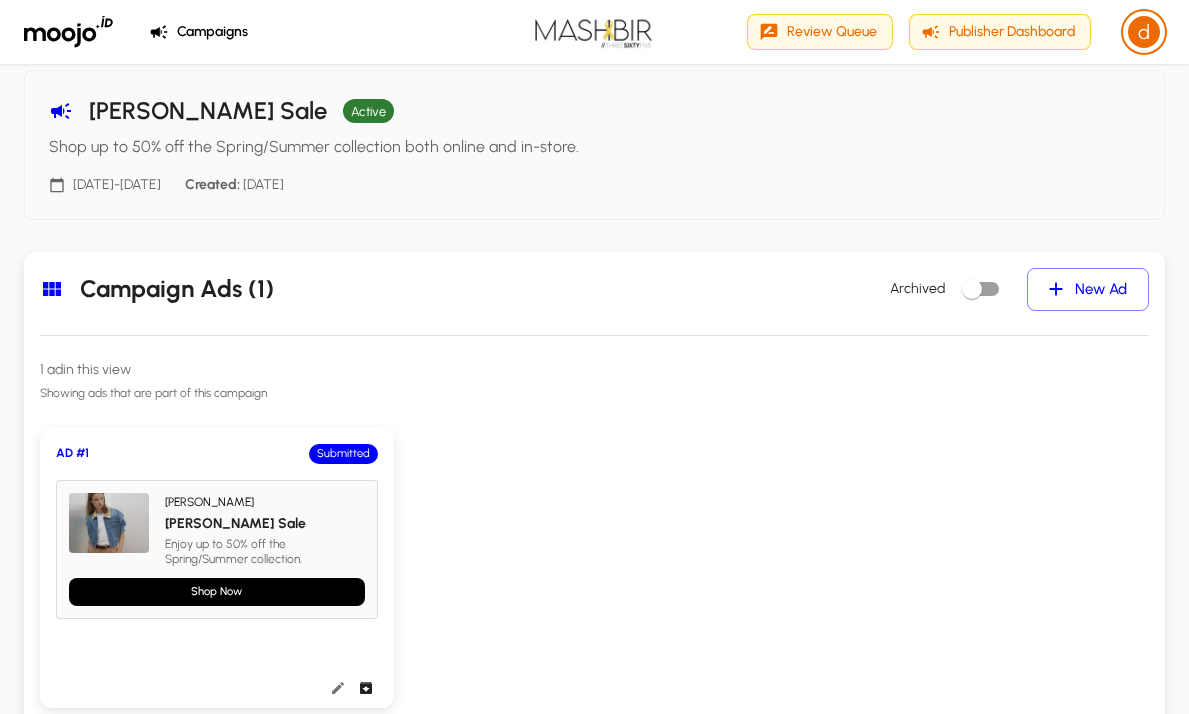 scroll, scrollTop: 117, scrollLeft: 0, axis: vertical 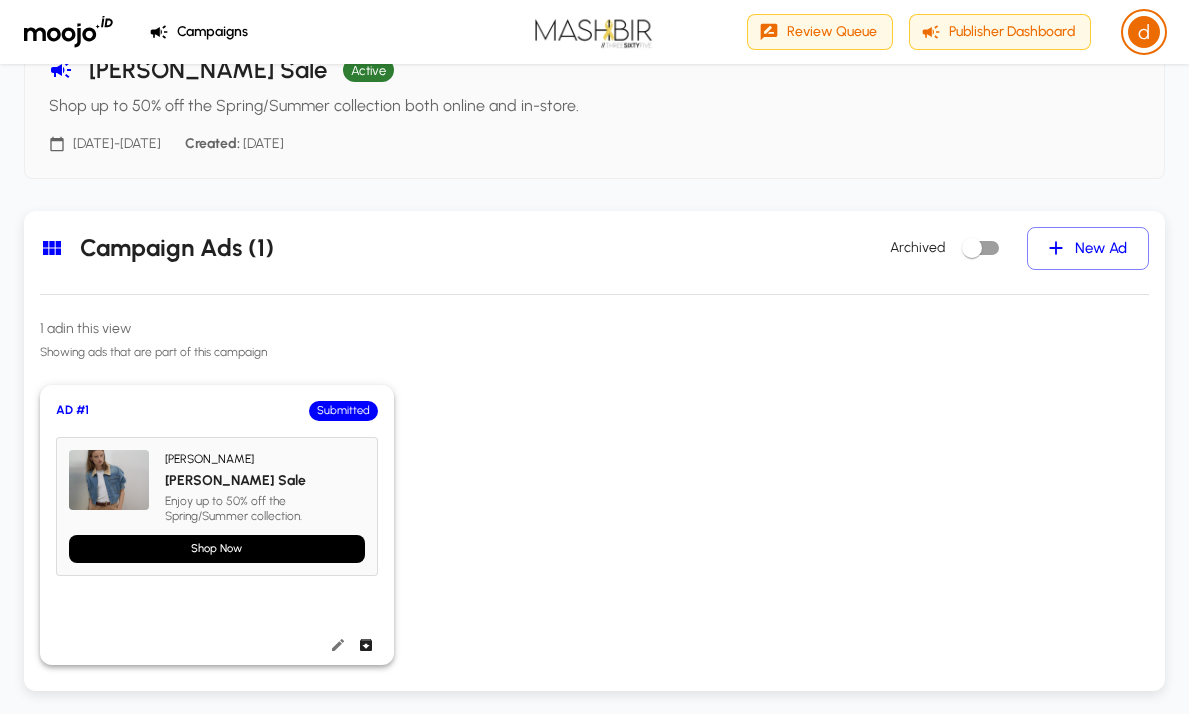 click on "AD # 1 Submitted SANDRO SANDRO Seasonal Sale Enjoy up to 50% off the Spring/Summer collection. Shop Now" at bounding box center (217, 509) 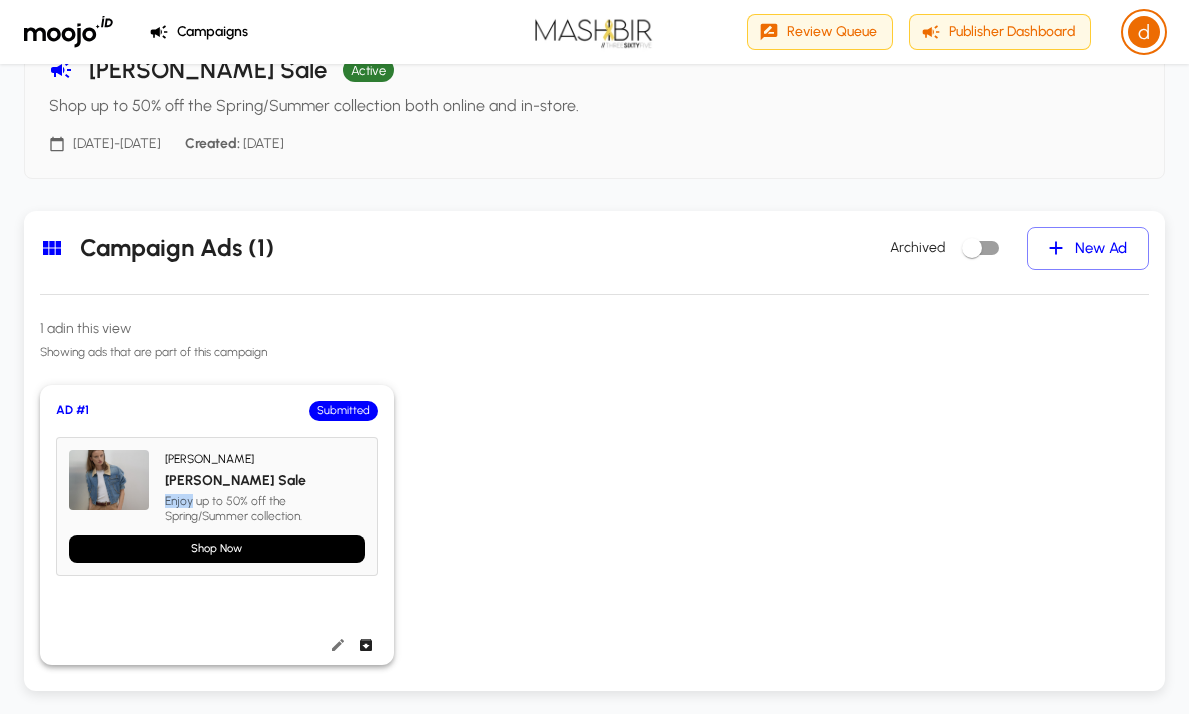 click on "SANDRO SANDRO Seasonal Sale Enjoy up to 50% off the Spring/Summer collection." at bounding box center [217, 486] 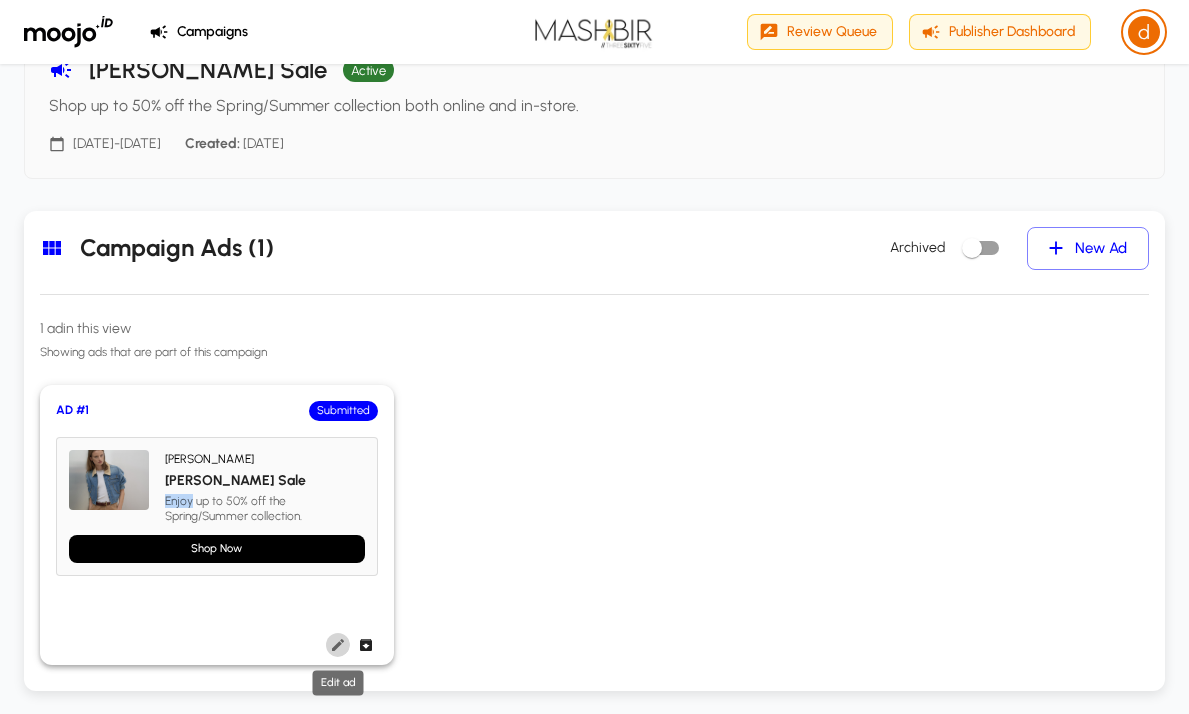 click 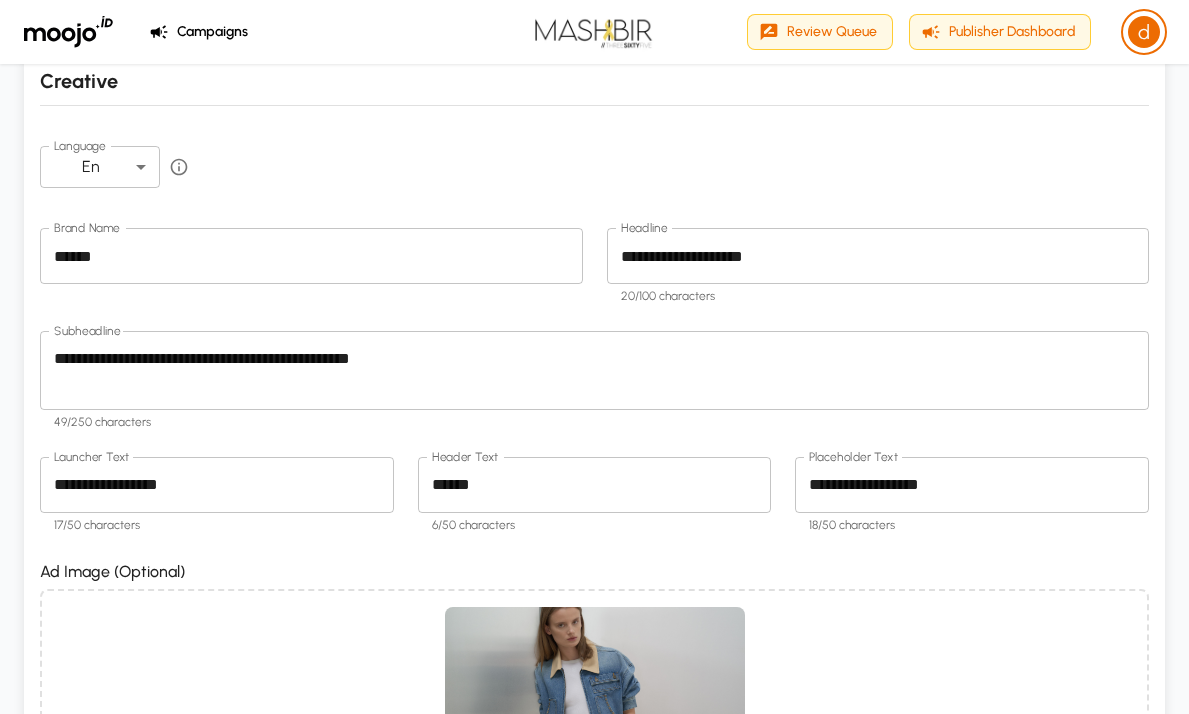 scroll, scrollTop: 150, scrollLeft: 0, axis: vertical 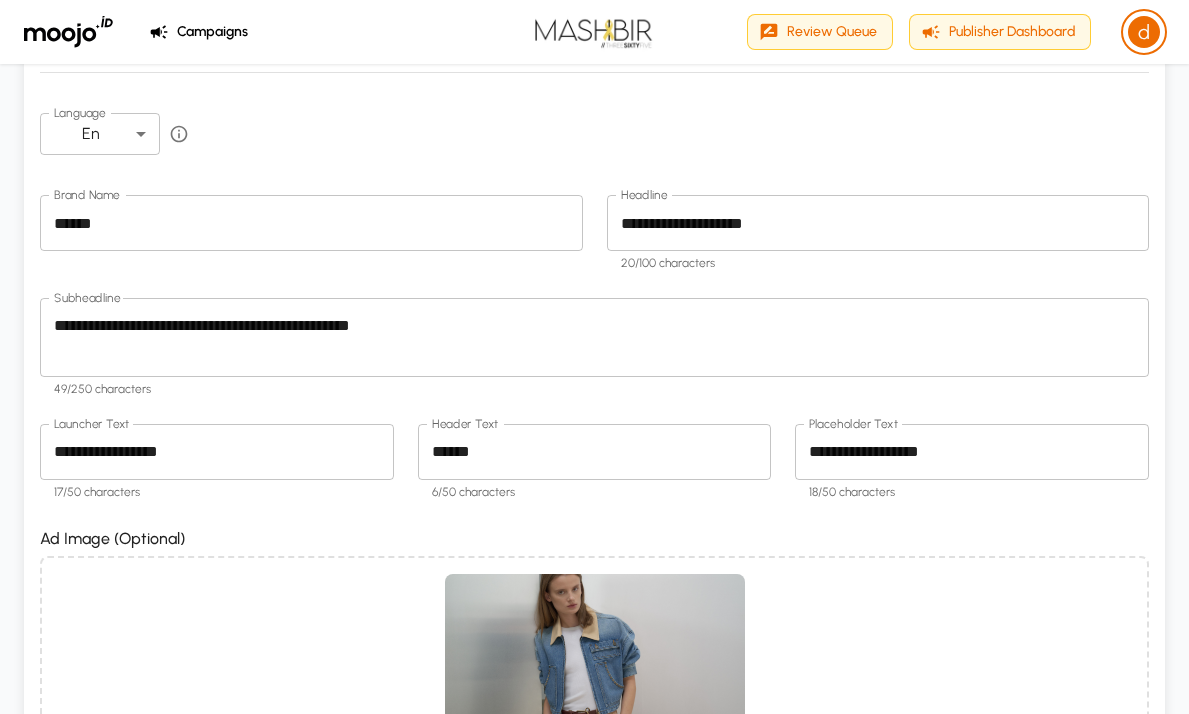 click on "**********" at bounding box center (594, 337) 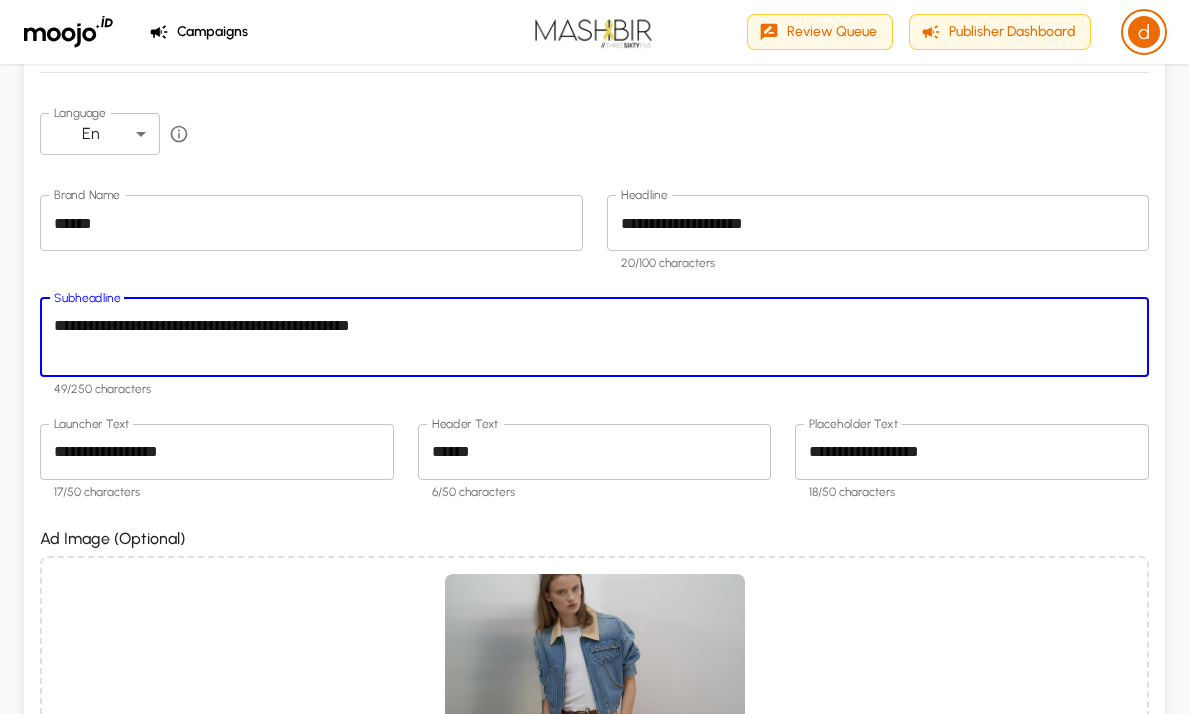click on "**********" at bounding box center [594, 337] 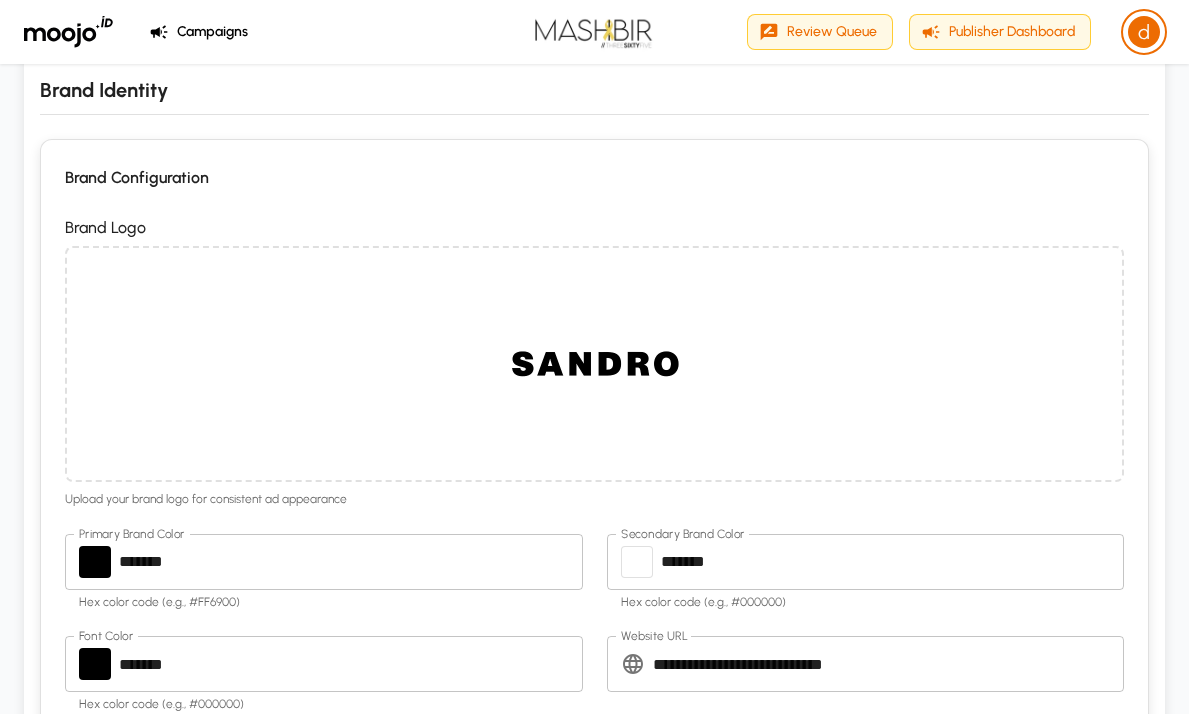 scroll, scrollTop: 848, scrollLeft: 0, axis: vertical 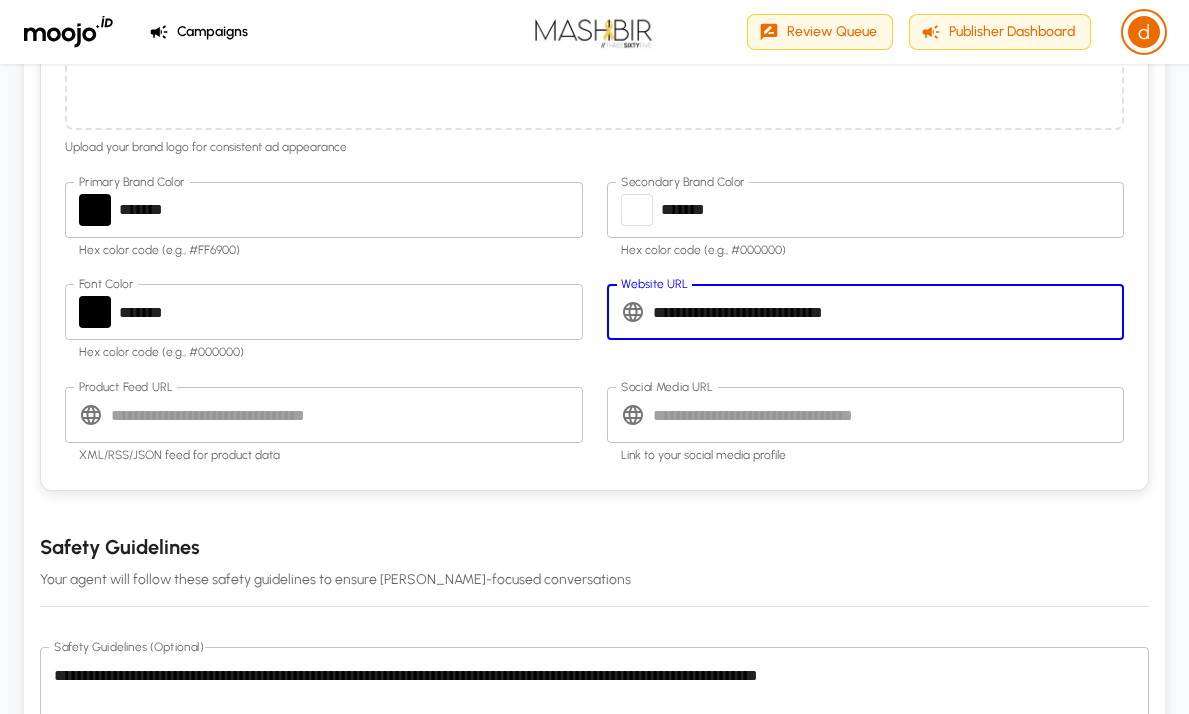 click on "**********" at bounding box center (889, 312) 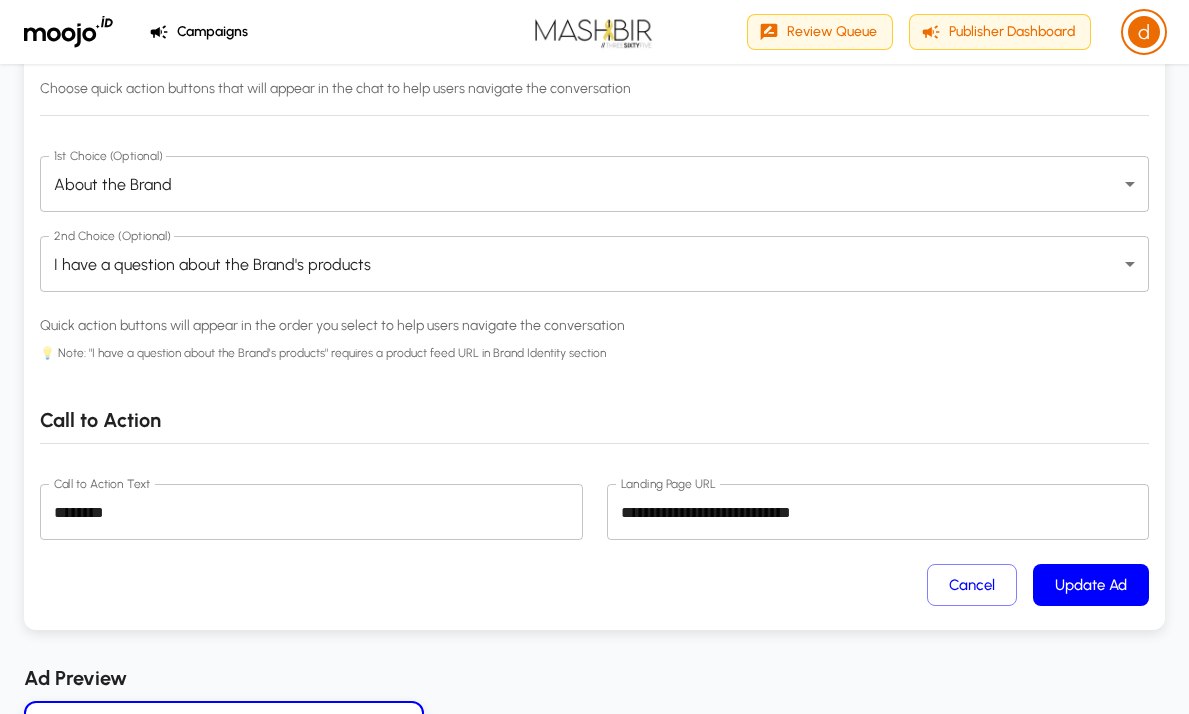 scroll, scrollTop: 2287, scrollLeft: 0, axis: vertical 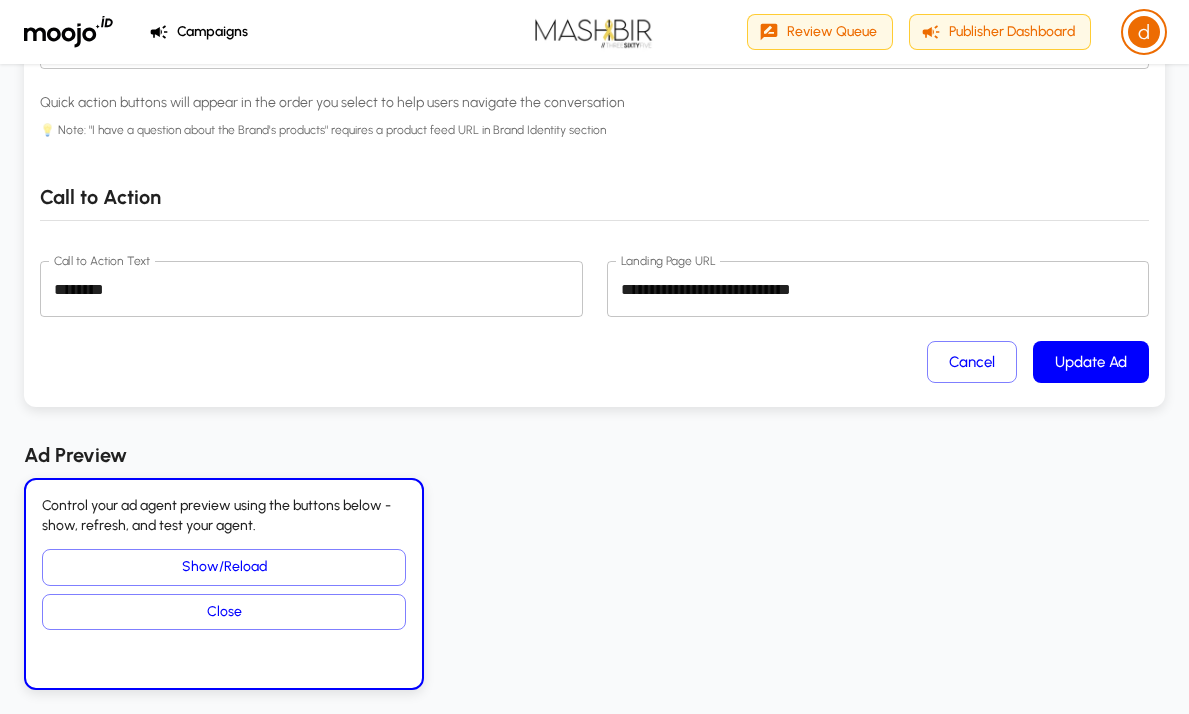 click on "**********" at bounding box center [878, 289] 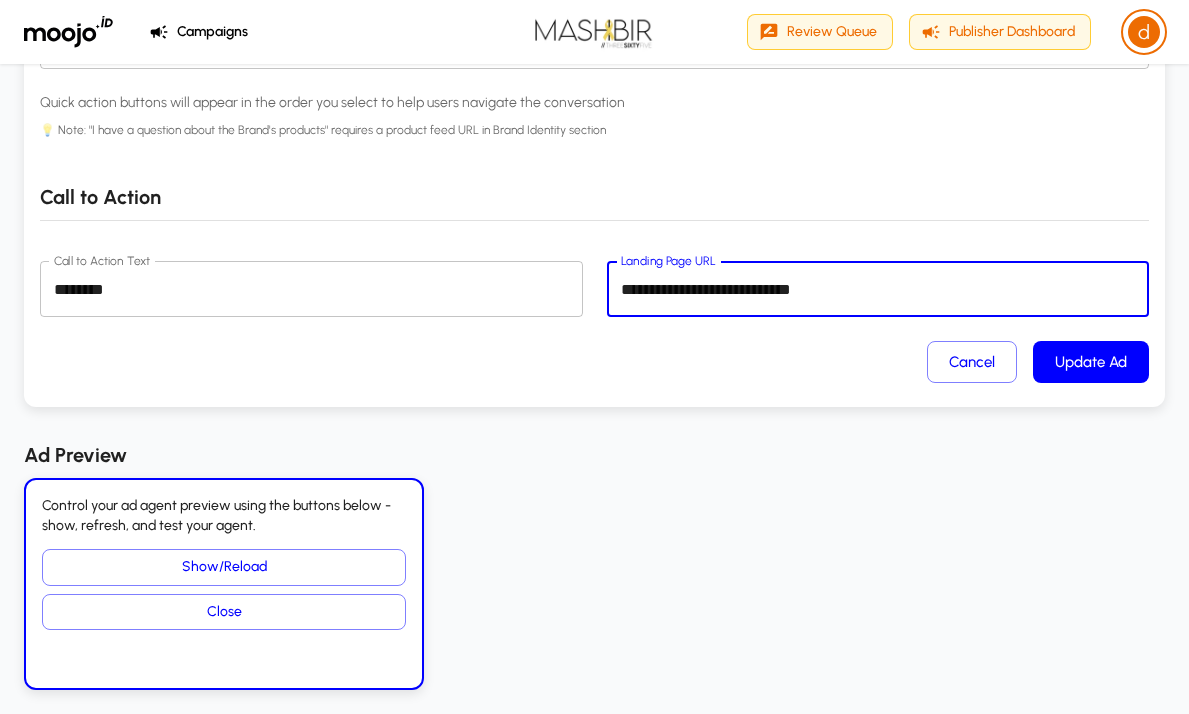 click on "**********" at bounding box center [878, 289] 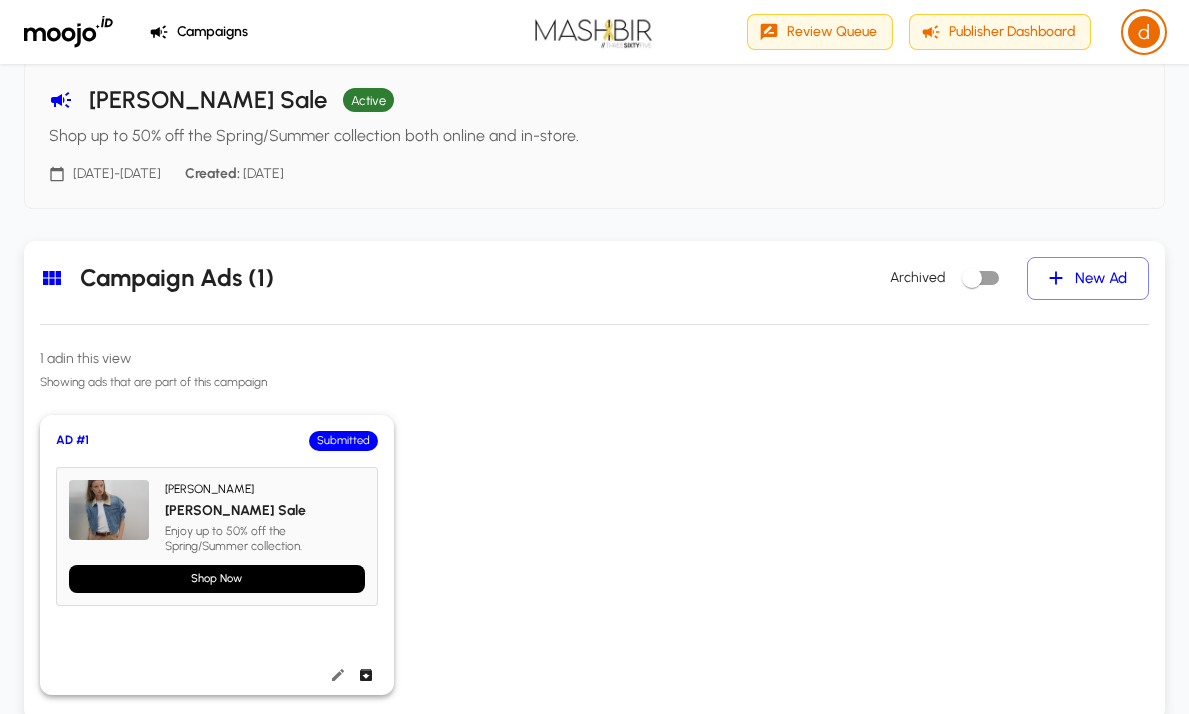scroll, scrollTop: 88, scrollLeft: 0, axis: vertical 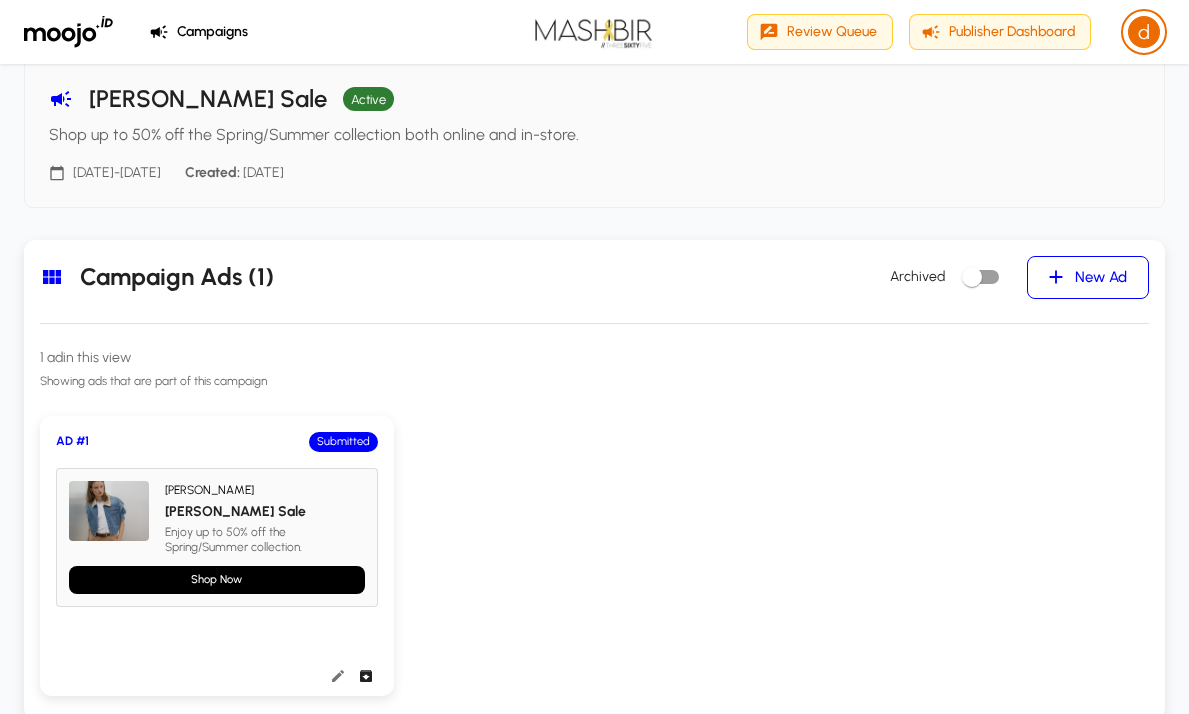 click on "New Ad" at bounding box center [1088, 277] 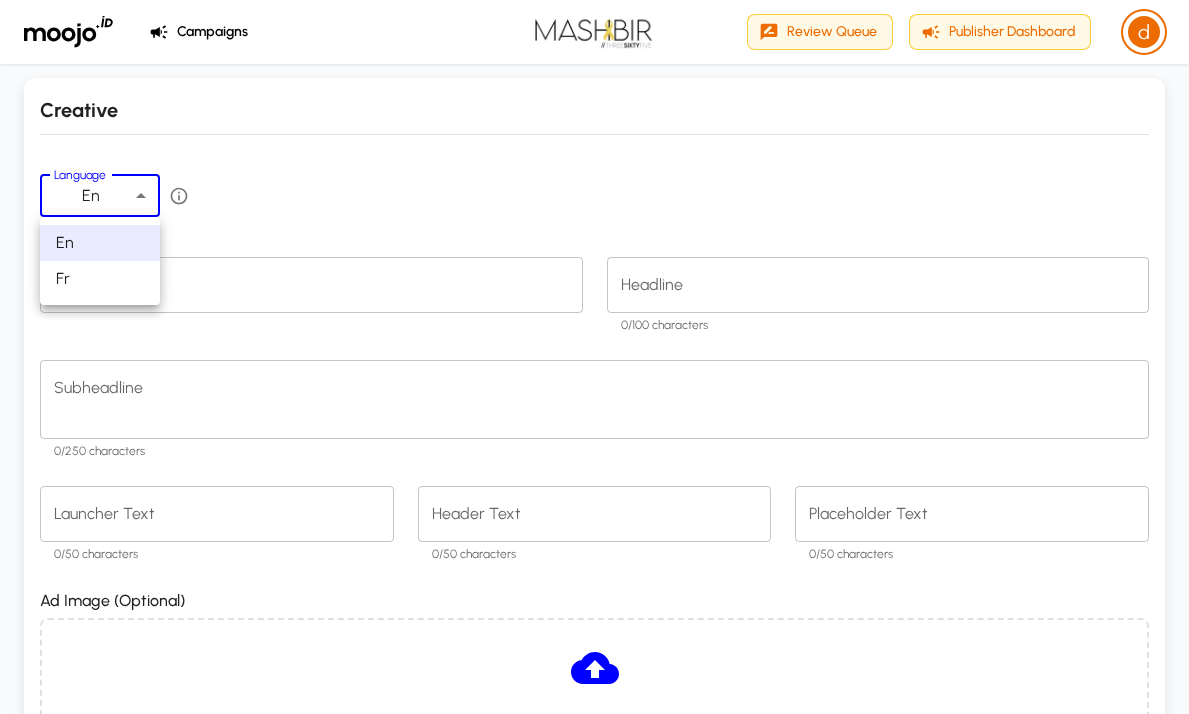 click on "Campaigns Review Queue Publisher Dashboard d Create New Ad for campaign " SANDRO Seasonal Sale " Cancel Creative Language En ** Language Brand Name Brand Name Headline Headline 0/100 characters Subheadline * Subheadline 0/250 characters Launcher Text * Launcher Text 0/50 characters Header Text * Header Text 0/50 characters Placeholder Text * Placeholder Text 0/50 characters Ad Image (Optional) Drag & drop an image here or click to browse 💡 Dimensions:  1200×627 pixels Supported formats: JPG, PNG, GIF, WEBP (max  2.5 MB) Upload an image to make your ad more engaging and visually appealing Brand Identity Brand Configuration Brand Logo Drag & drop an image here or click to browse 💡 Dimensions:  400×400 pixels Supported formats: JPG, PNG, GIF, WEBP (max  2.5 MB) Upload your brand logo for consistent ad appearance Primary Brand Color ******* Primary Brand Color Hex color code (e.g., #FF6900) Secondary Brand Color ******* Secondary Brand Color Hex color code (e.g., #000000) Font Color ******* * * ​" at bounding box center (594, 1538) 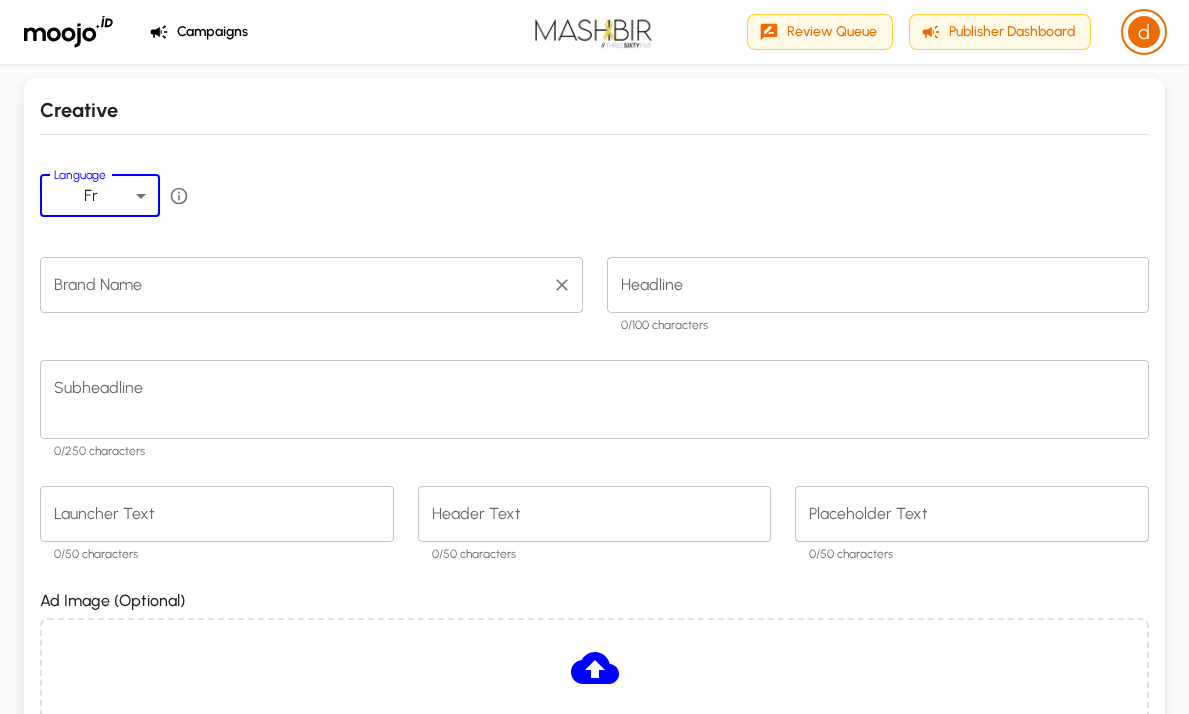 click on "Brand Name" at bounding box center (296, 285) 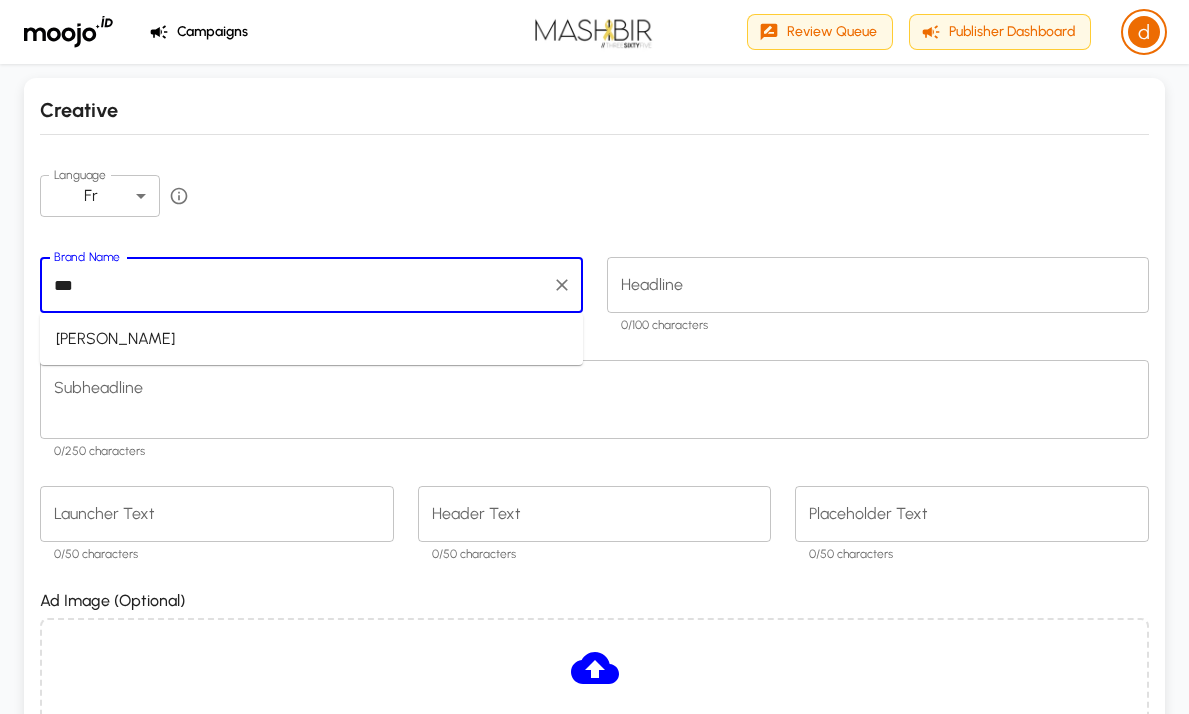 click on "SANDRO" at bounding box center (311, 339) 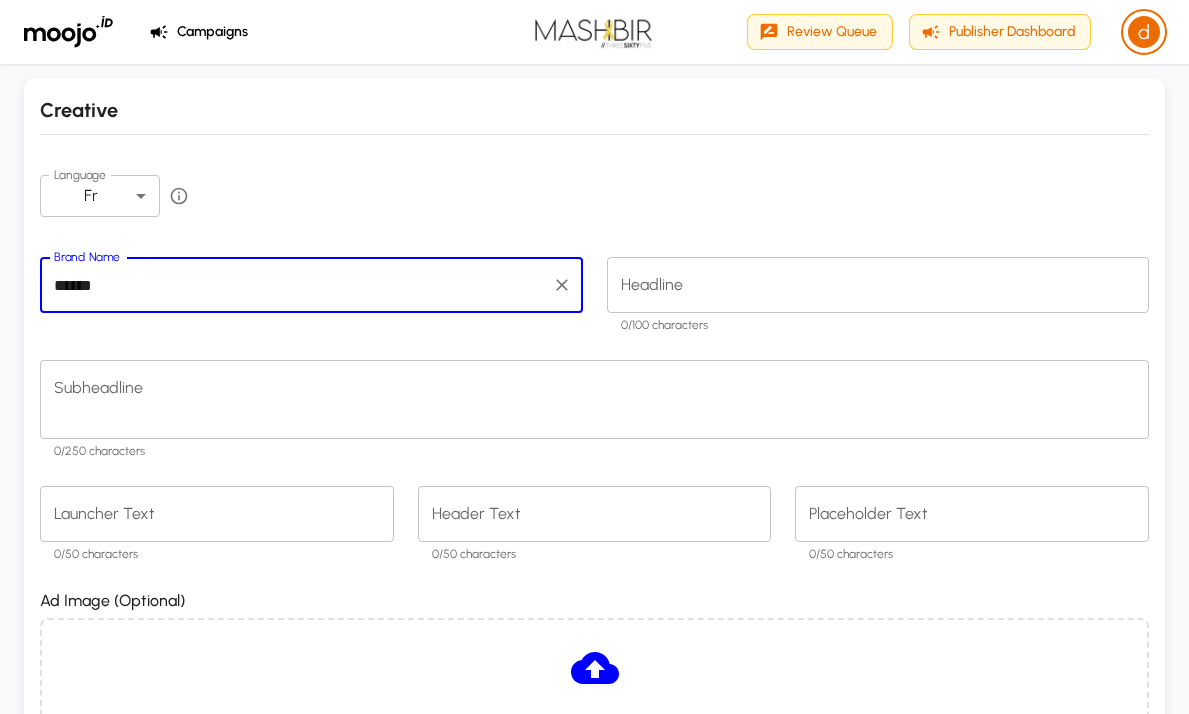 type on "******" 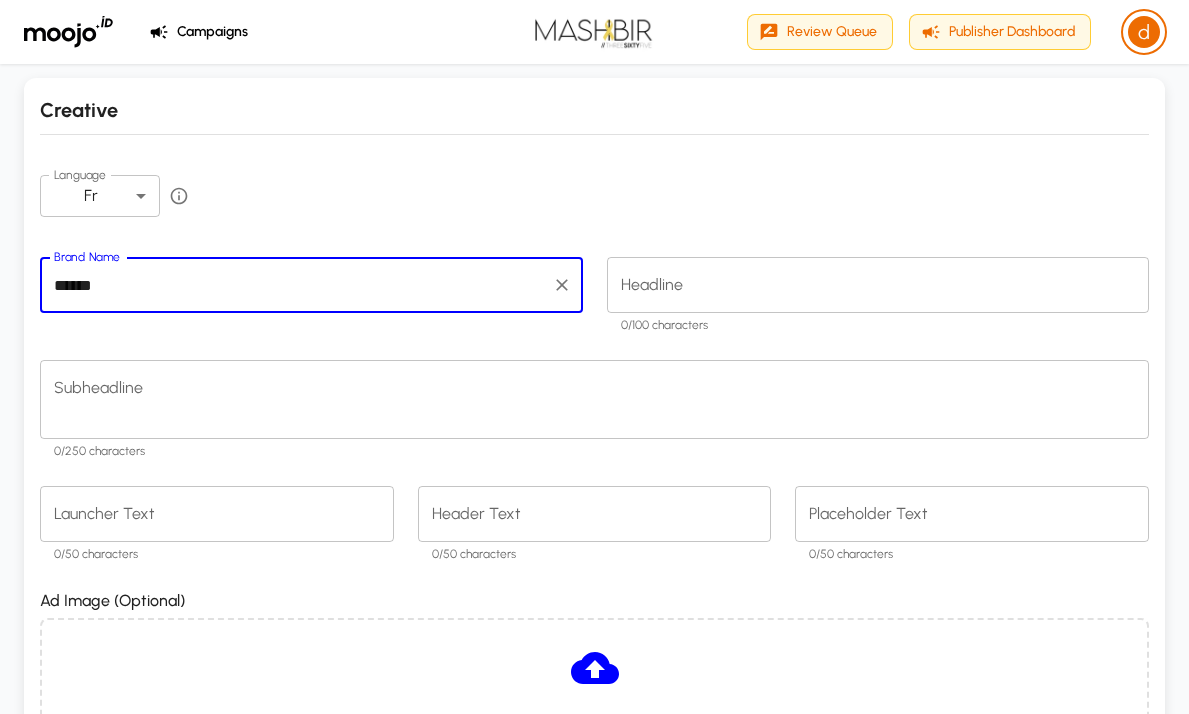 click on "Headline" at bounding box center [878, 285] 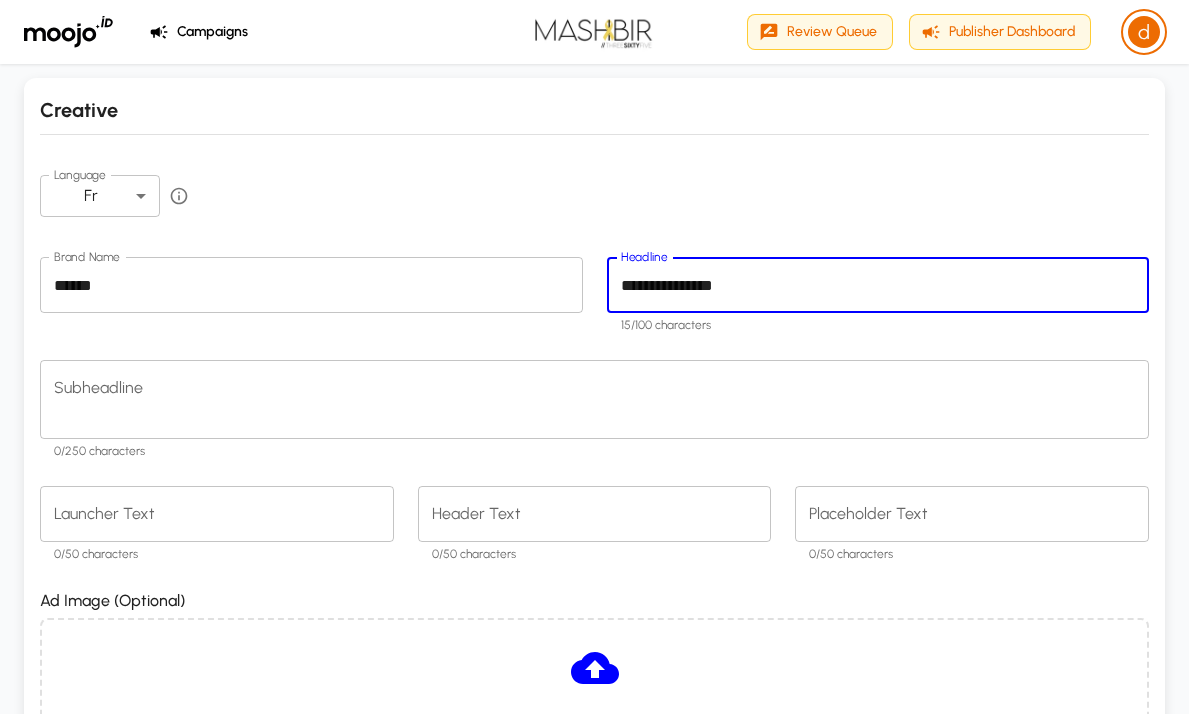 type on "**********" 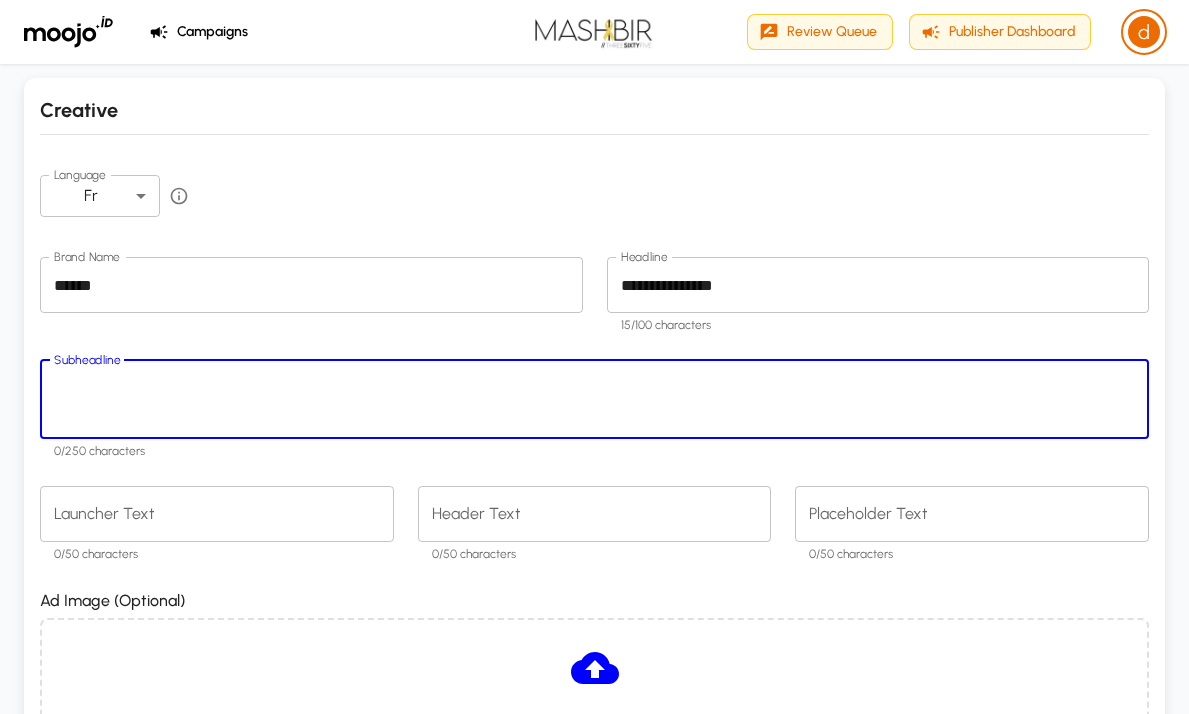 paste on "**********" 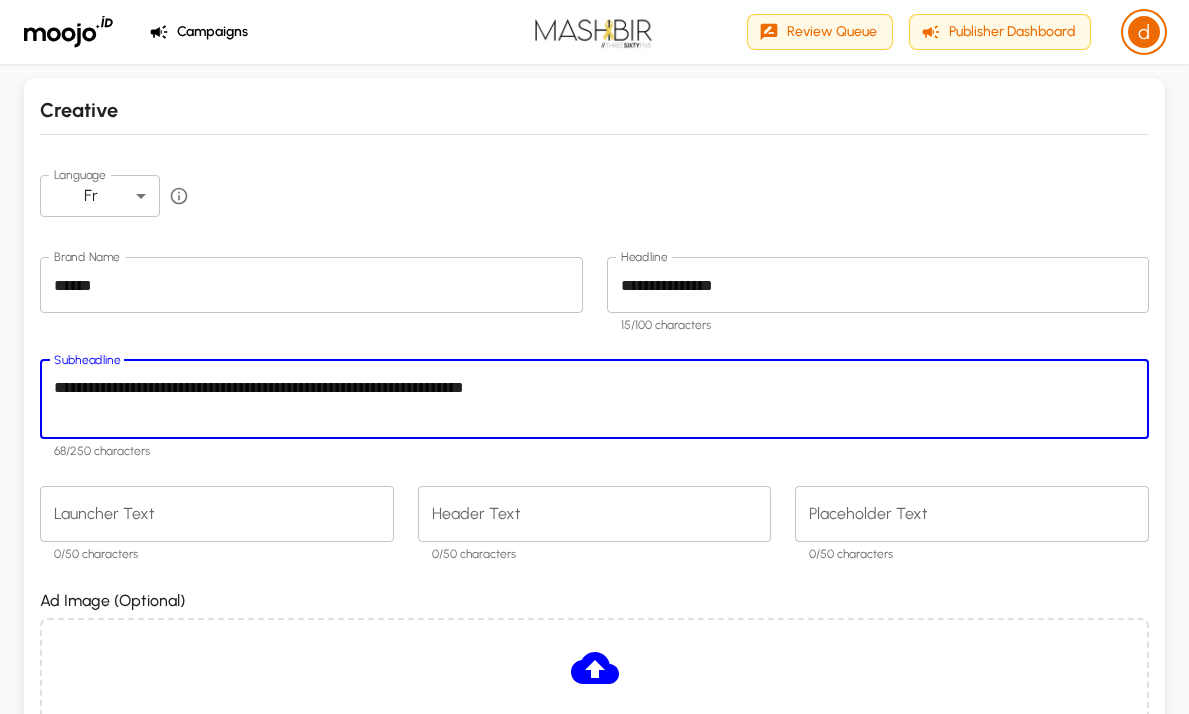type on "**********" 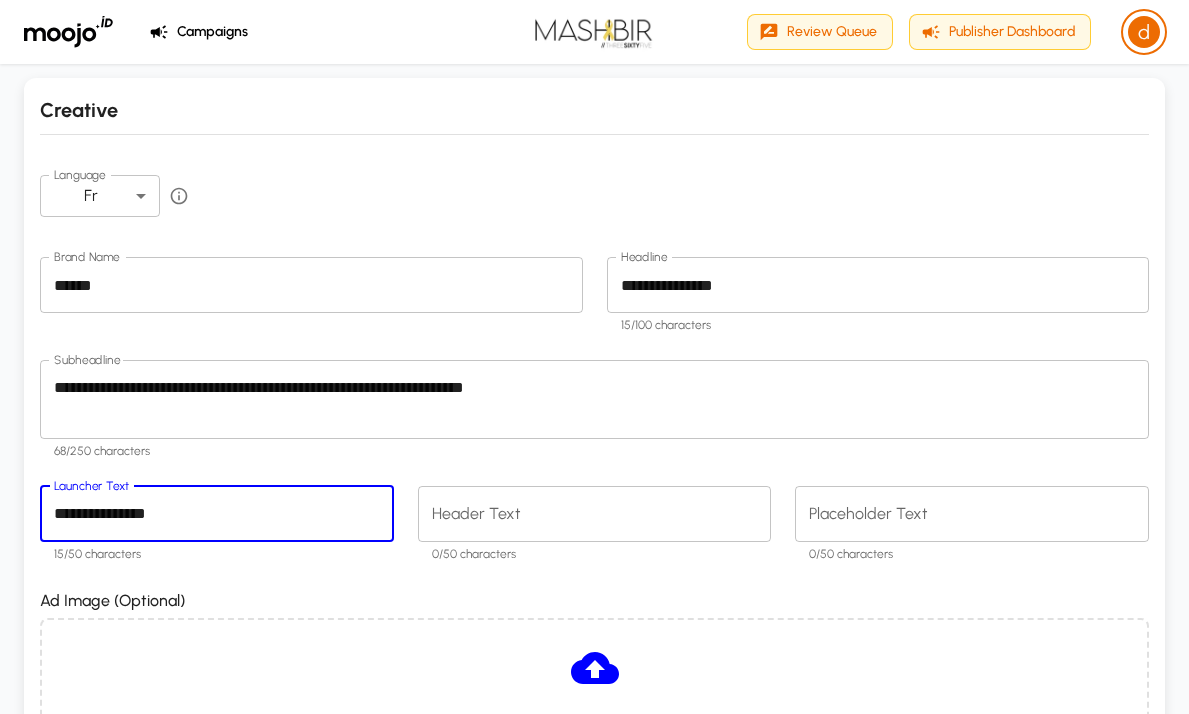 type on "**********" 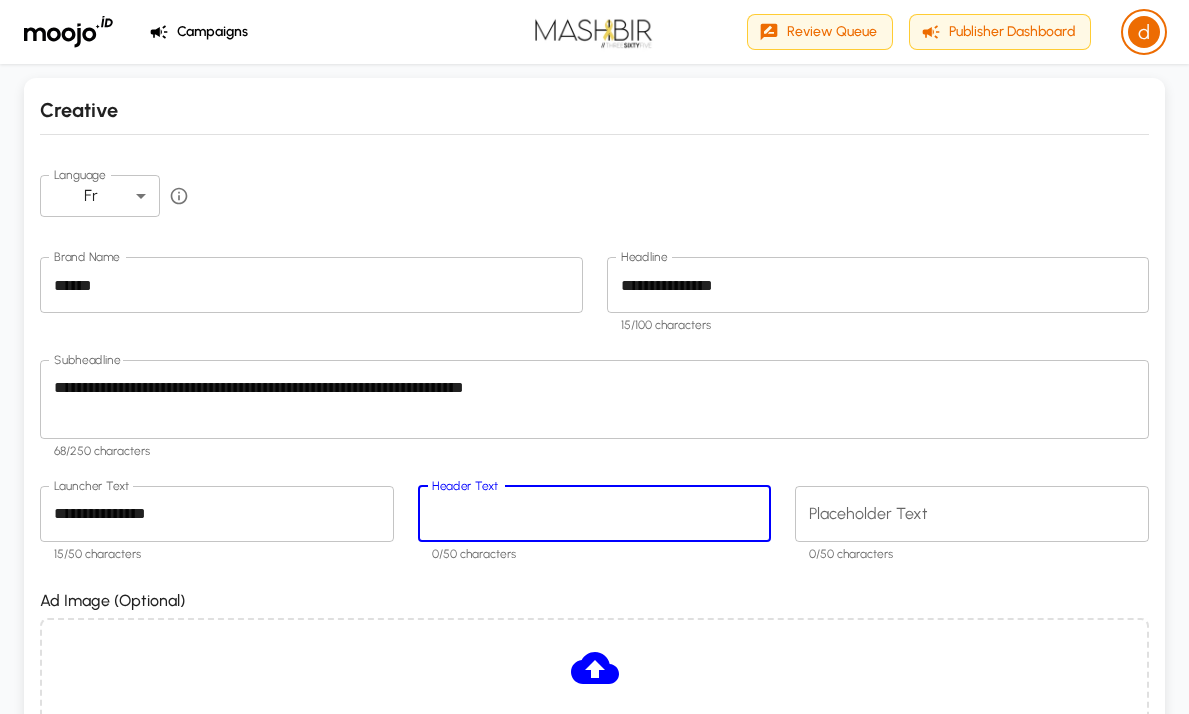 click on "Header Text" at bounding box center (595, 513) 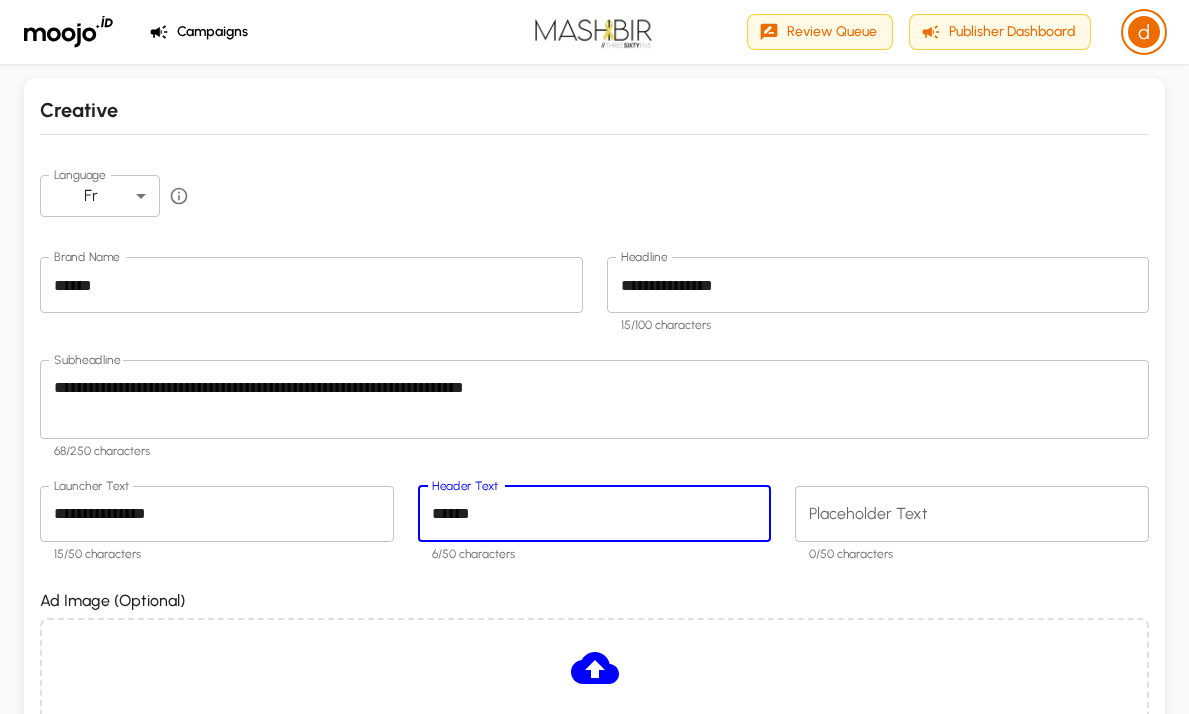 type on "******" 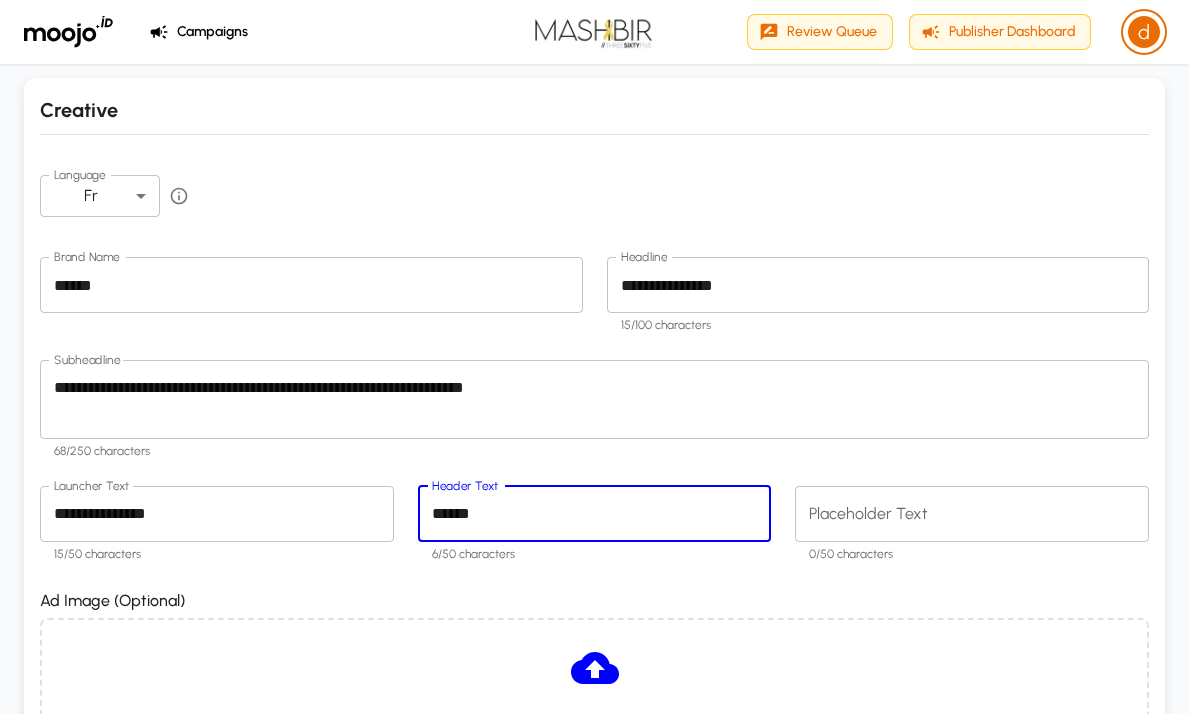 click on "Placeholder Text" at bounding box center [972, 513] 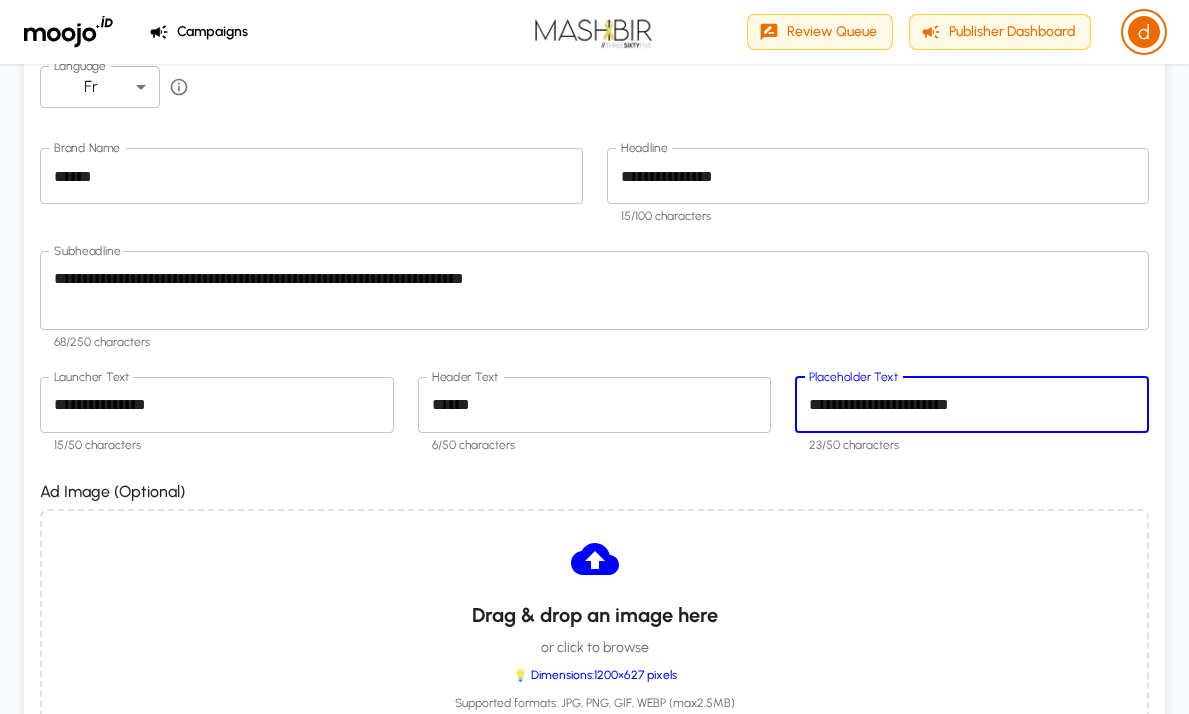 scroll, scrollTop: 326, scrollLeft: 0, axis: vertical 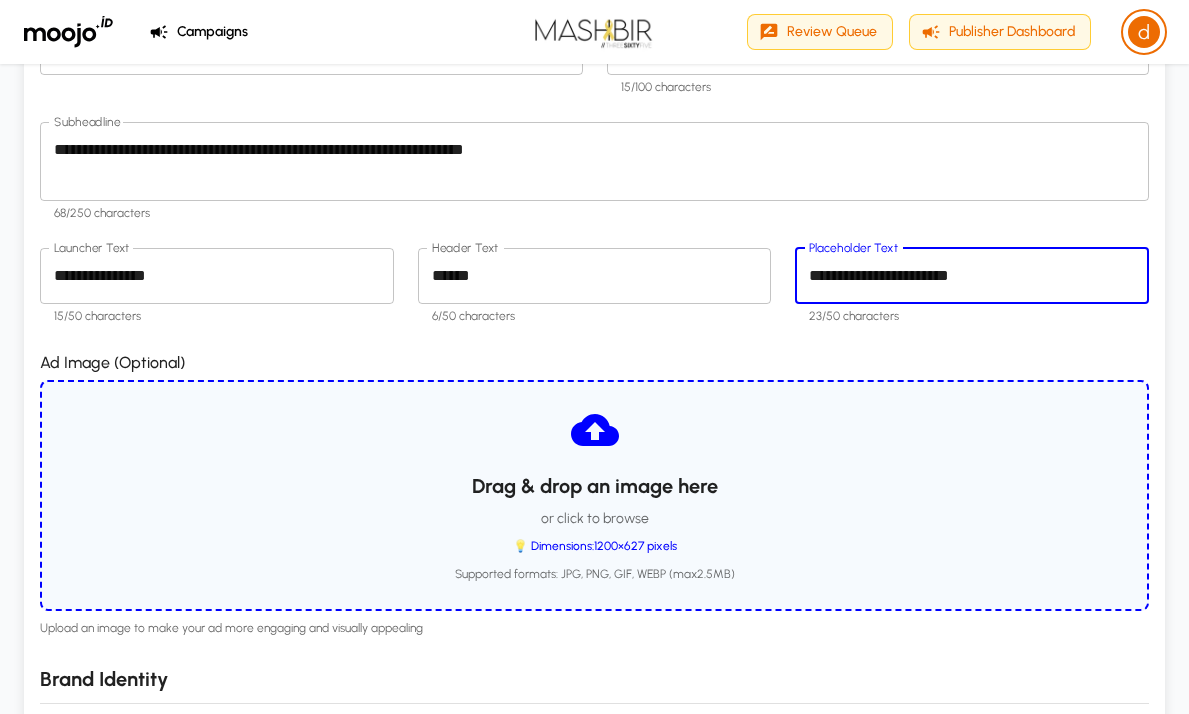 type on "**********" 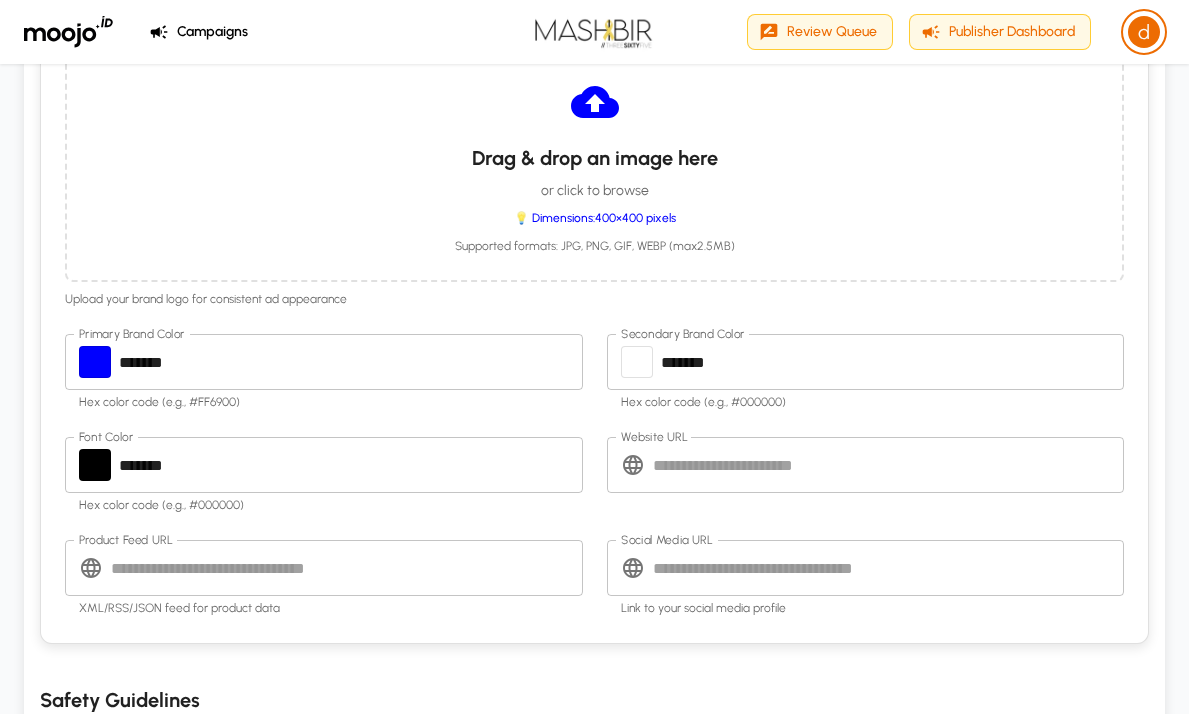 scroll, scrollTop: 1072, scrollLeft: 0, axis: vertical 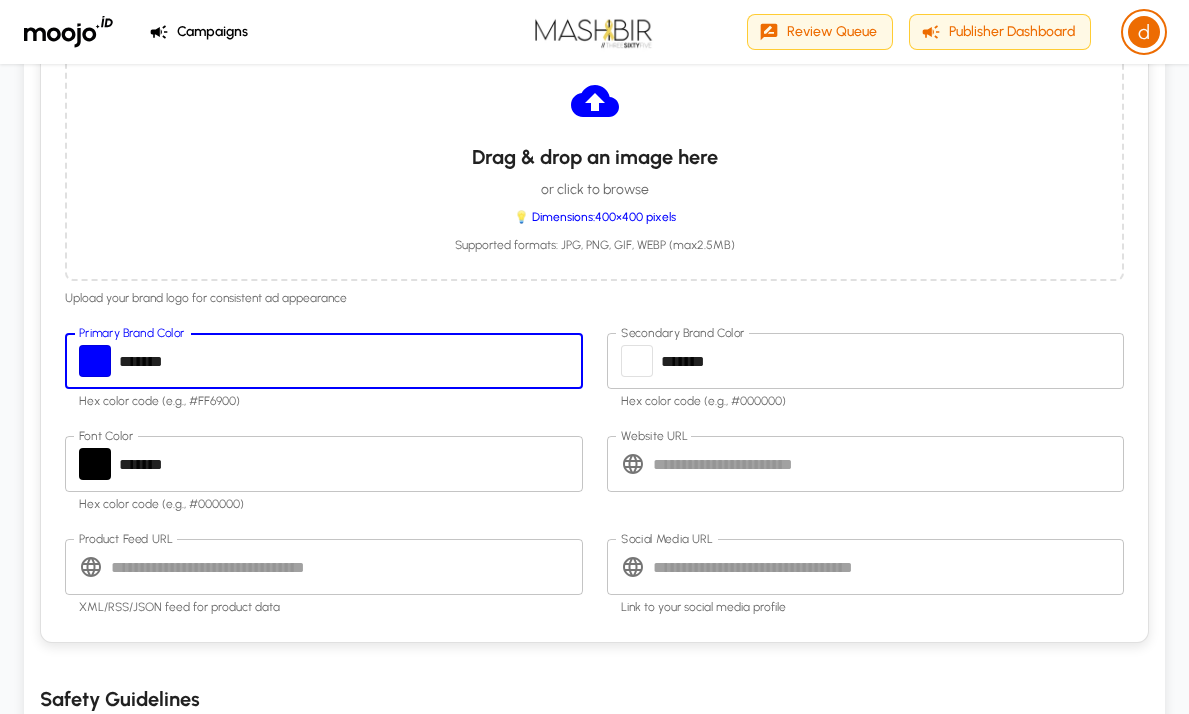 drag, startPoint x: 169, startPoint y: 363, endPoint x: 228, endPoint y: 363, distance: 59 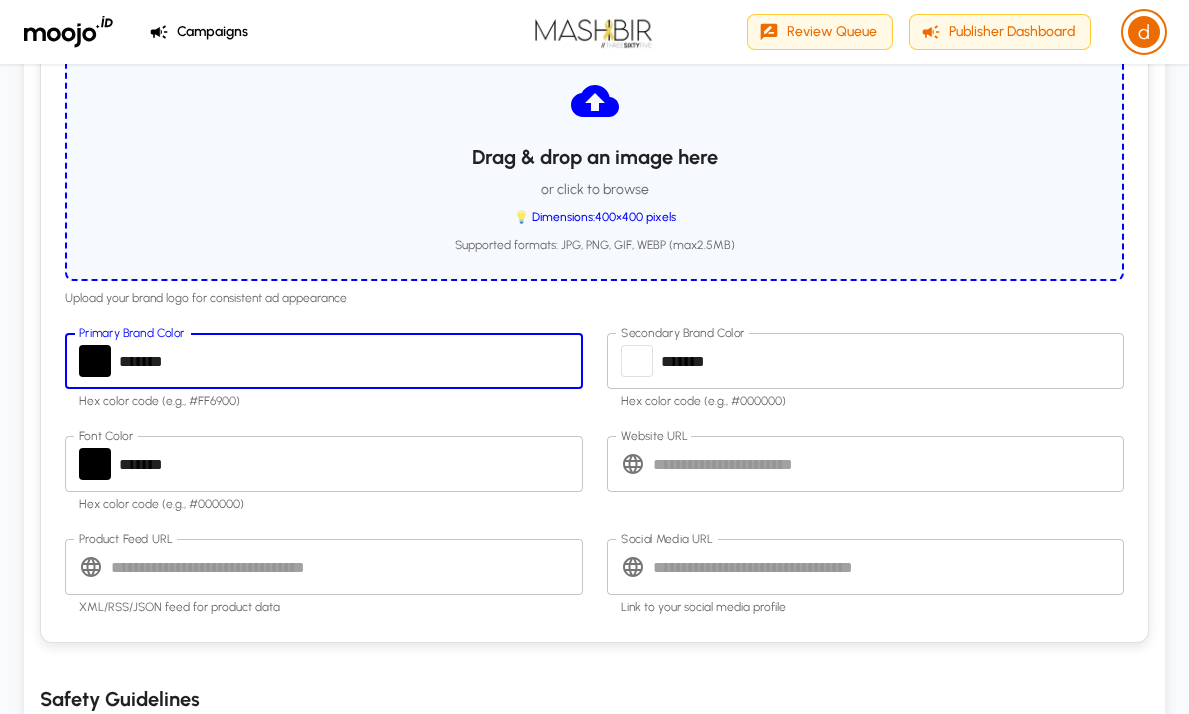 type on "*******" 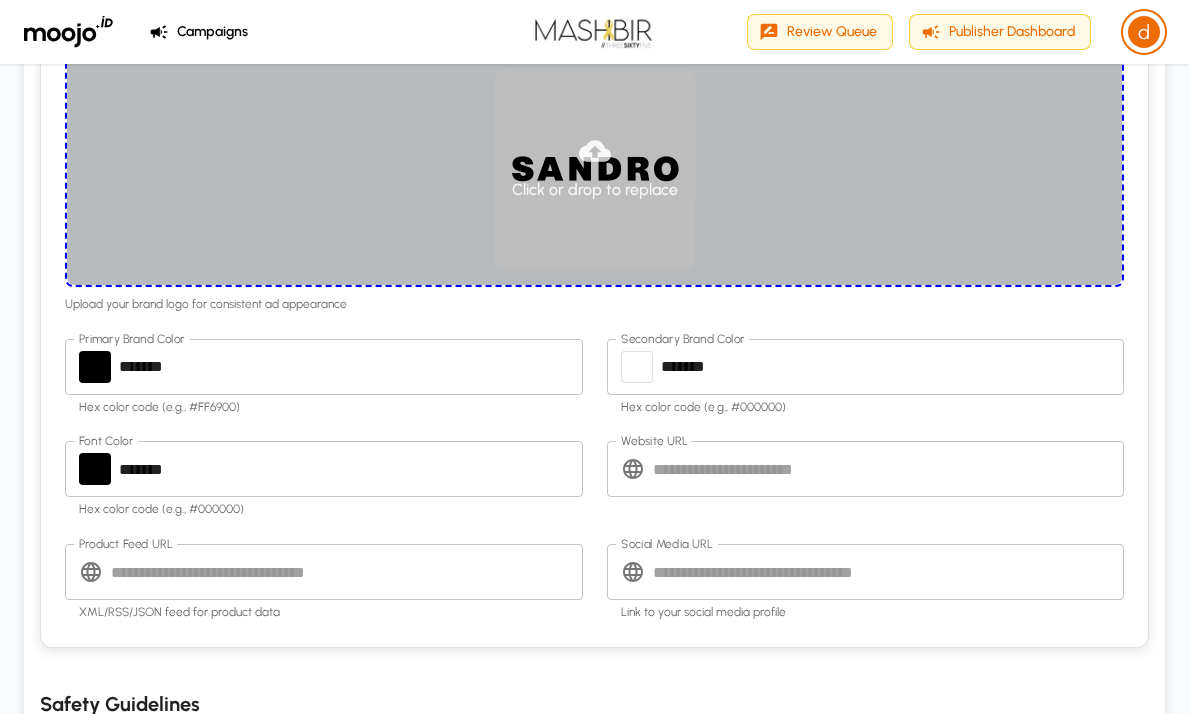 click on "Website URL" at bounding box center (889, 469) 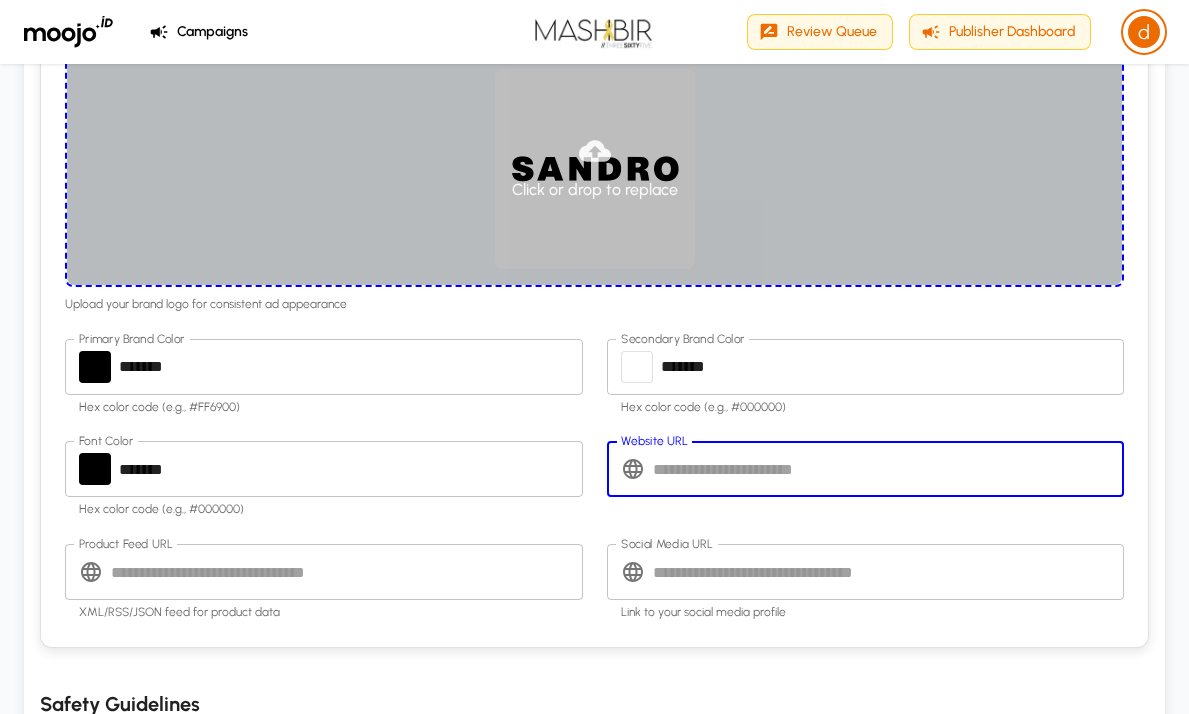 paste on "**********" 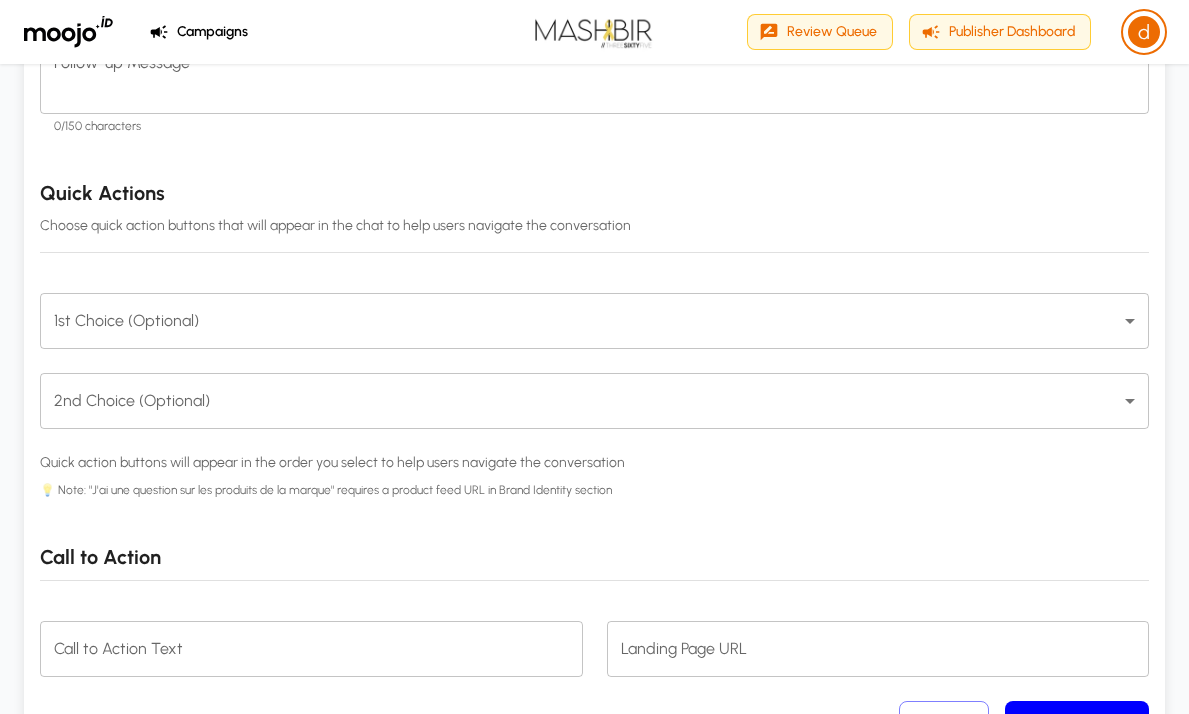 scroll, scrollTop: 2149, scrollLeft: 0, axis: vertical 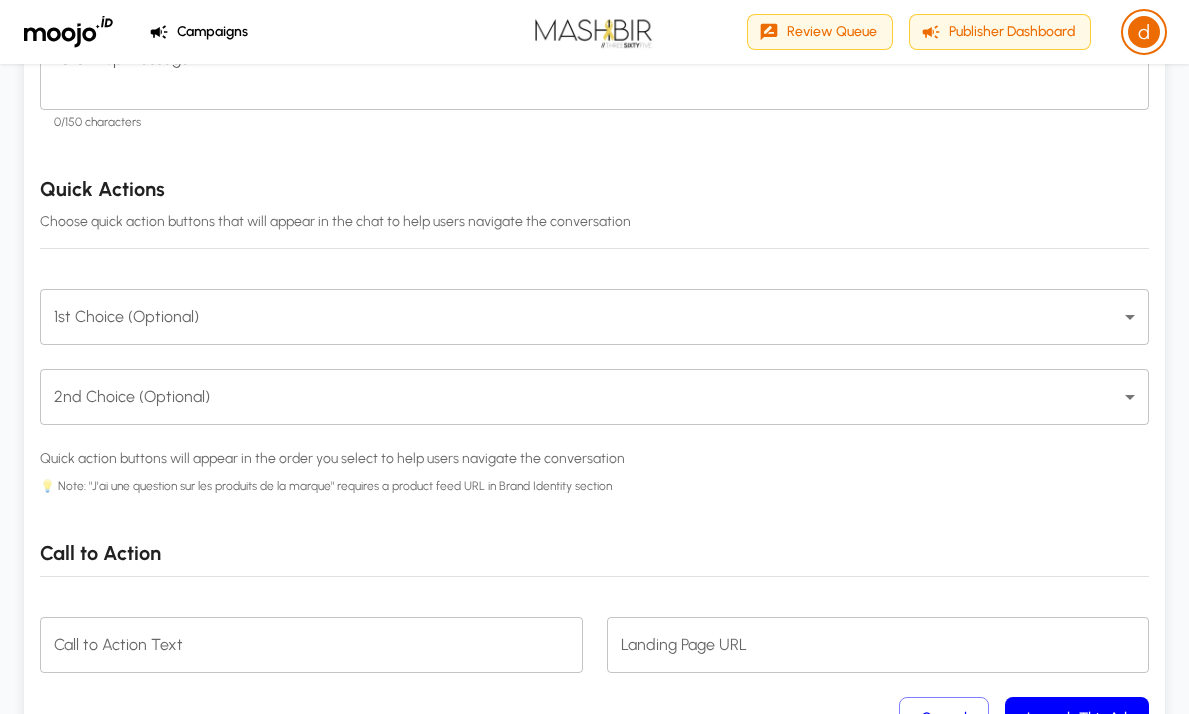 type on "**********" 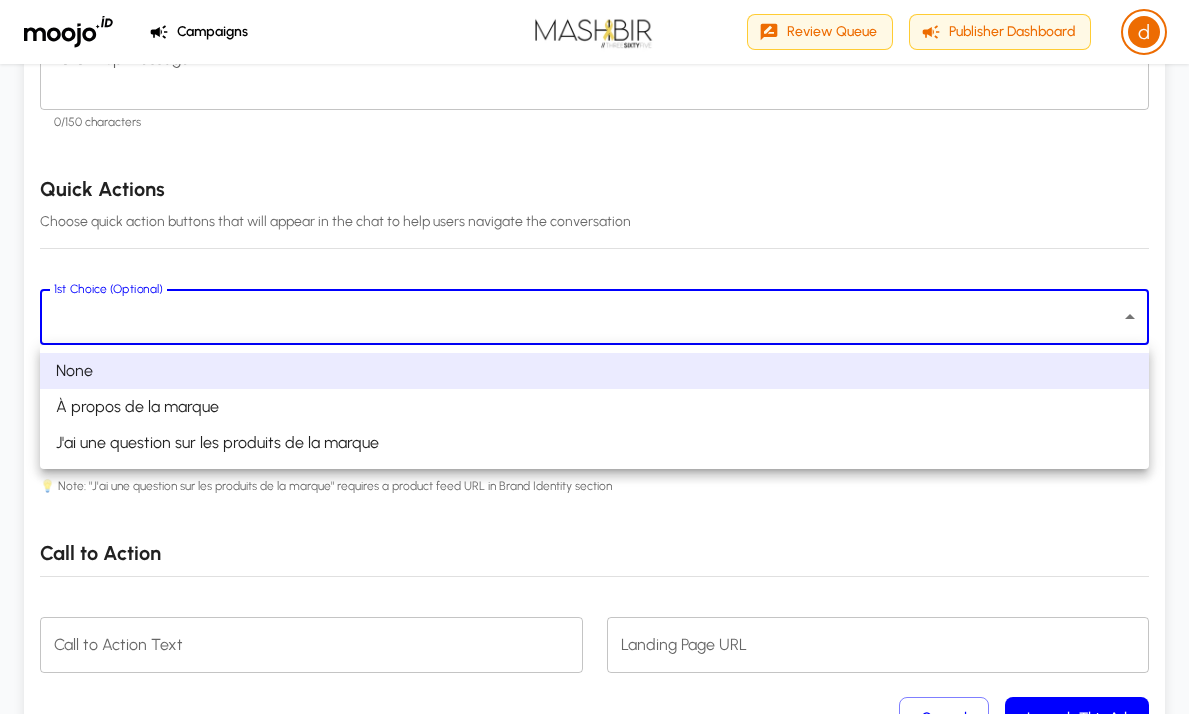 click on "À propos de la marque" at bounding box center [594, 407] 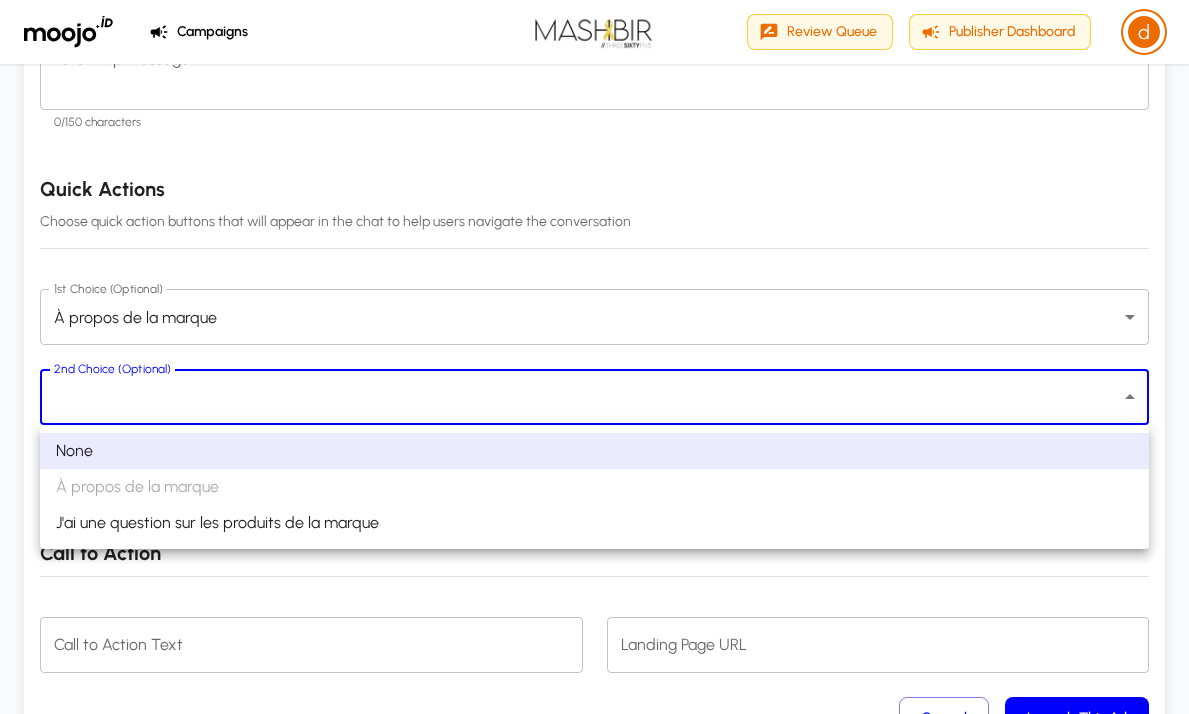 click on "**********" at bounding box center (594, -540) 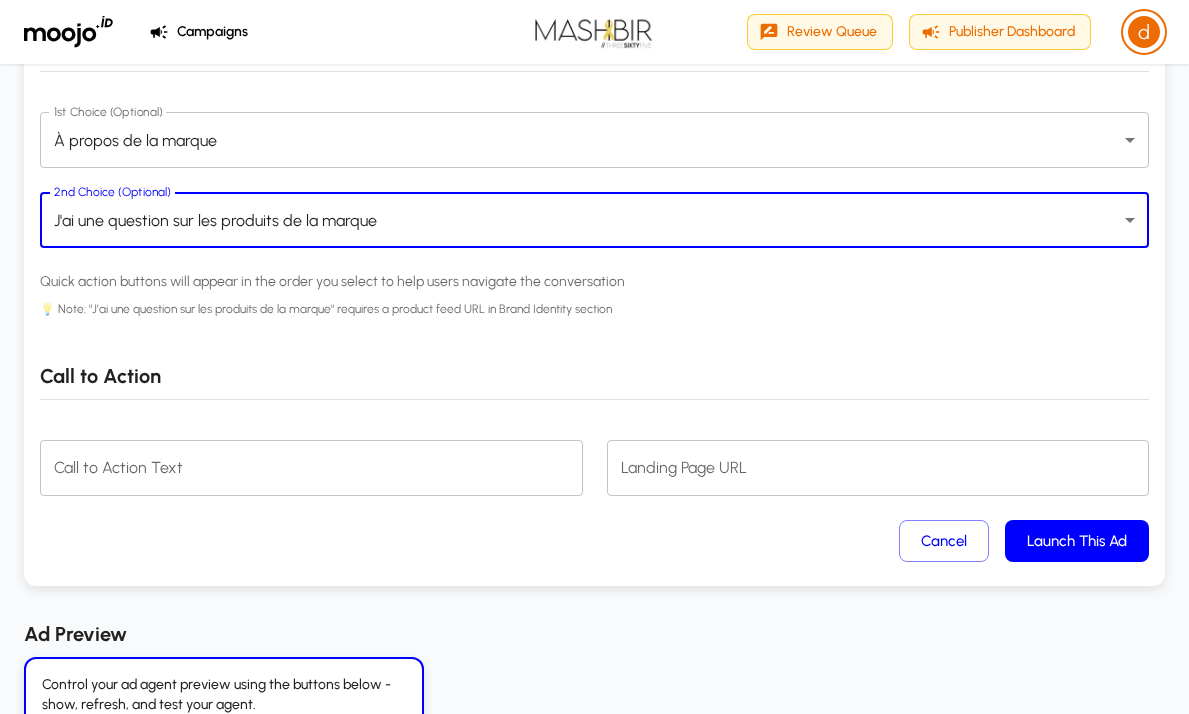scroll, scrollTop: 2486, scrollLeft: 0, axis: vertical 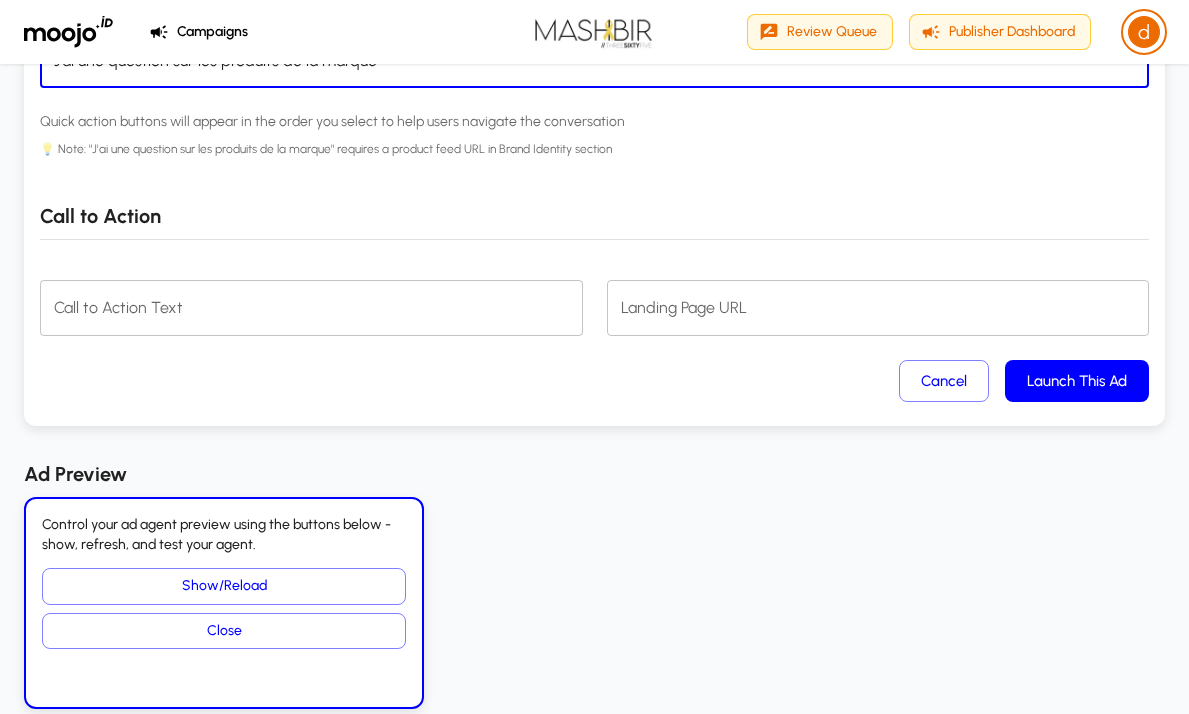 click on "Call to Action Text" at bounding box center [311, 308] 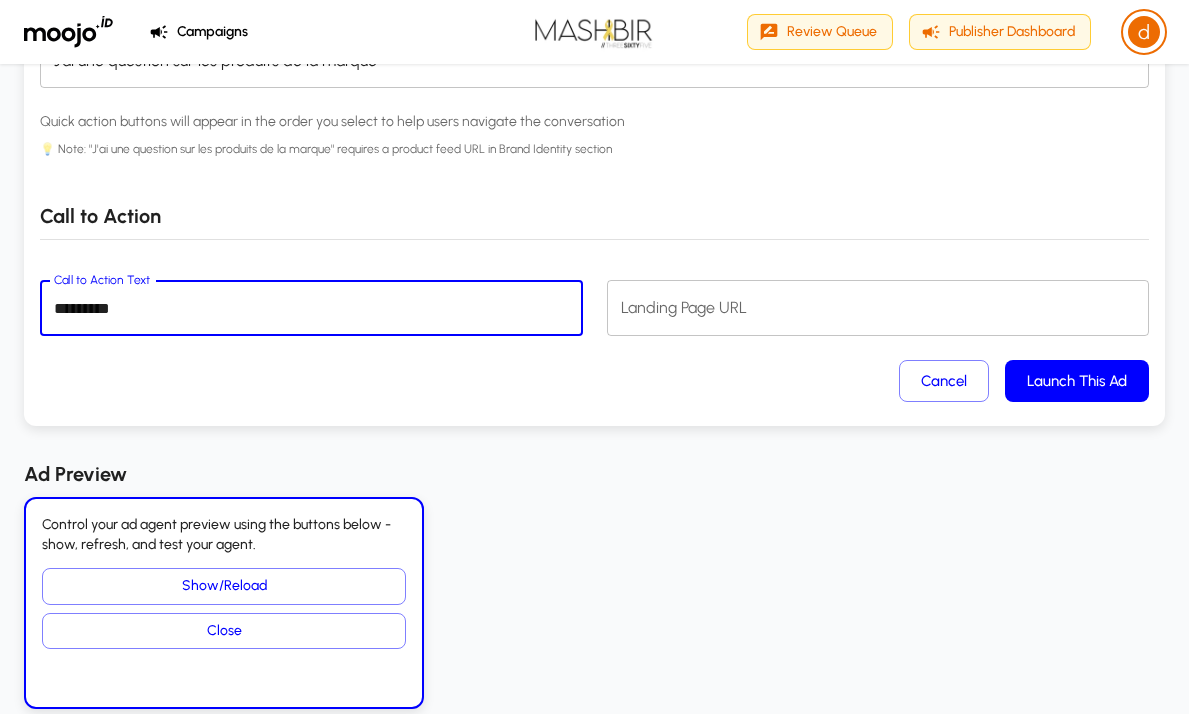 type on "*********" 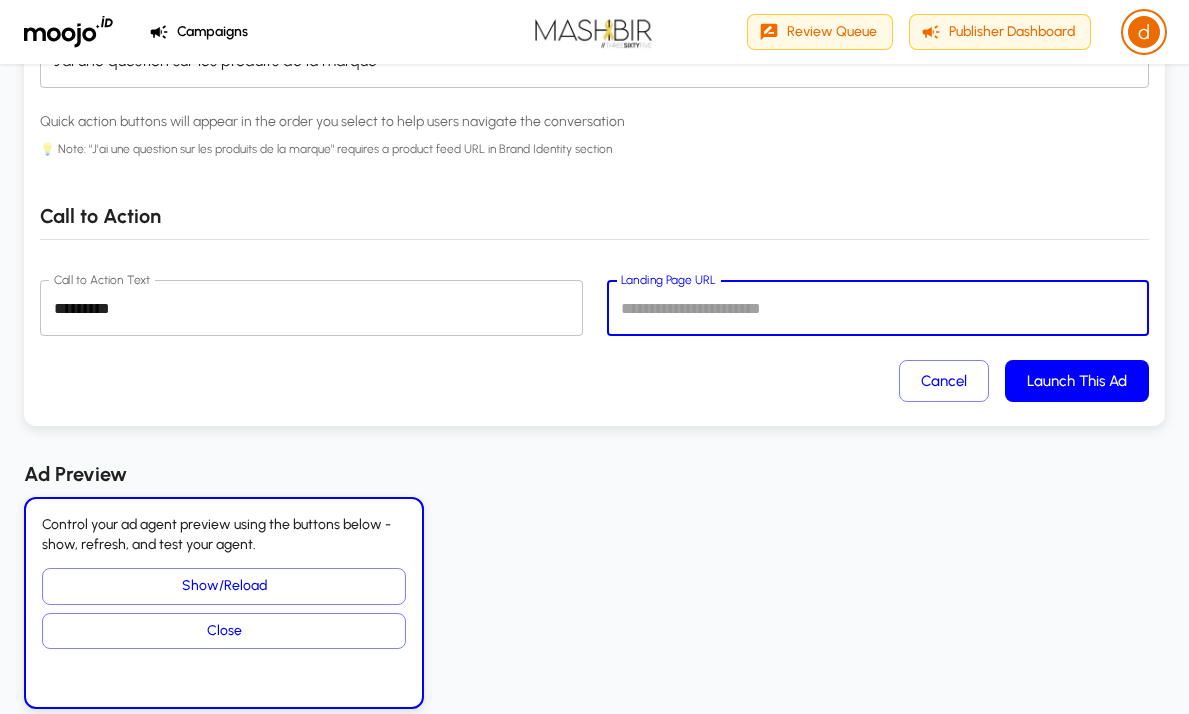 click on "Landing Page URL" at bounding box center [878, 308] 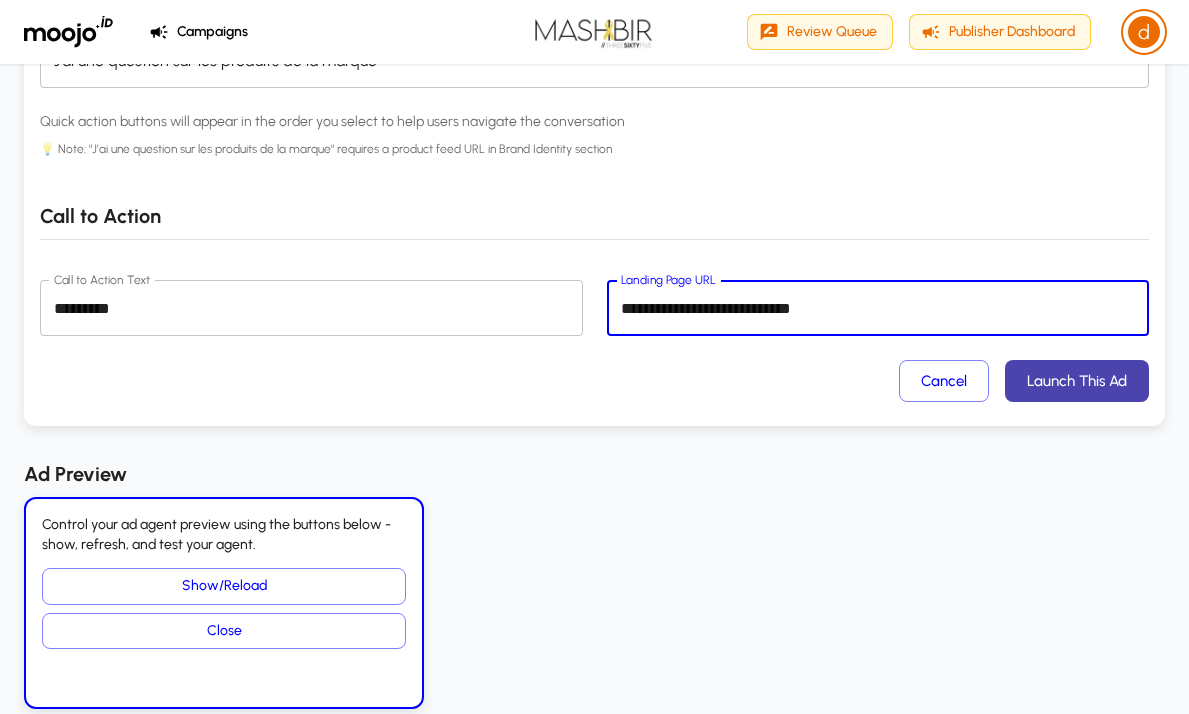 type on "**********" 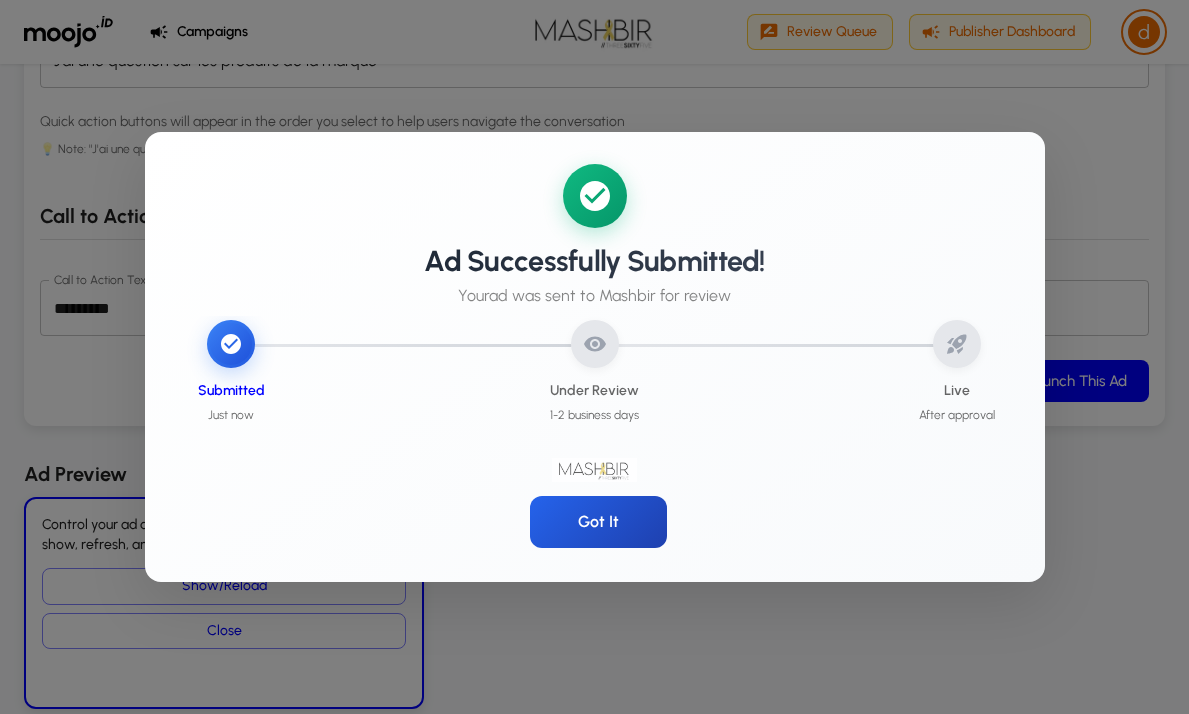 click on "Got It" at bounding box center (598, 522) 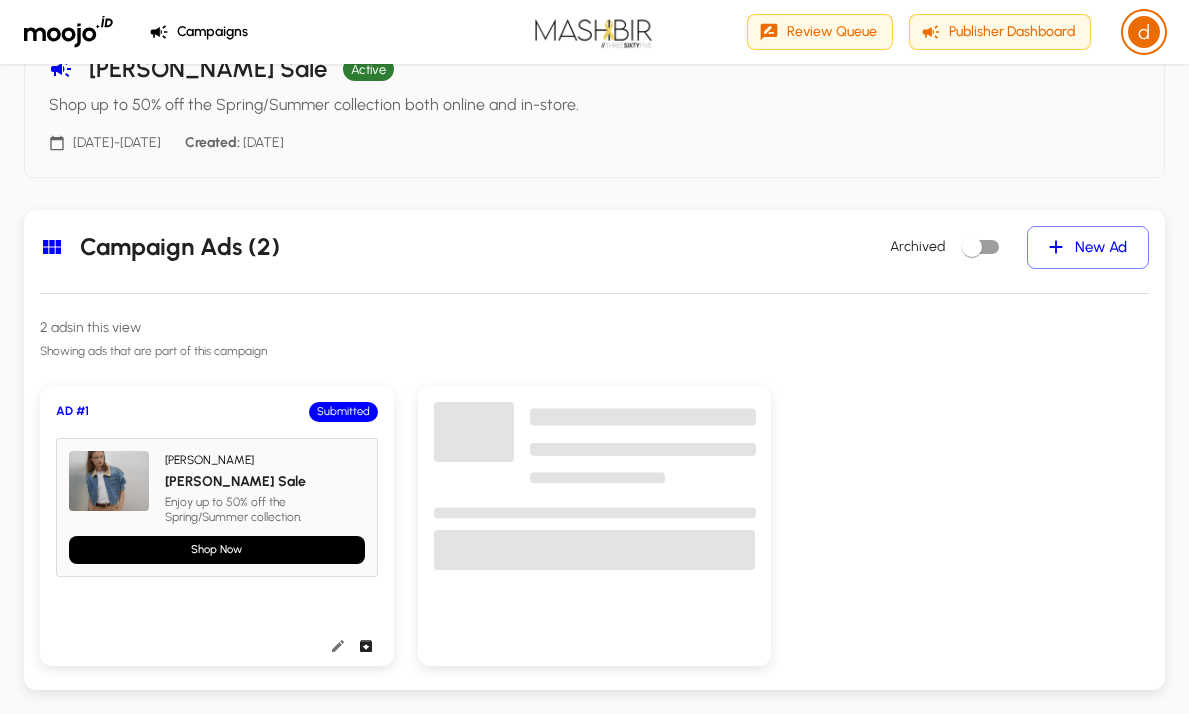 scroll, scrollTop: 117, scrollLeft: 0, axis: vertical 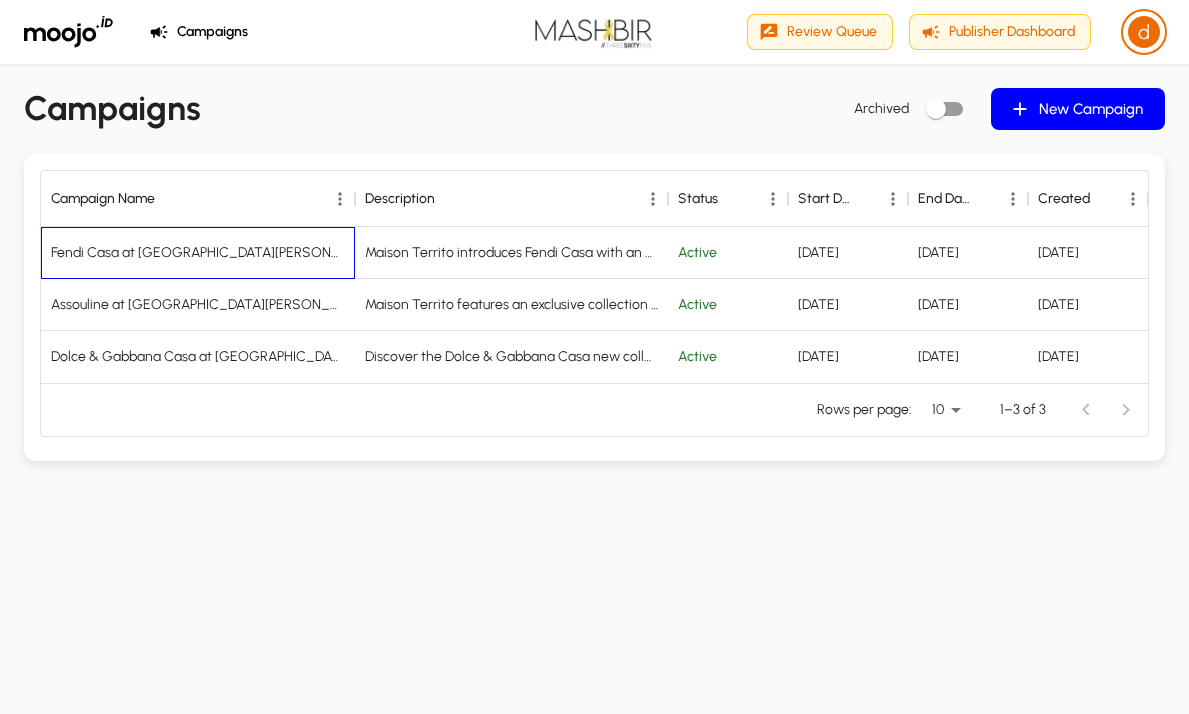 click on "Fendi Casa at [GEOGRAPHIC_DATA][PERSON_NAME]" at bounding box center (198, 253) 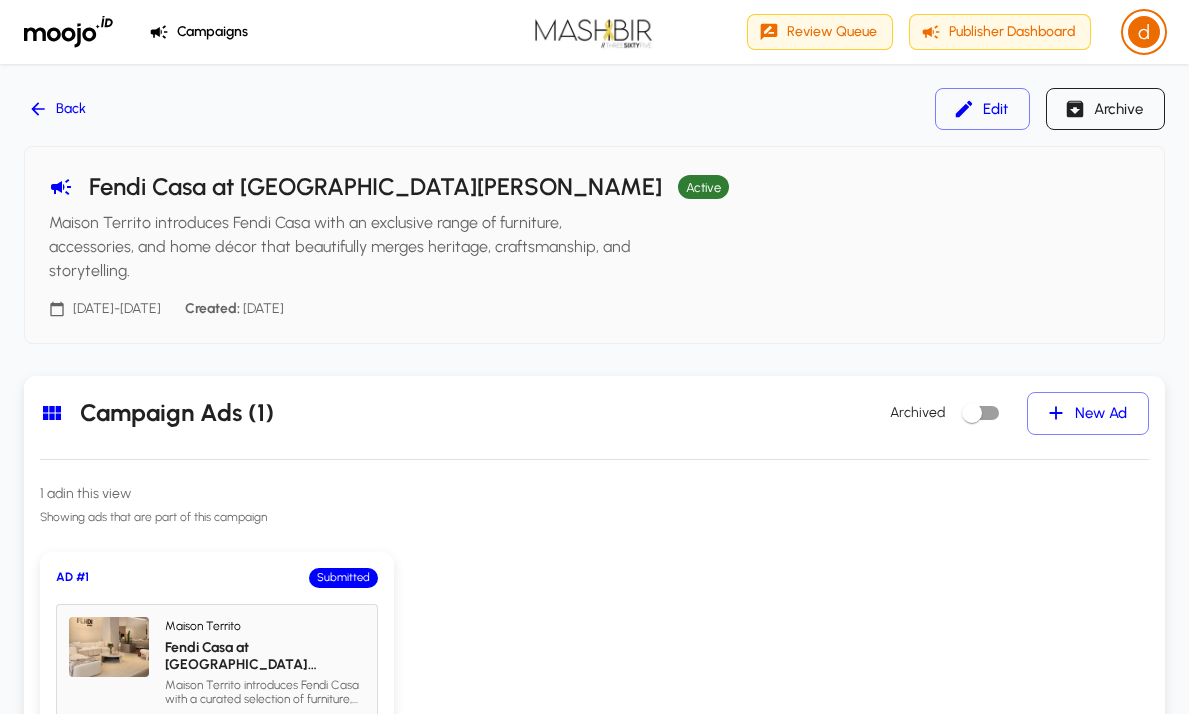 click on "AD # 1 Submitted Maison Territo Fendi Casa at Maison Territo Maison Territo introduces Fendi Casa with a curated selection of furniture, accessories, and home décor that beautifully merges heritage, craftsmanship, and storytelling. Experience Fendi Casa luxury" at bounding box center [582, 680] 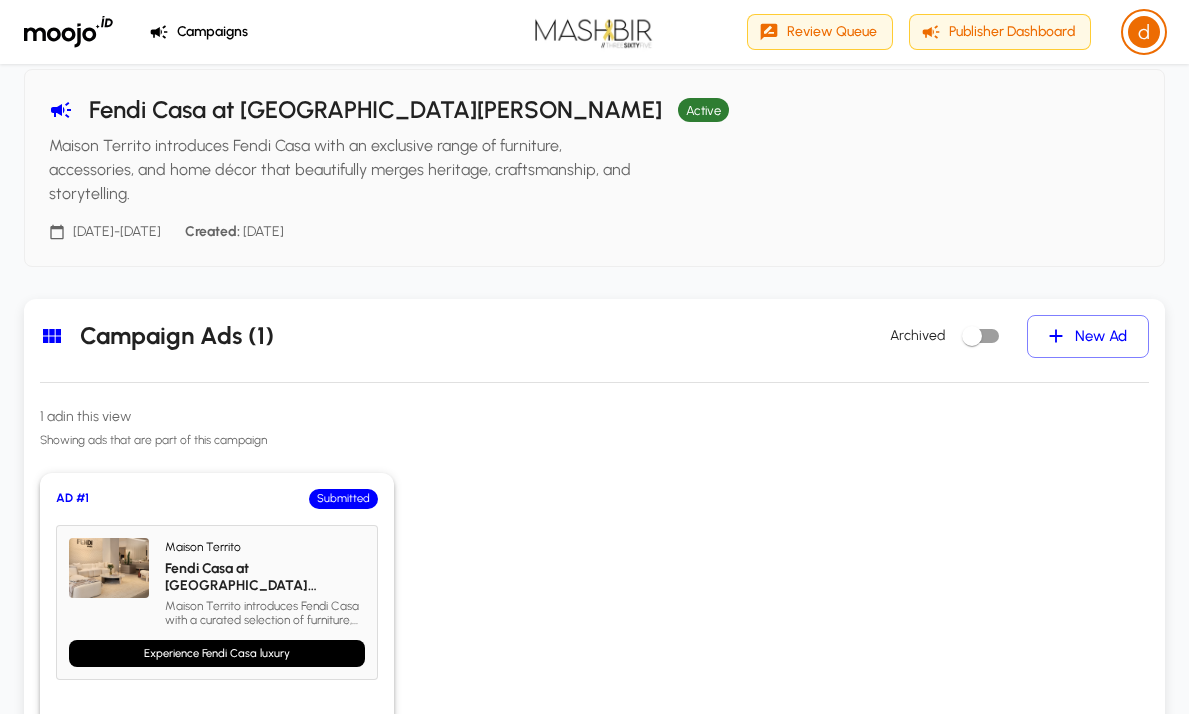 scroll, scrollTop: 99, scrollLeft: 0, axis: vertical 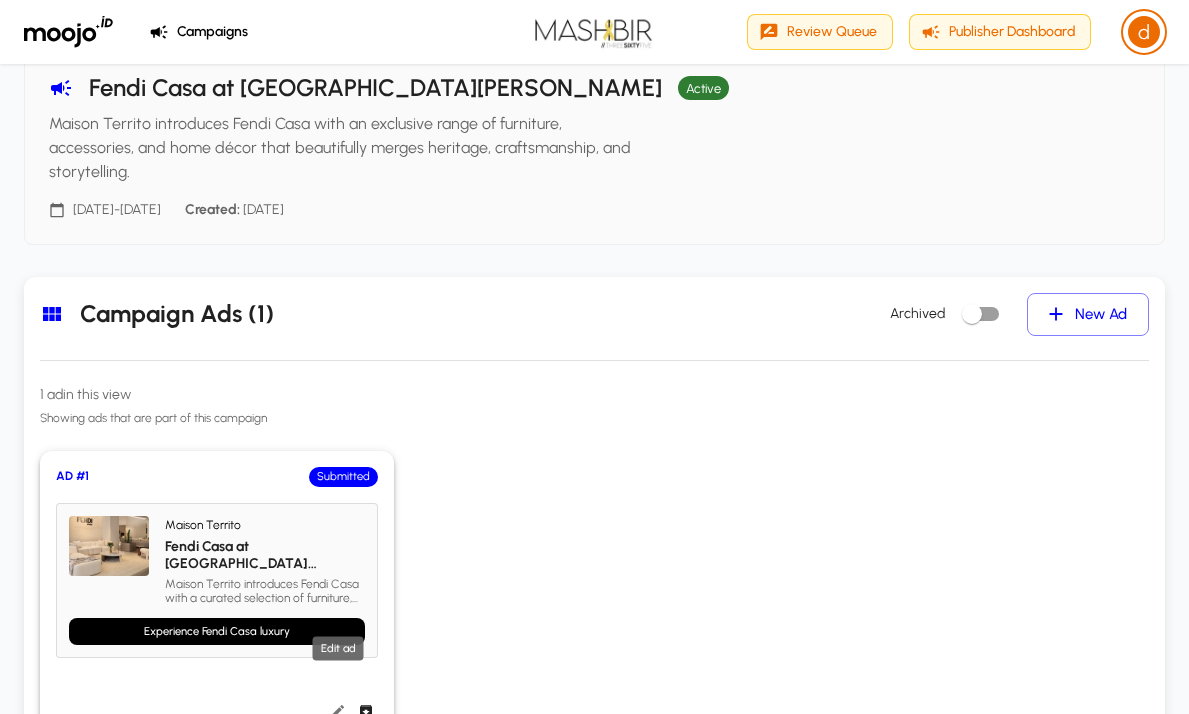 click 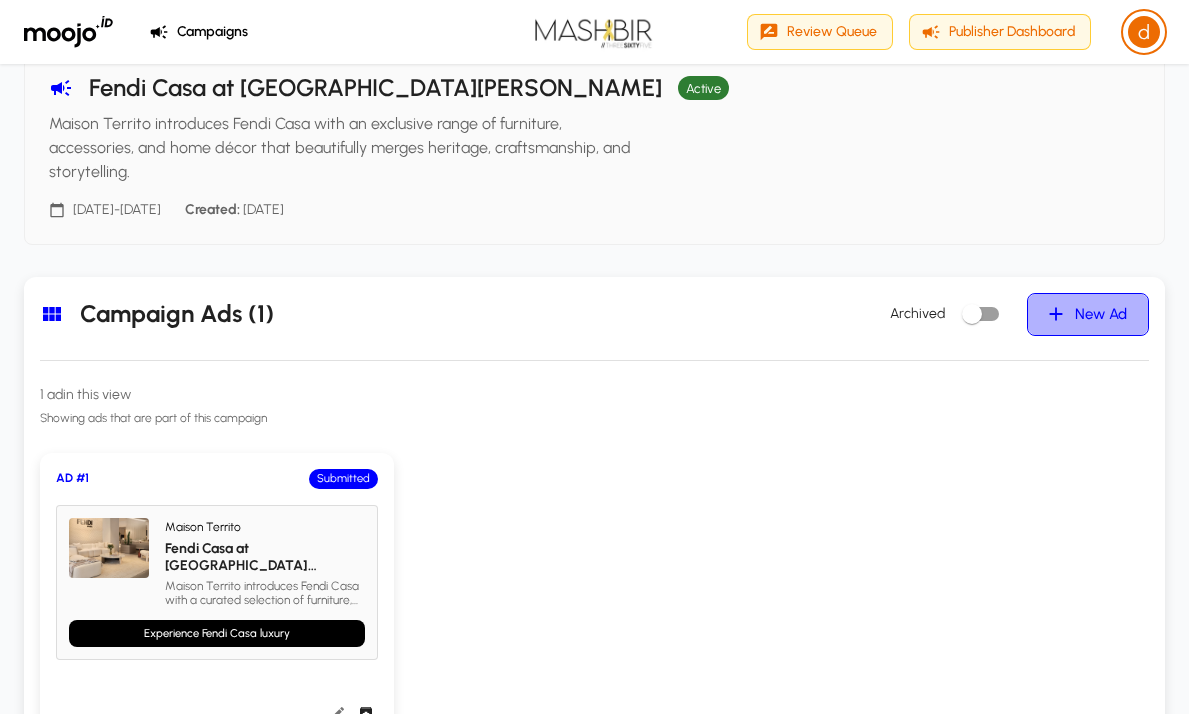 click on "New Ad" at bounding box center [1088, 314] 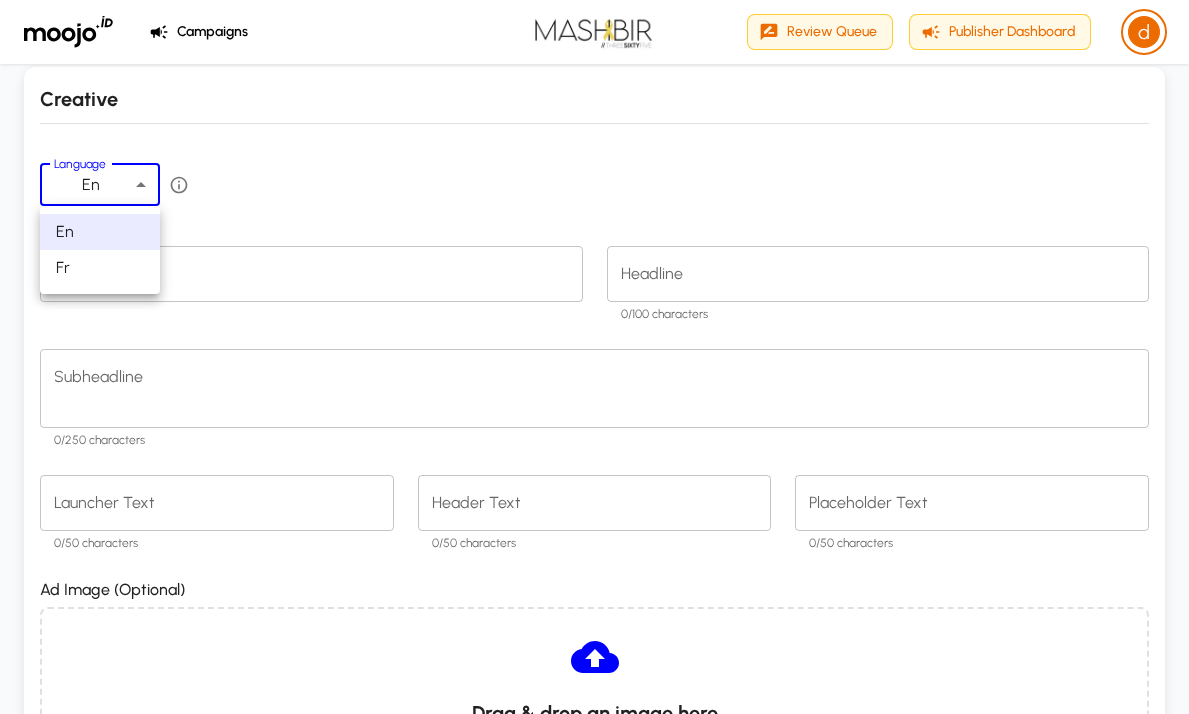 click on "Campaigns Review Queue Publisher Dashboard d Create New Ad for campaign " Fendi Casa at Maison Territo " Cancel Creative Language En ** Language Brand Name Brand Name Headline Headline 0/100 characters Subheadline * Subheadline 0/250 characters Launcher Text * Launcher Text 0/50 characters Header Text * Header Text 0/50 characters Placeholder Text * Placeholder Text 0/50 characters Ad Image (Optional) Drag & drop an image here or click to browse 💡 Dimensions:  1200×627 pixels Supported formats: JPG, PNG, GIF, WEBP (max  2.5 MB) Upload an image to make your ad more engaging and visually appealing Brand Identity Brand Configuration Brand Logo Drag & drop an image here or click to browse 💡 Dimensions:  400×400 pixels Supported formats: JPG, PNG, GIF, WEBP (max  2.5 MB) Upload your brand logo for consistent ad appearance Primary Brand Color ******* Primary Brand Color Hex color code (e.g., #FF6900) Secondary Brand Color ******* Secondary Brand Color Hex color code (e.g., #000000) Font Color *******" at bounding box center (594, 1527) 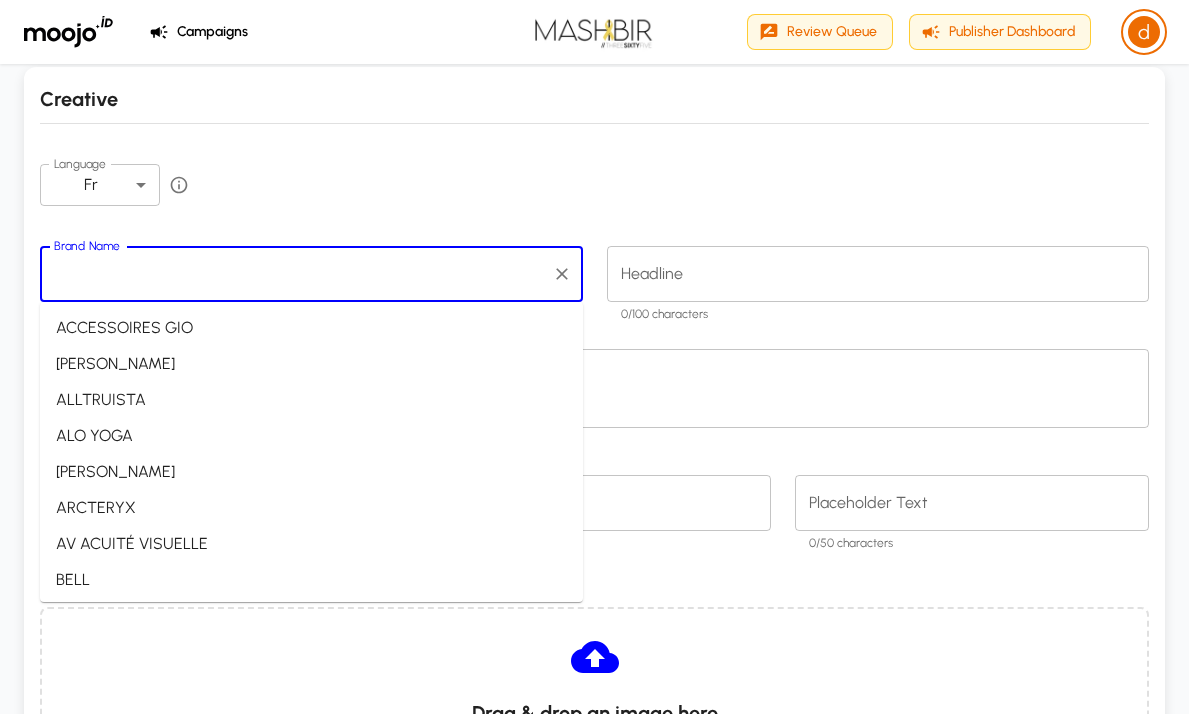 click on "Brand Name" at bounding box center [296, 274] 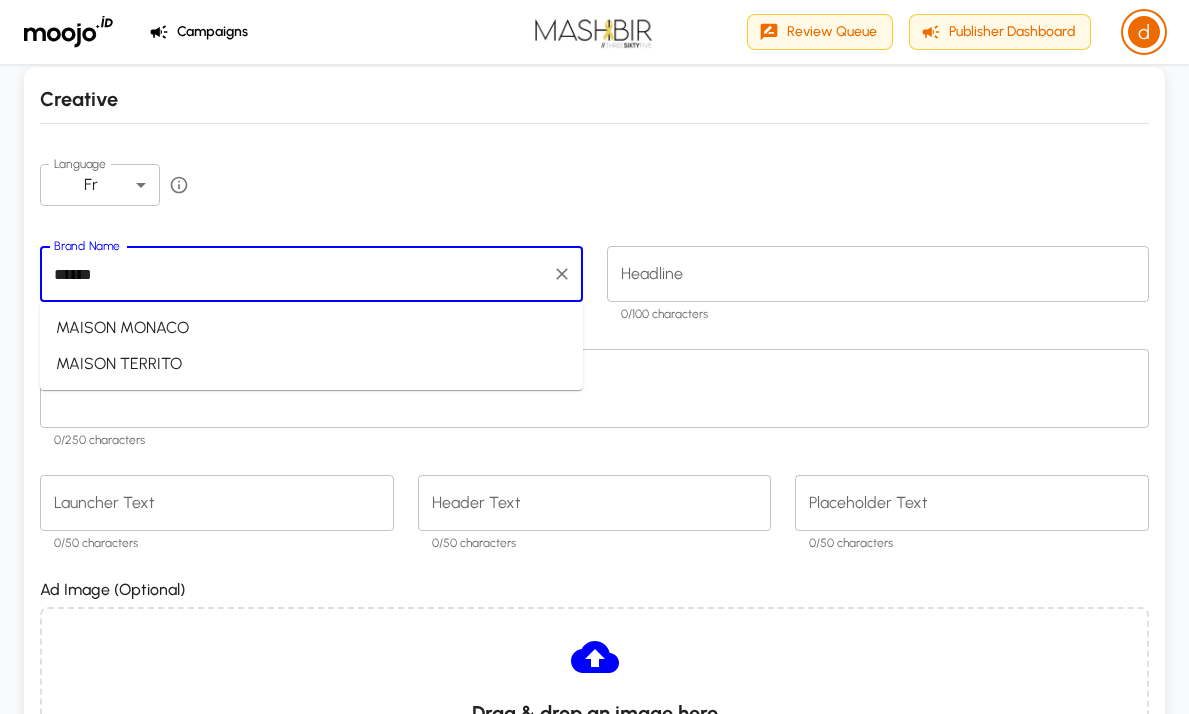 click on "MAISON TERRITO" at bounding box center (311, 364) 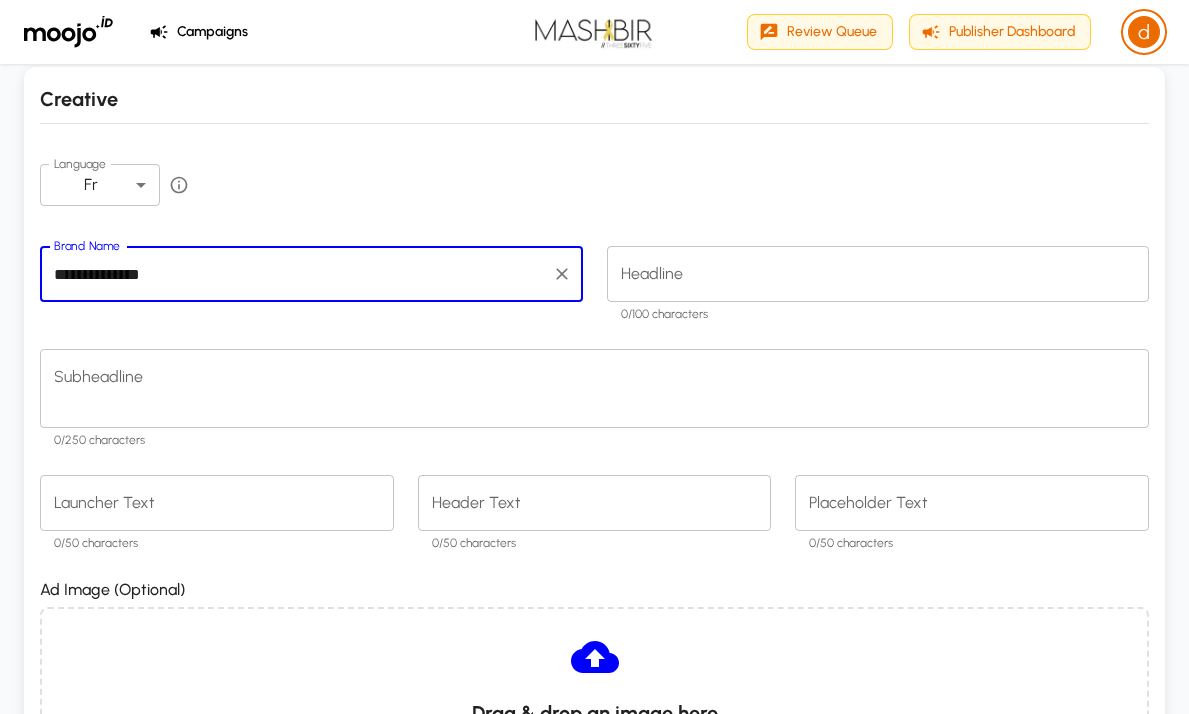 type on "**********" 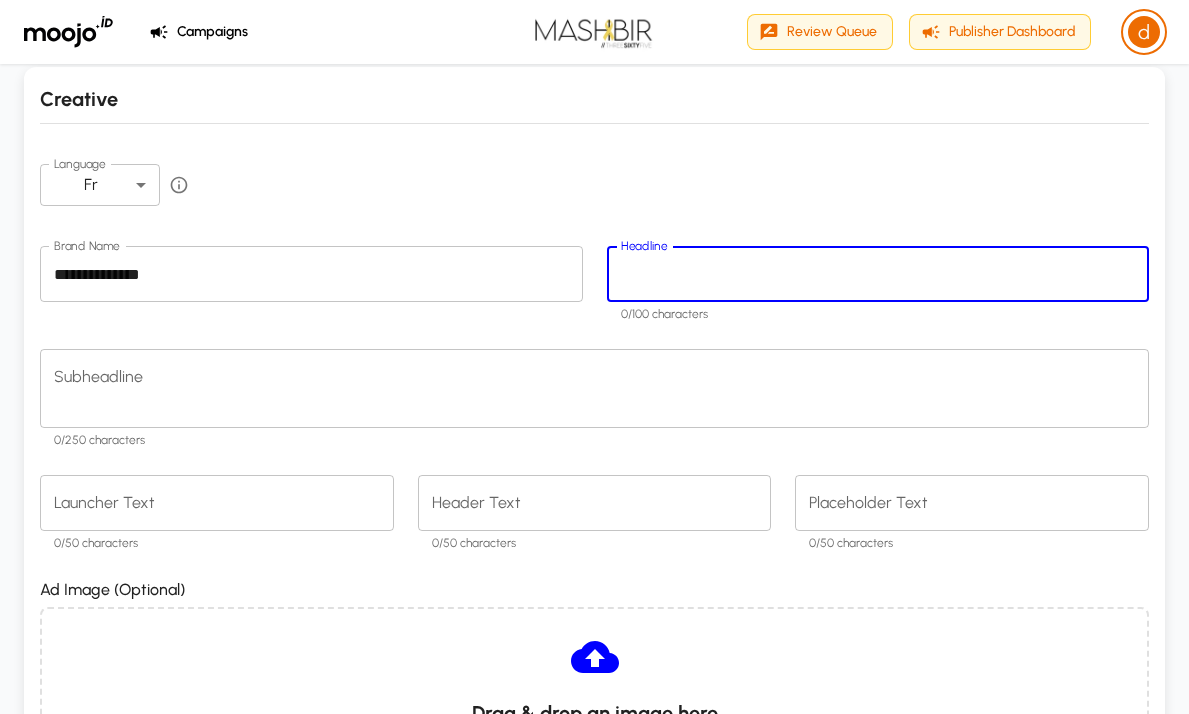 click on "Headline" at bounding box center [878, 274] 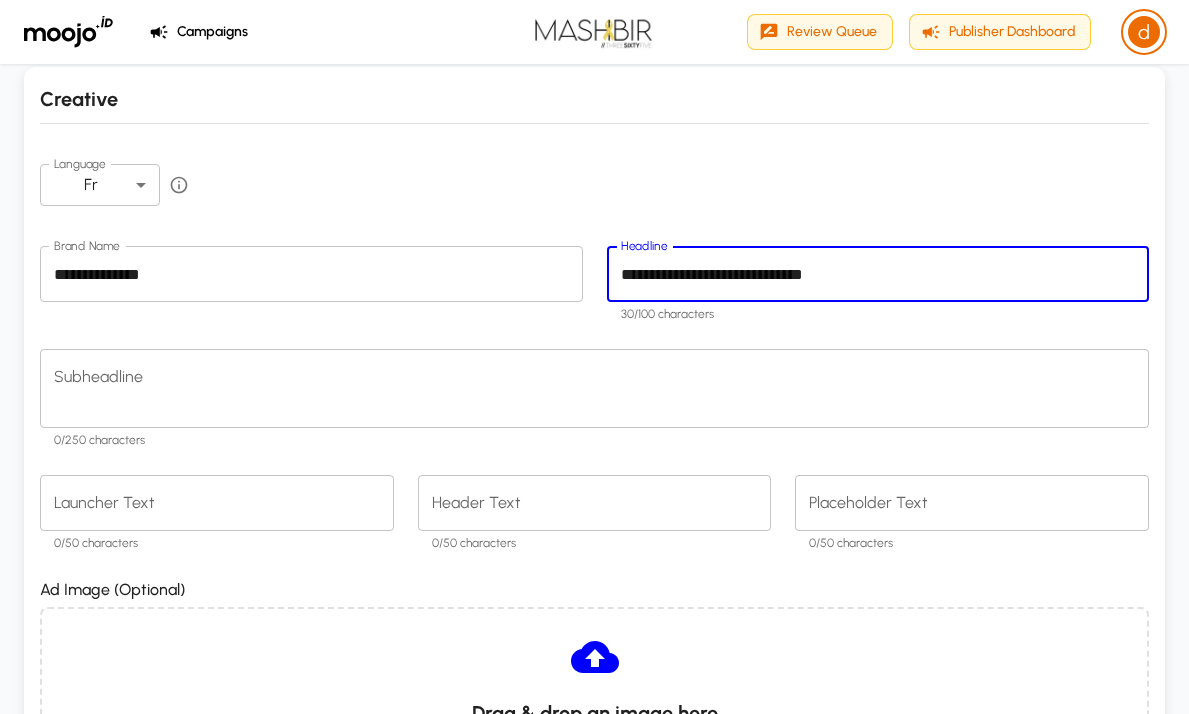 type on "**********" 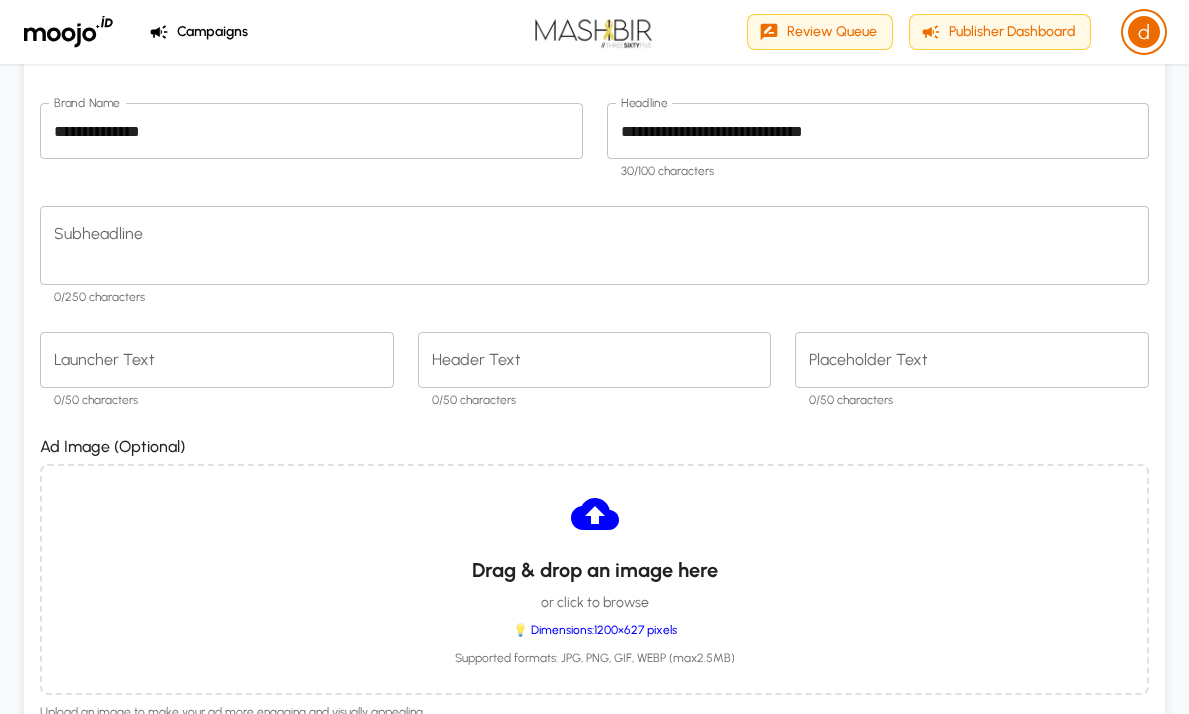 scroll, scrollTop: 372, scrollLeft: 0, axis: vertical 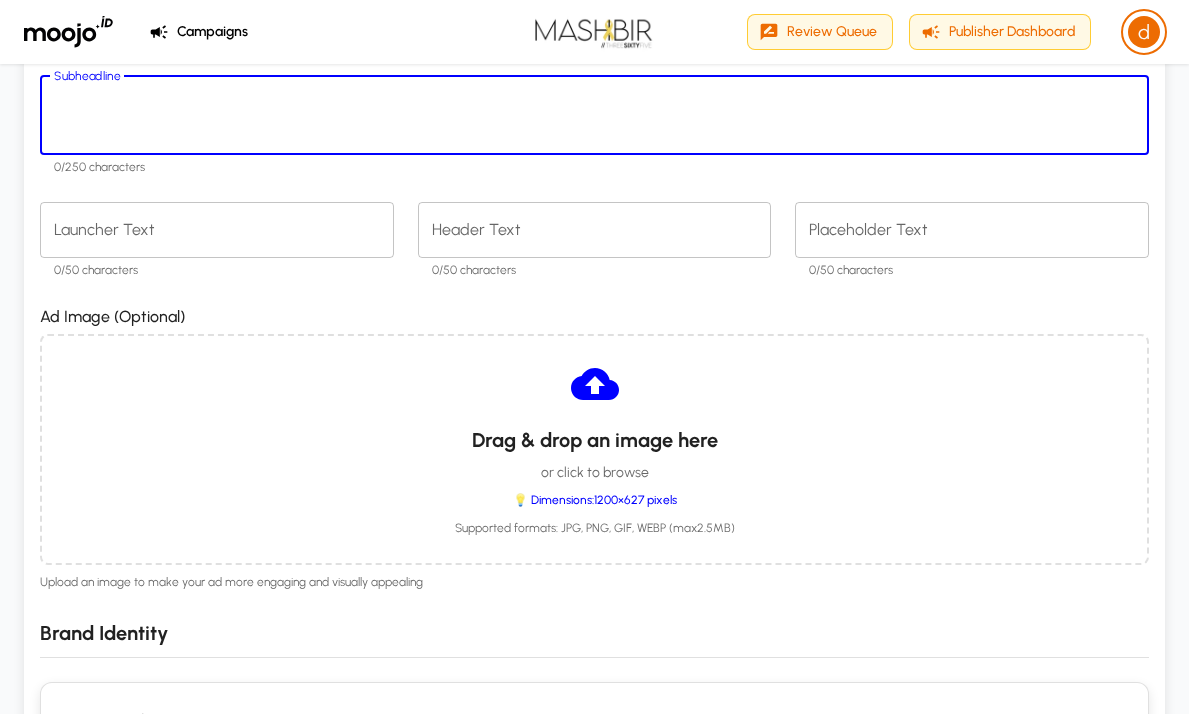 click on "Subheadline" at bounding box center [594, 115] 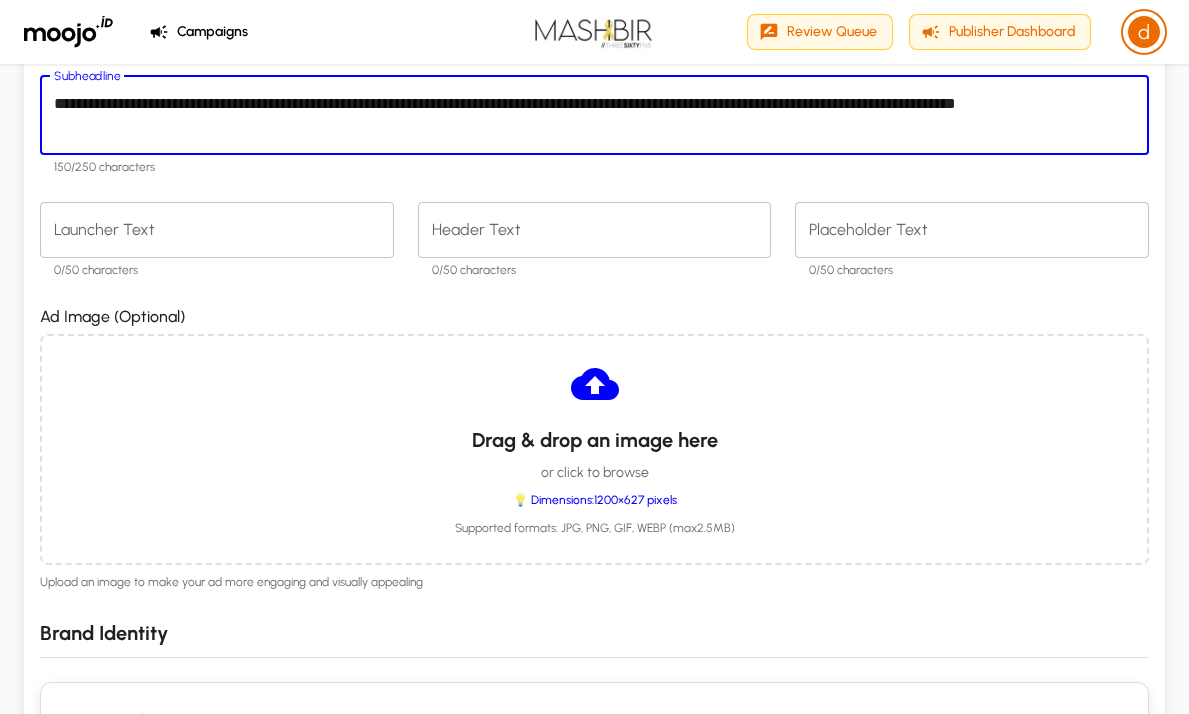 type on "**********" 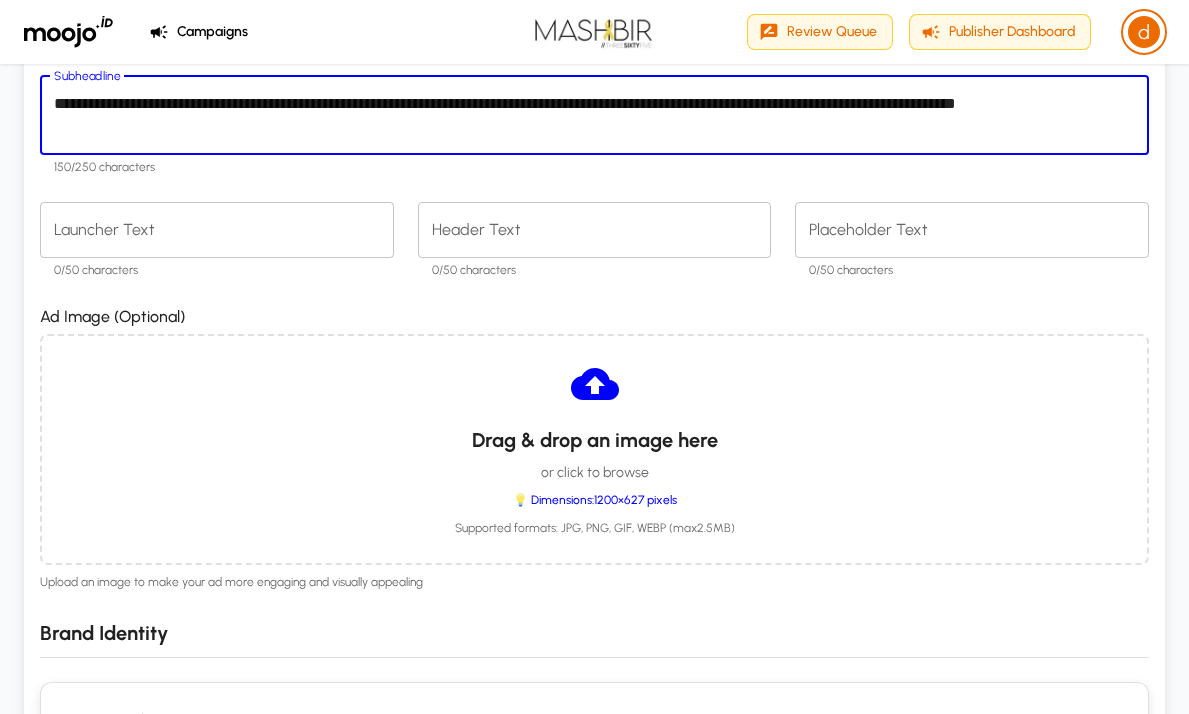 click on "Launcher Text" at bounding box center (217, 229) 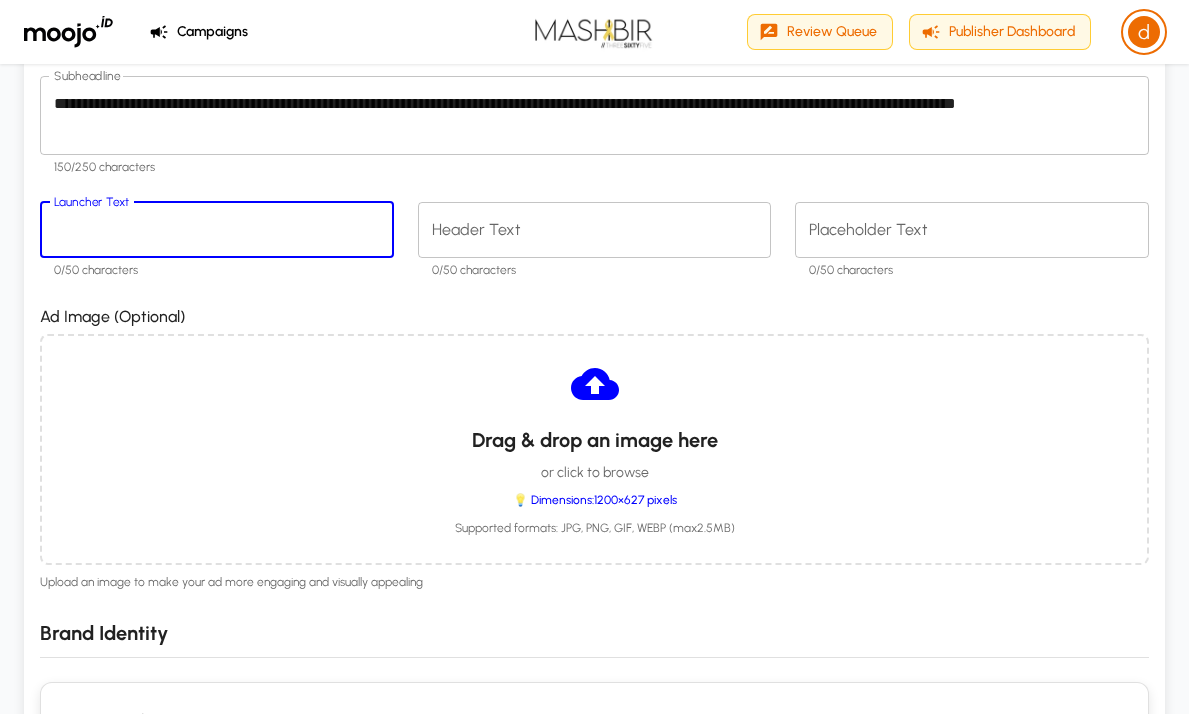 paste on "**********" 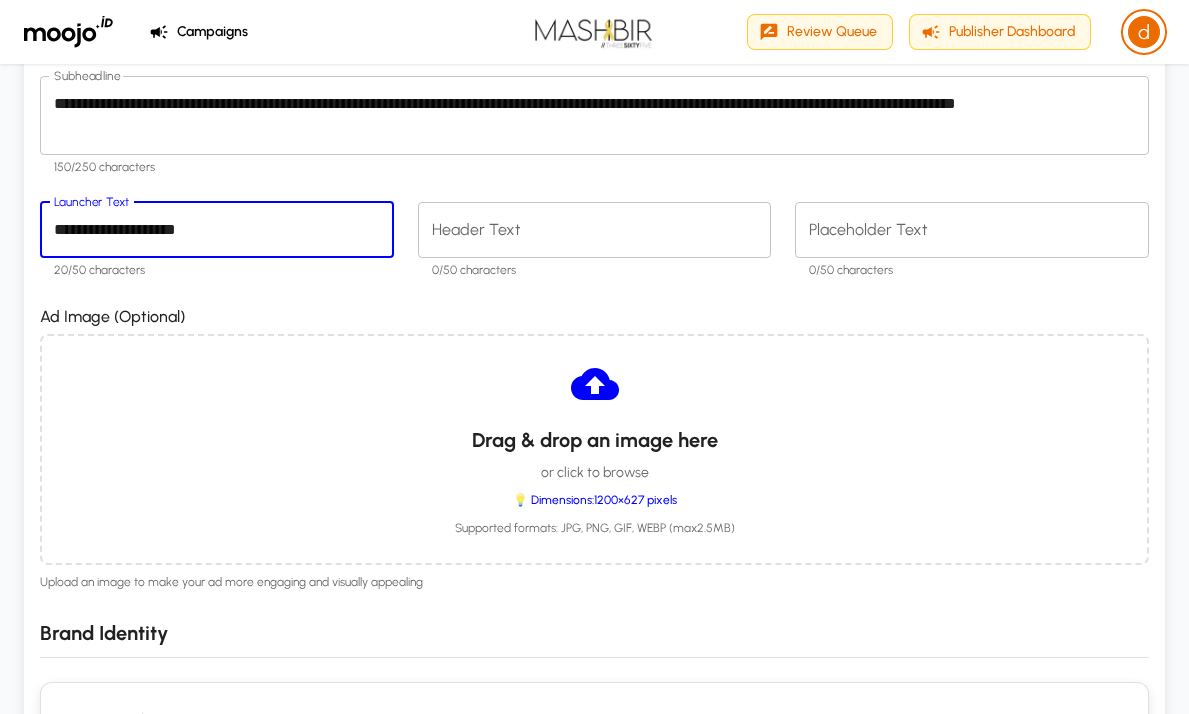 type on "**********" 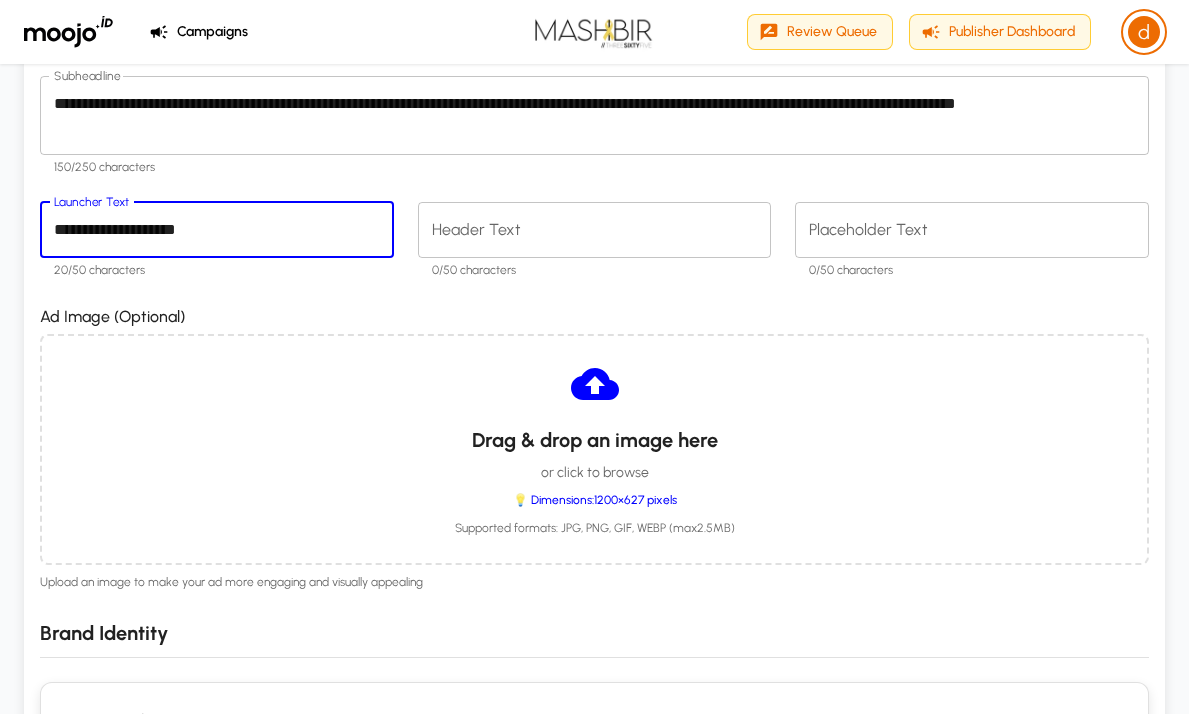 click on "Header Text" at bounding box center [595, 229] 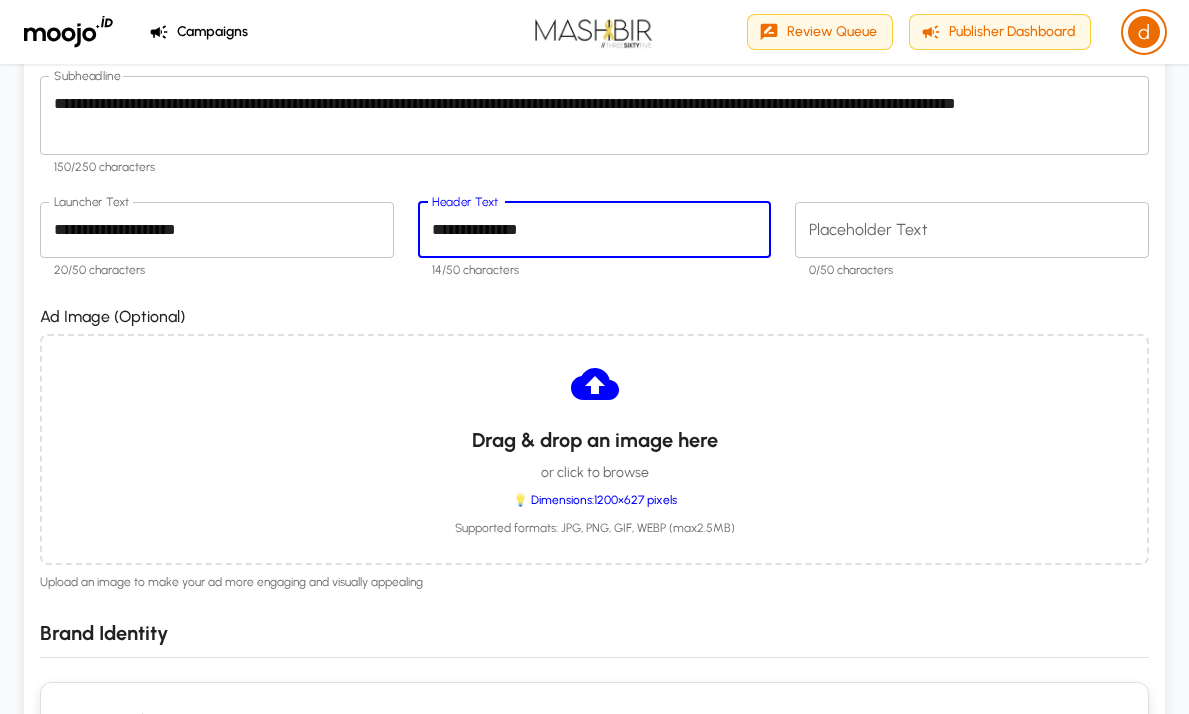 type on "**********" 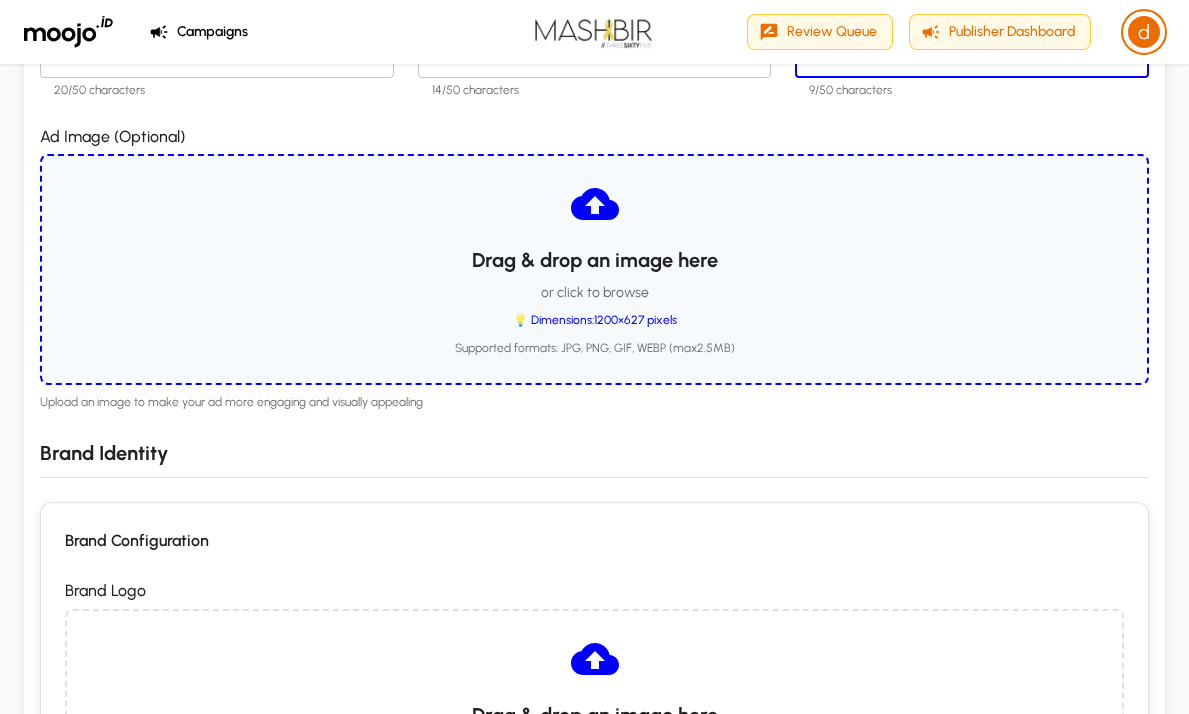 scroll, scrollTop: 578, scrollLeft: 0, axis: vertical 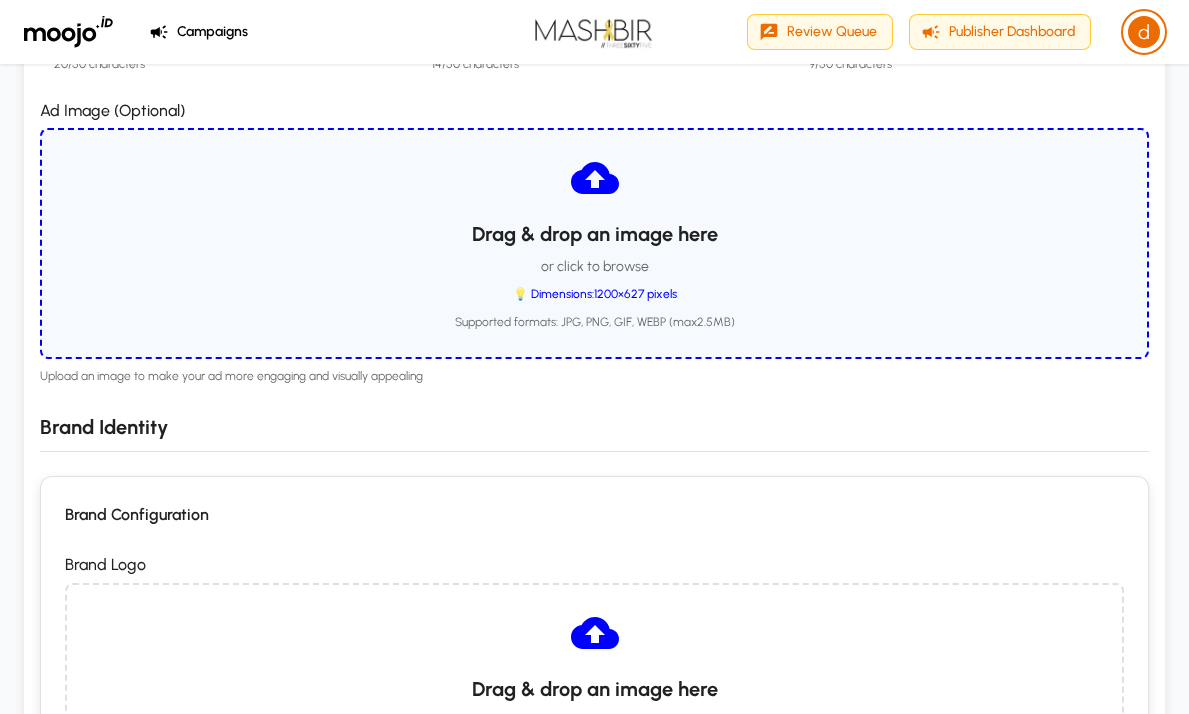 type on "*********" 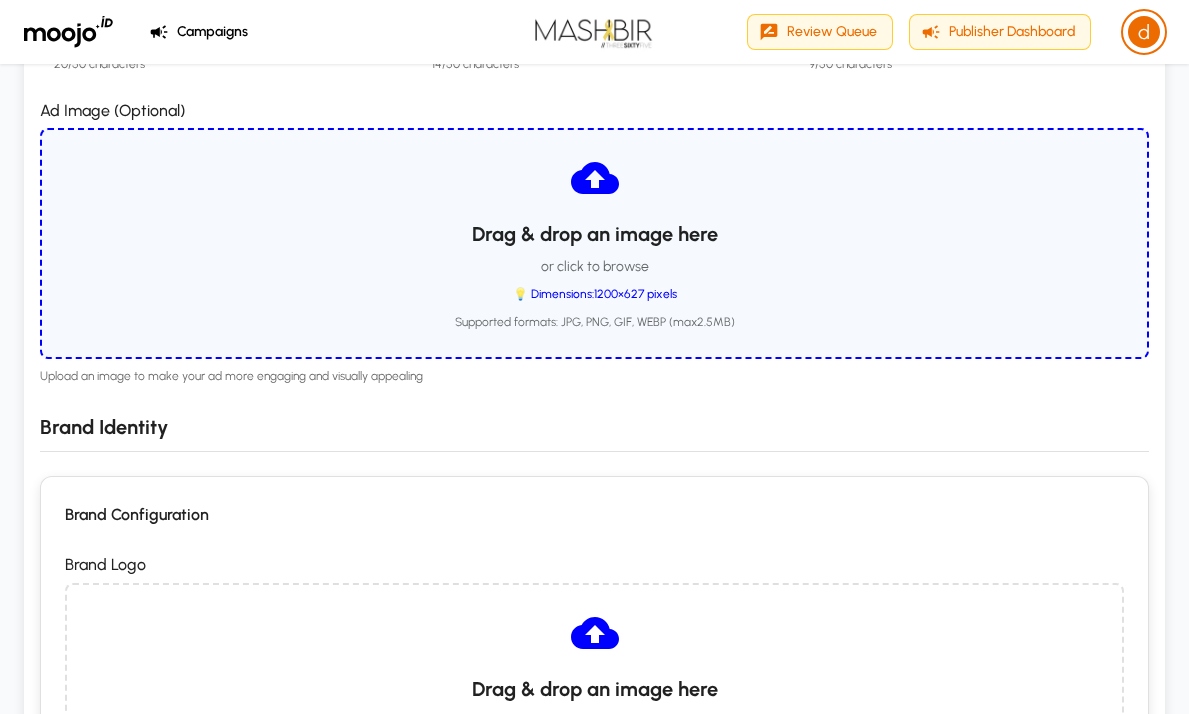 click on "Drag & drop an image here or click to browse 💡 Dimensions:  1200×627 pixels Supported formats: JPG, PNG, GIF, WEBP (max  2.5 MB)" at bounding box center (594, 243) 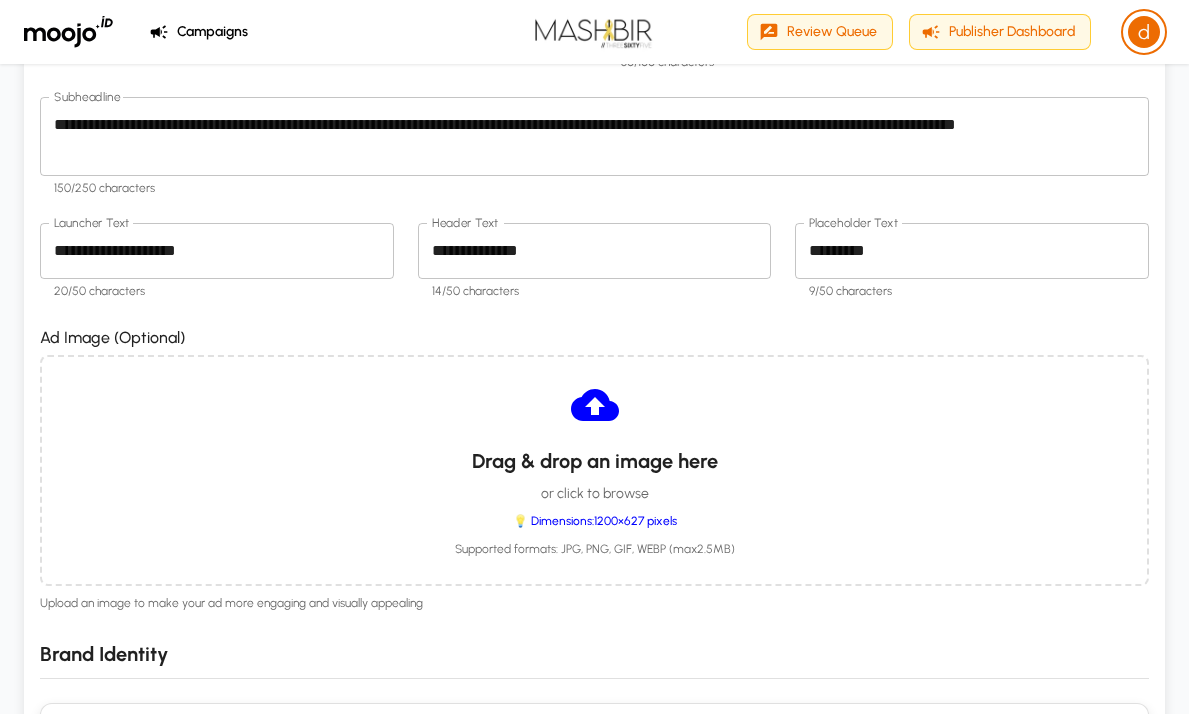 scroll, scrollTop: 353, scrollLeft: 0, axis: vertical 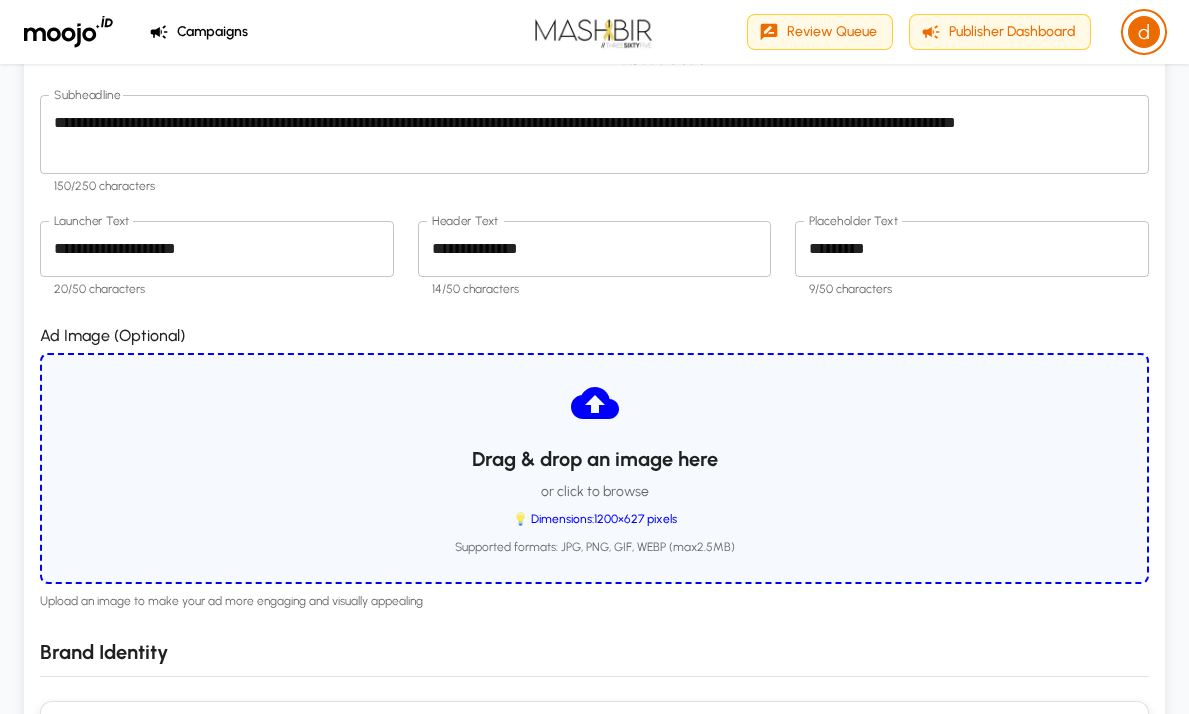 click on "Drag & drop an image here or click to browse 💡 Dimensions:  1200×627 pixels Supported formats: JPG, PNG, GIF, WEBP (max  2.5 MB)" at bounding box center [594, 468] 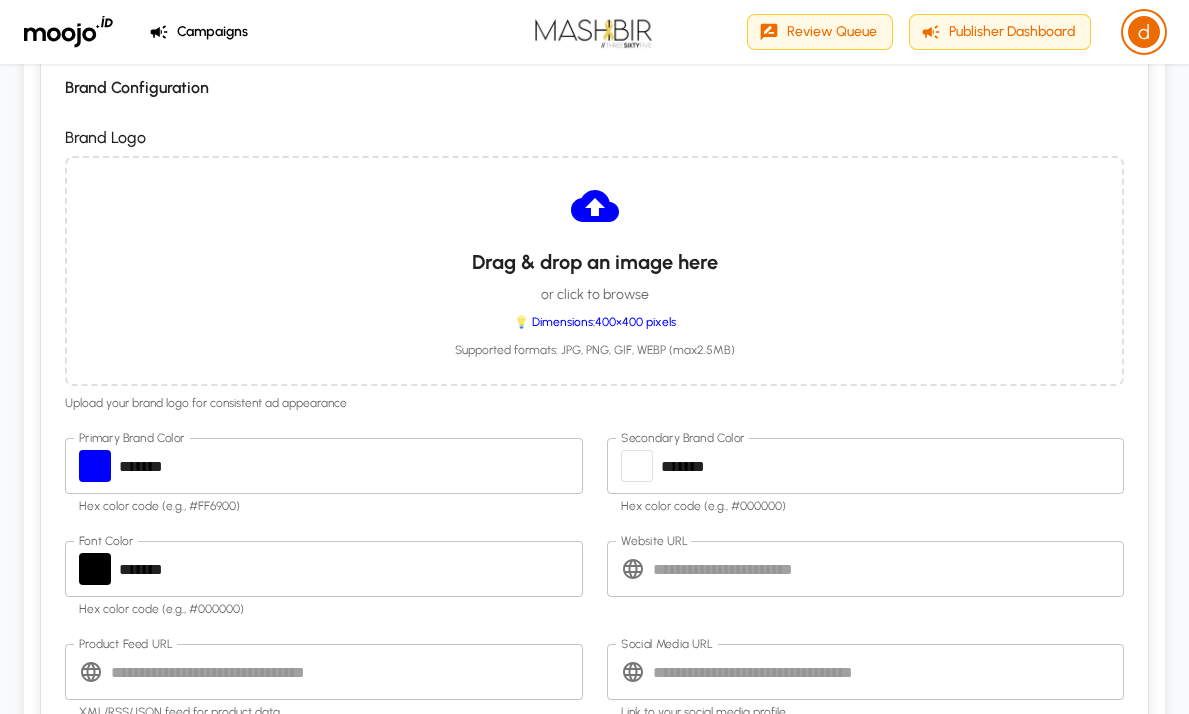 scroll, scrollTop: 1000, scrollLeft: 0, axis: vertical 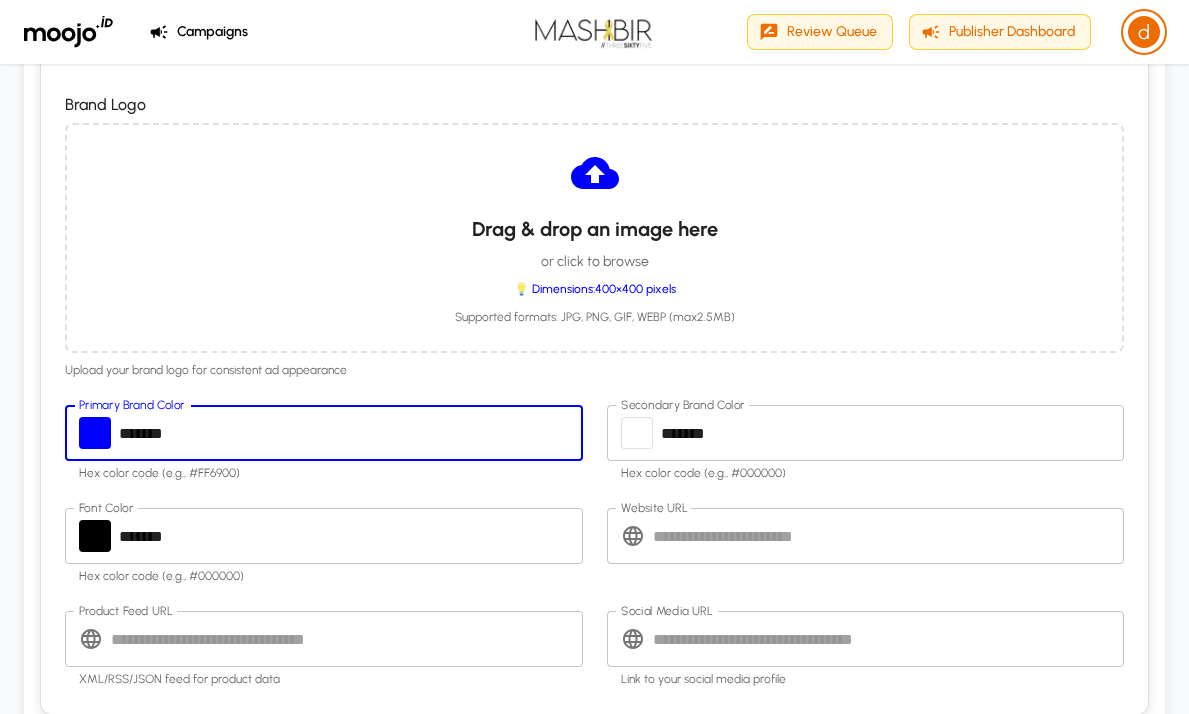 drag, startPoint x: 166, startPoint y: 430, endPoint x: 283, endPoint y: 430, distance: 117 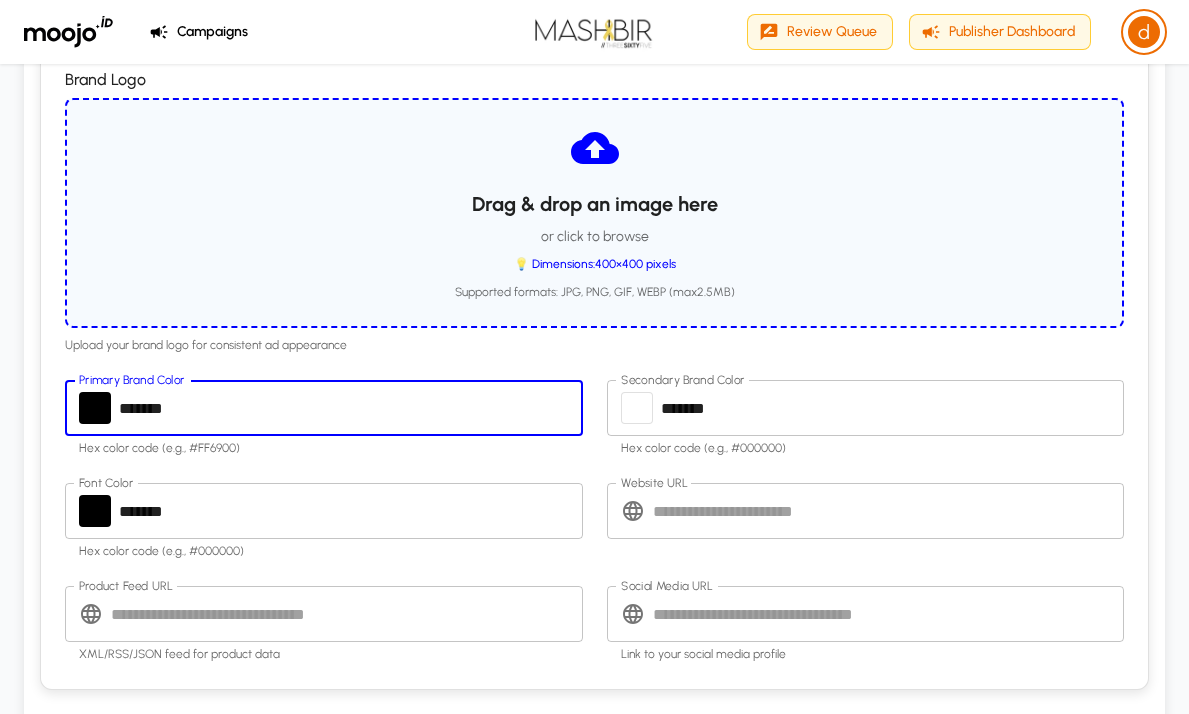 scroll, scrollTop: 1000, scrollLeft: 0, axis: vertical 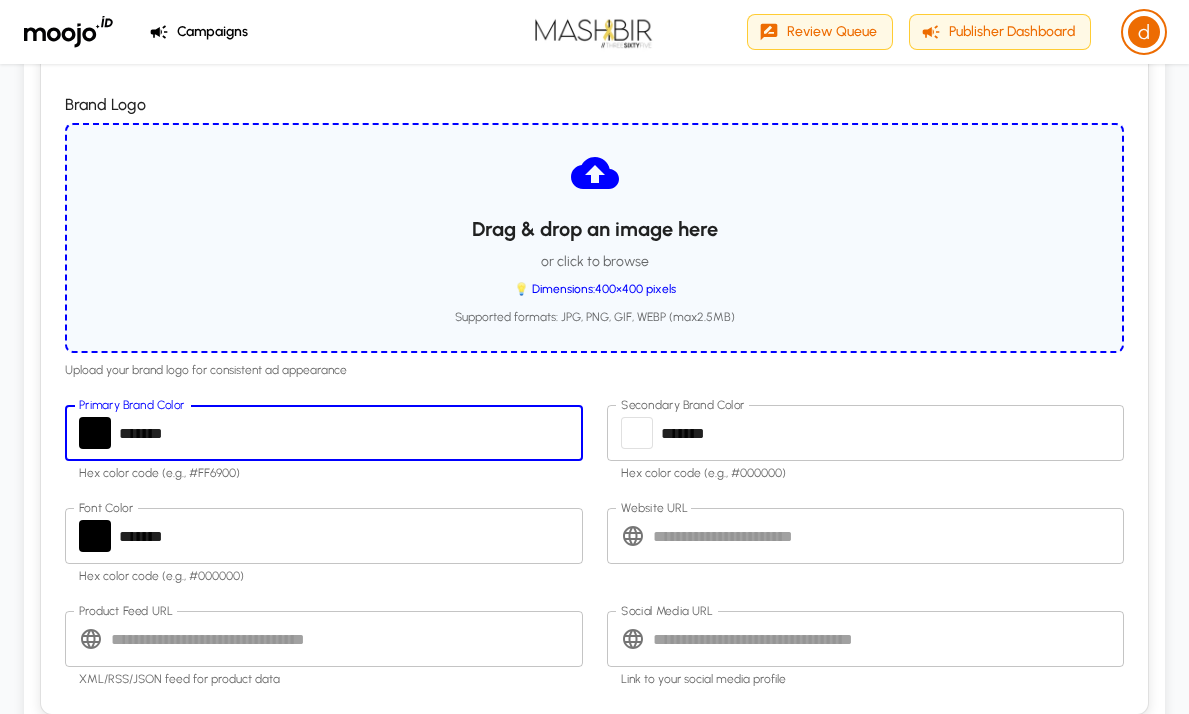 type on "*******" 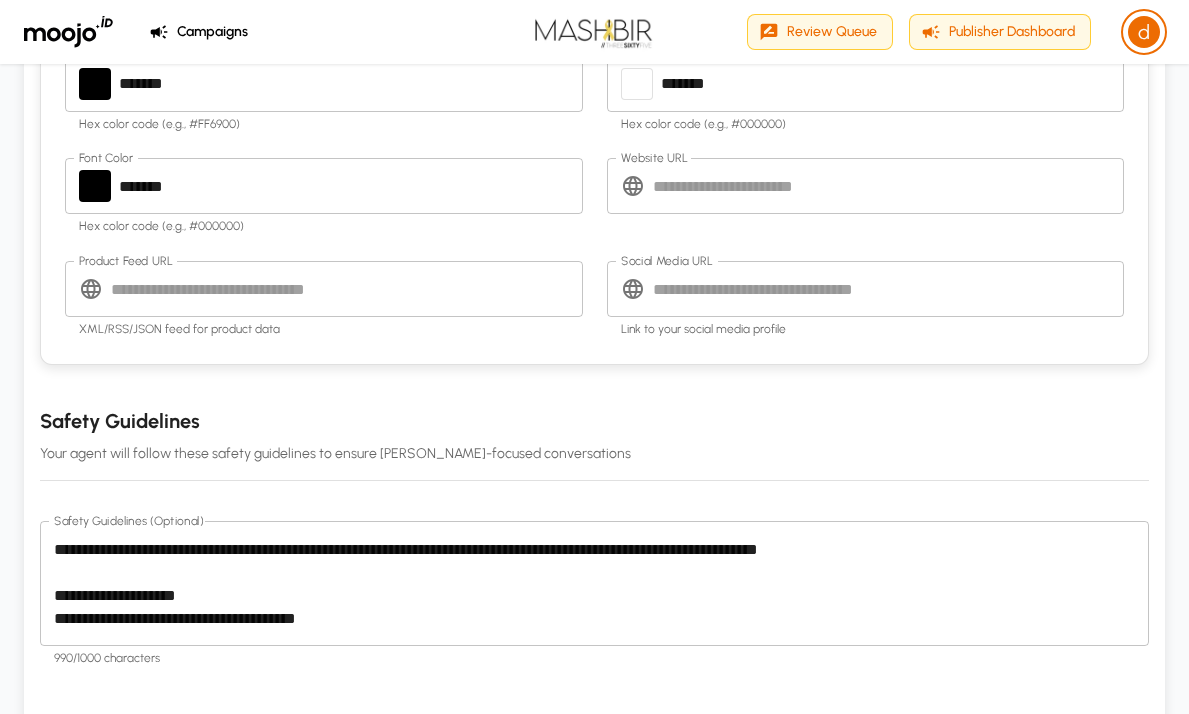 scroll, scrollTop: 1344, scrollLeft: 0, axis: vertical 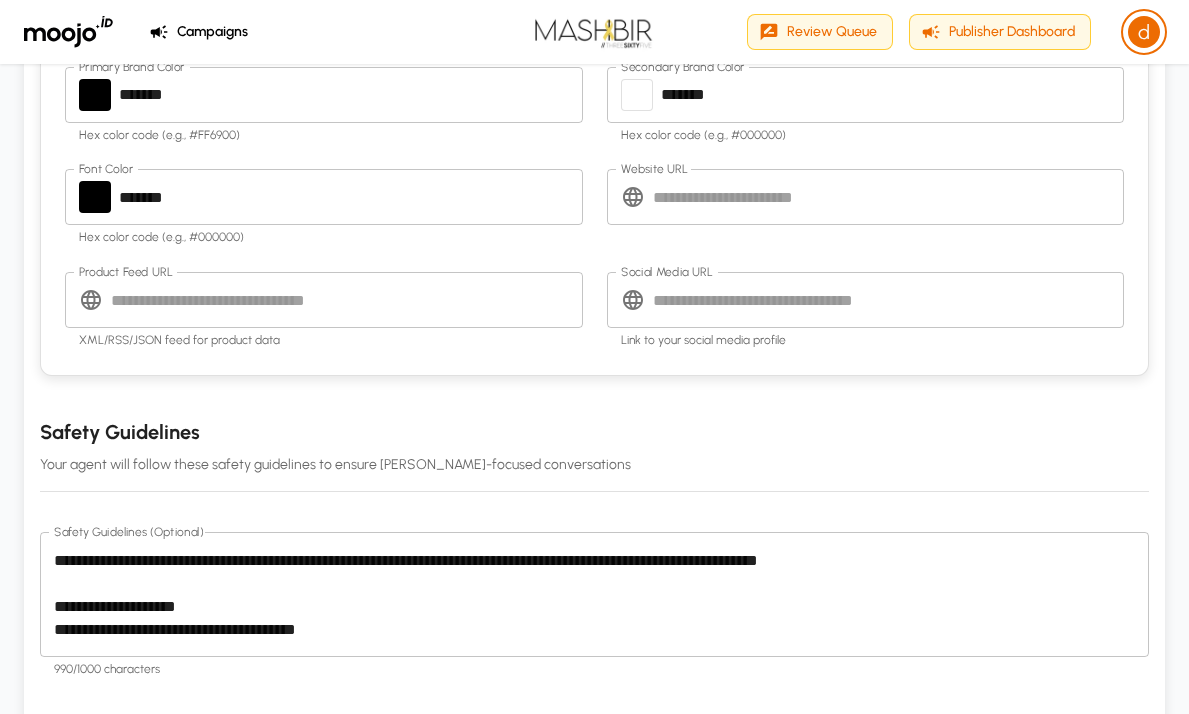 click on "Website URL" at bounding box center (889, 197) 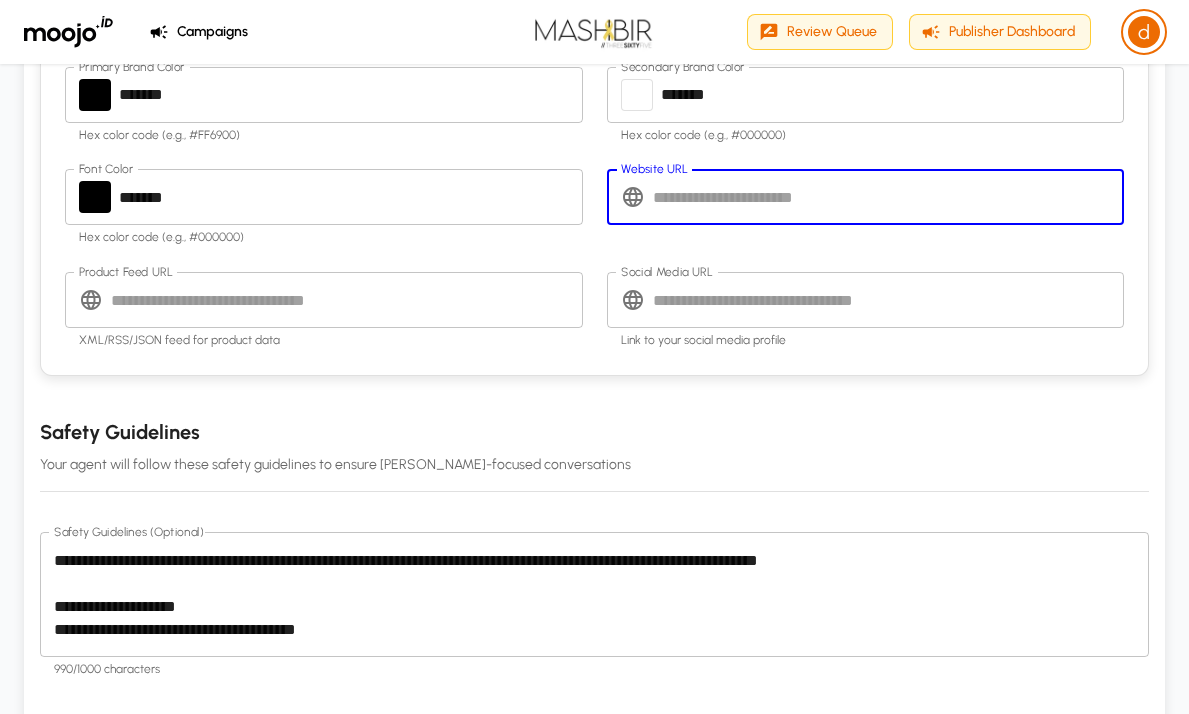 paste on "**********" 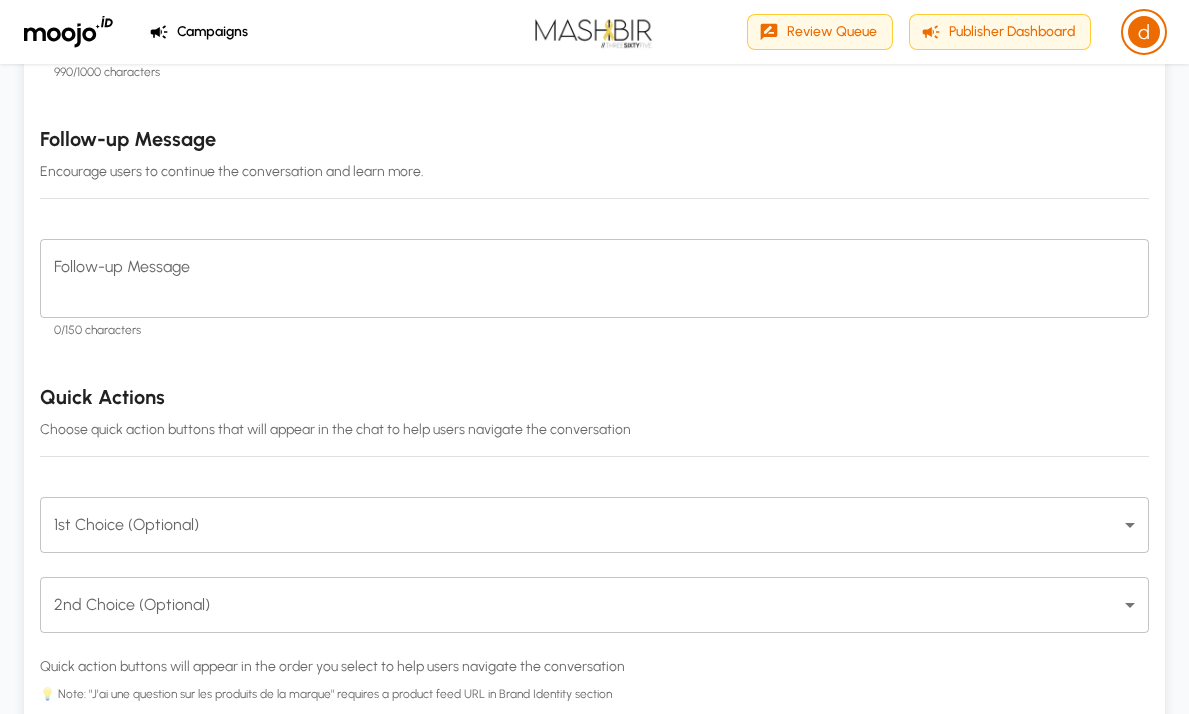 scroll, scrollTop: 1915, scrollLeft: 0, axis: vertical 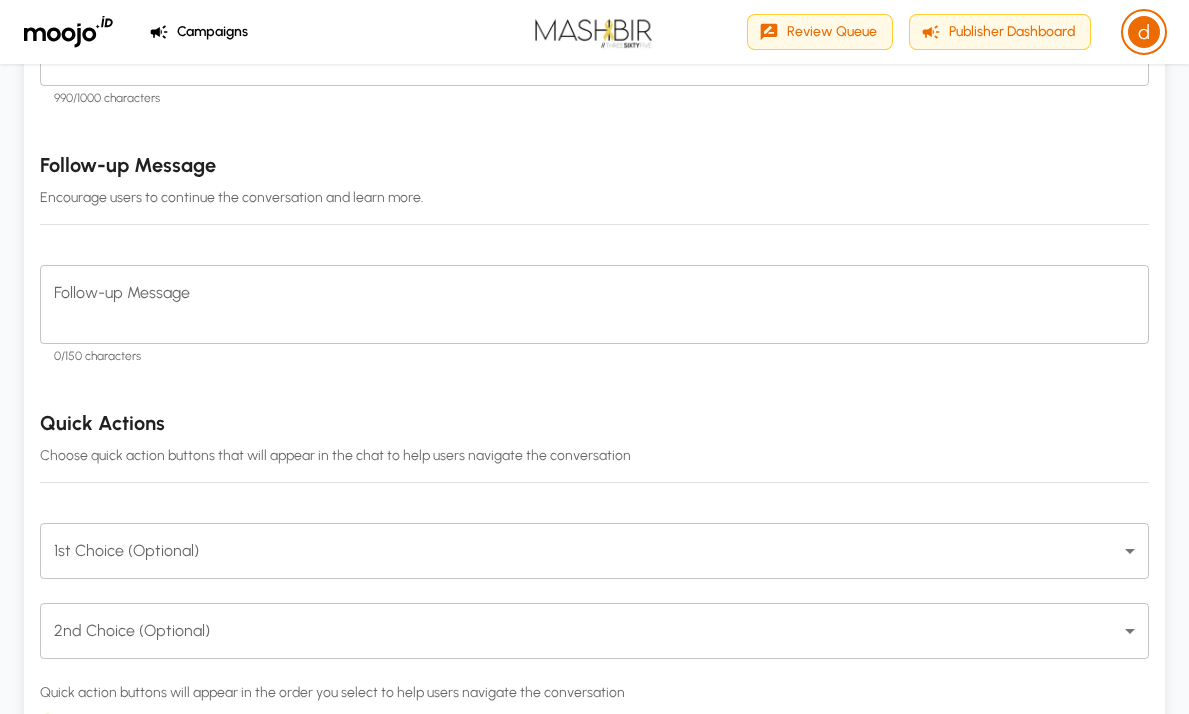 type on "**********" 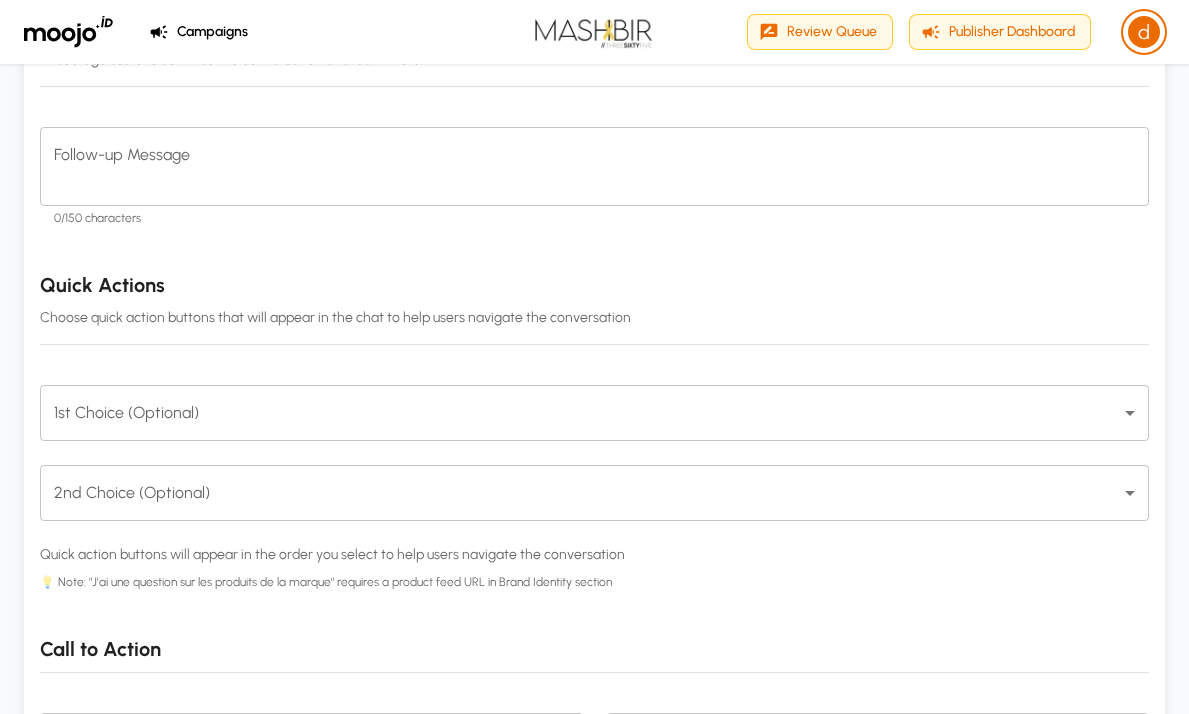 scroll, scrollTop: 2114, scrollLeft: 0, axis: vertical 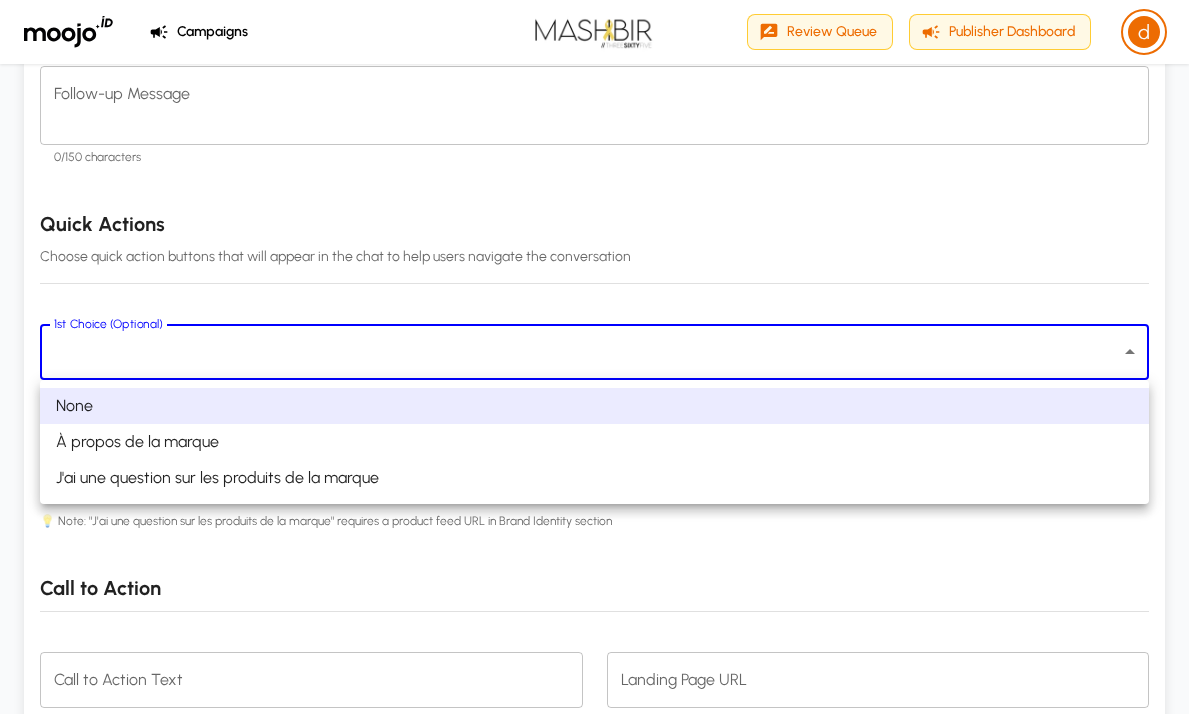 click on "**********" at bounding box center (594, -505) 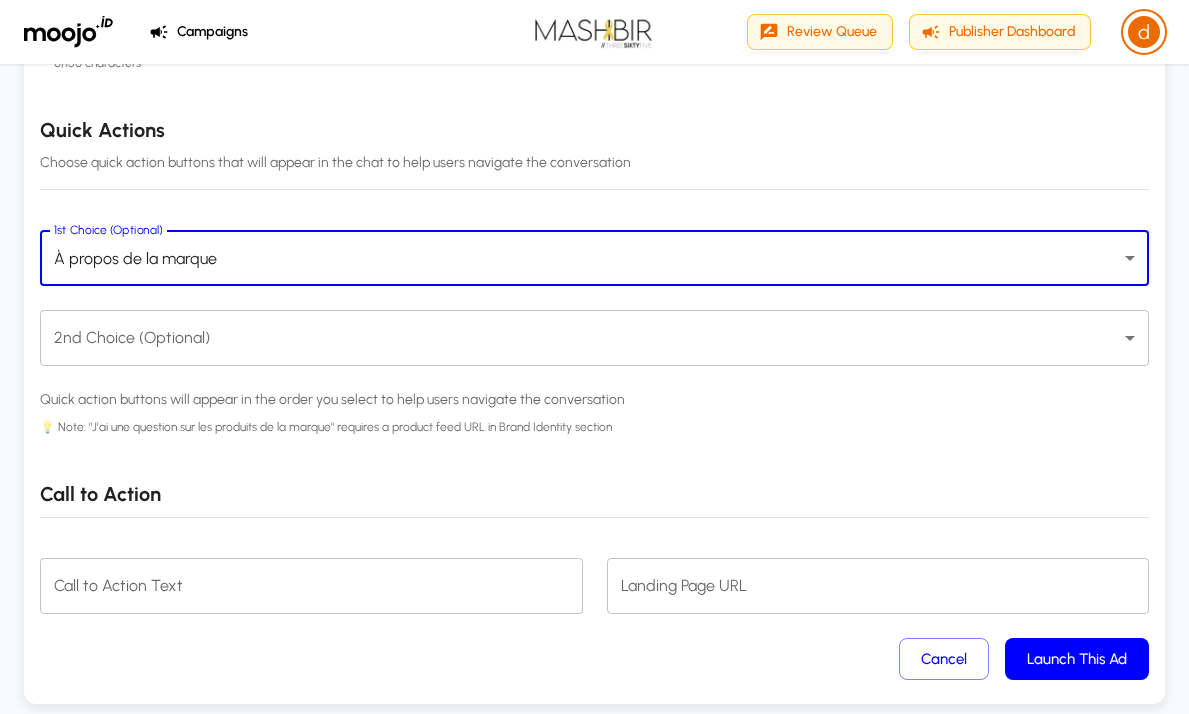 scroll, scrollTop: 2361, scrollLeft: 0, axis: vertical 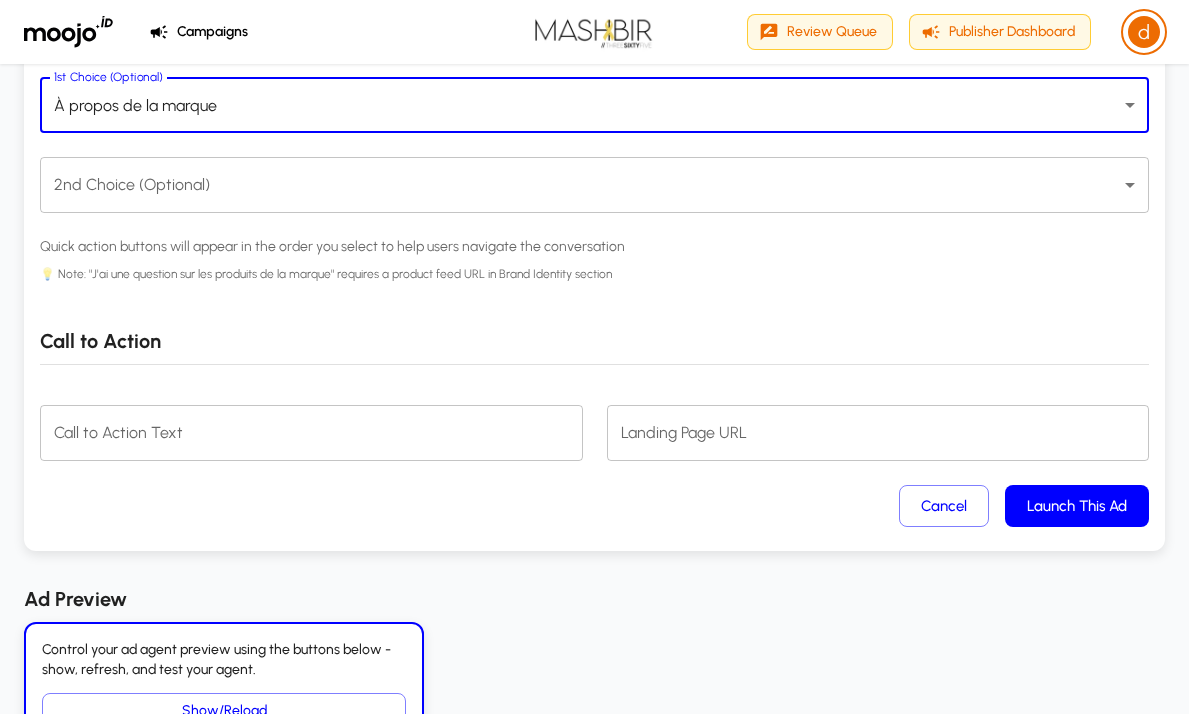 click on "Call to Action Text" at bounding box center [311, 433] 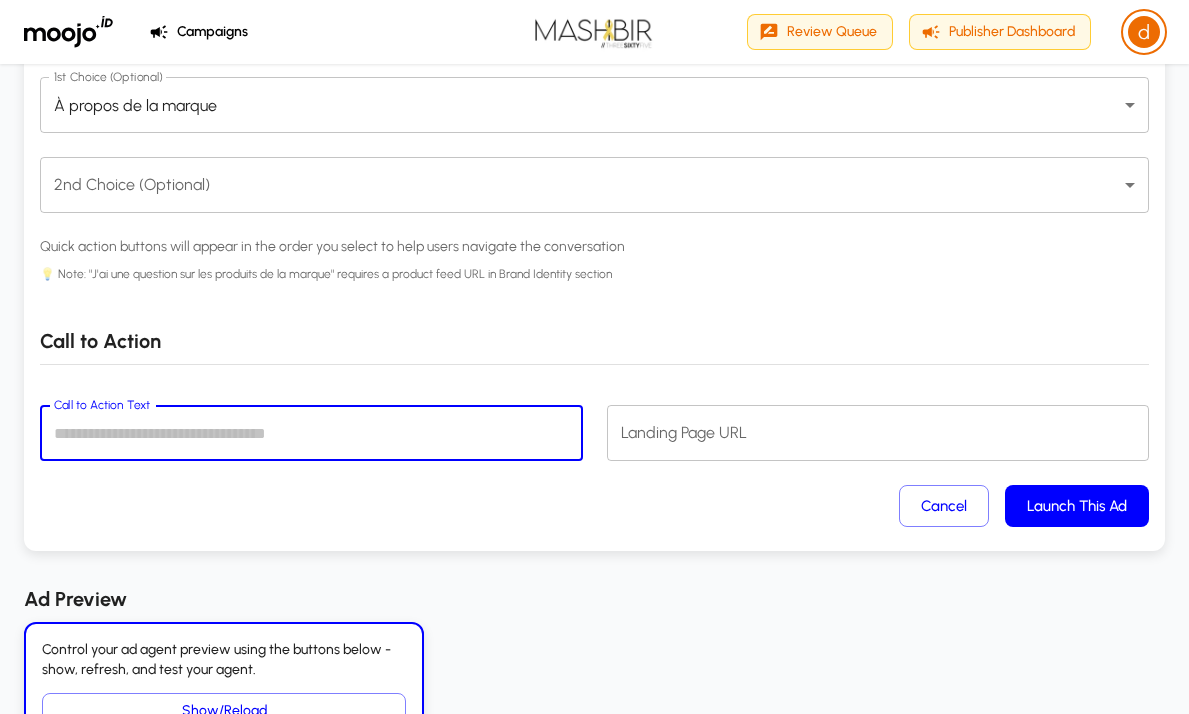 paste on "**********" 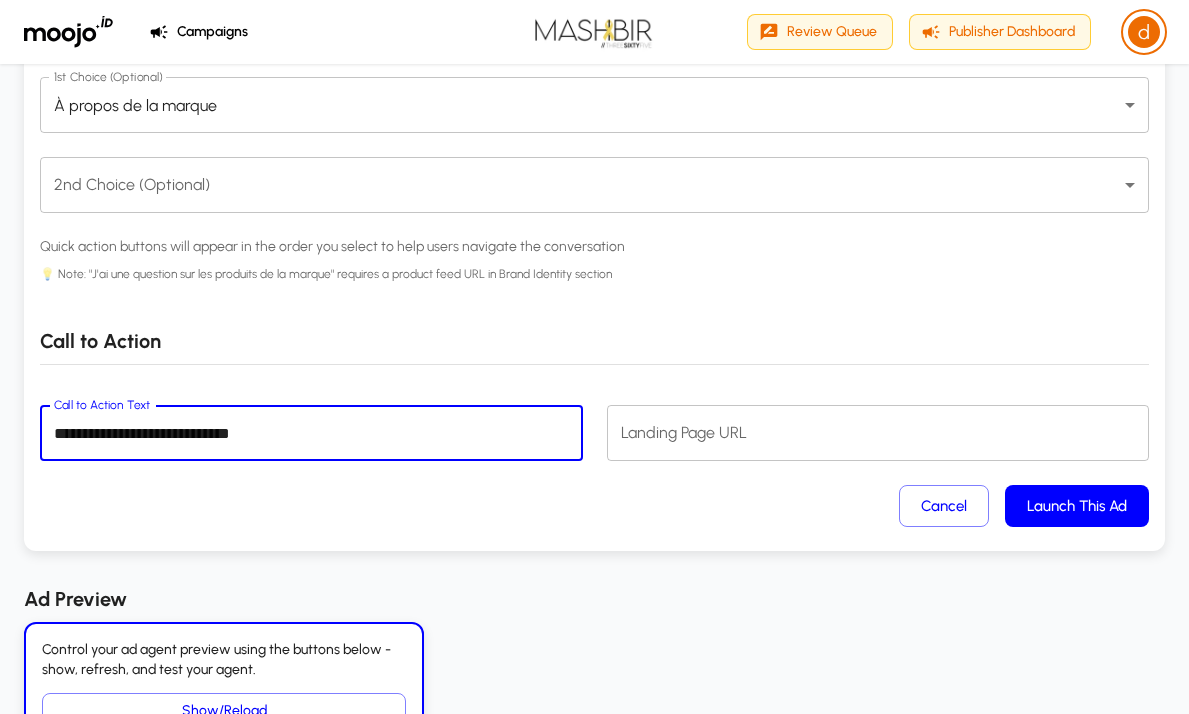 type on "**********" 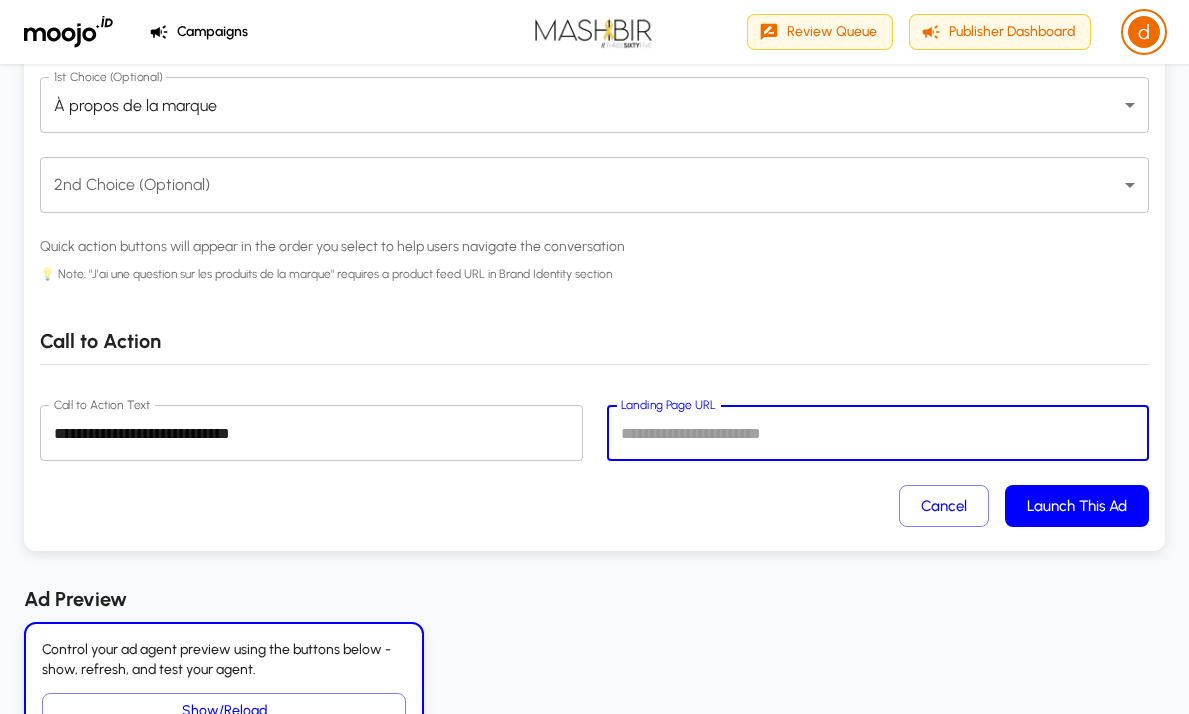 click on "Landing Page URL" at bounding box center (878, 433) 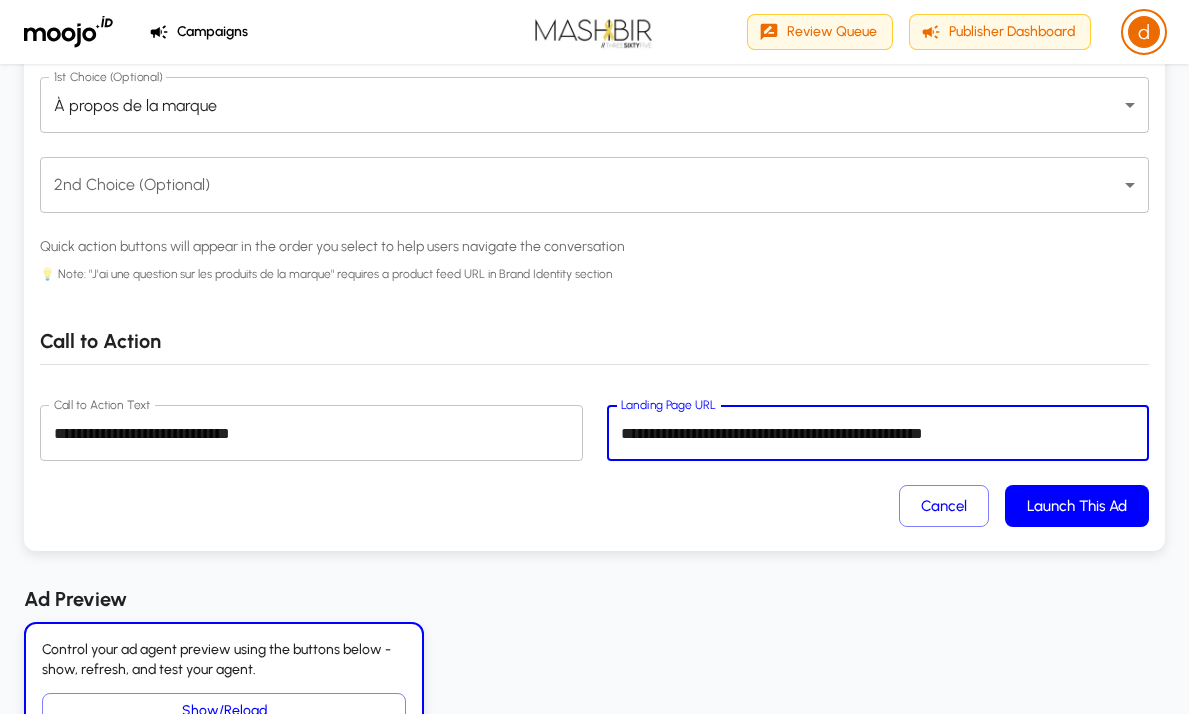 type on "**********" 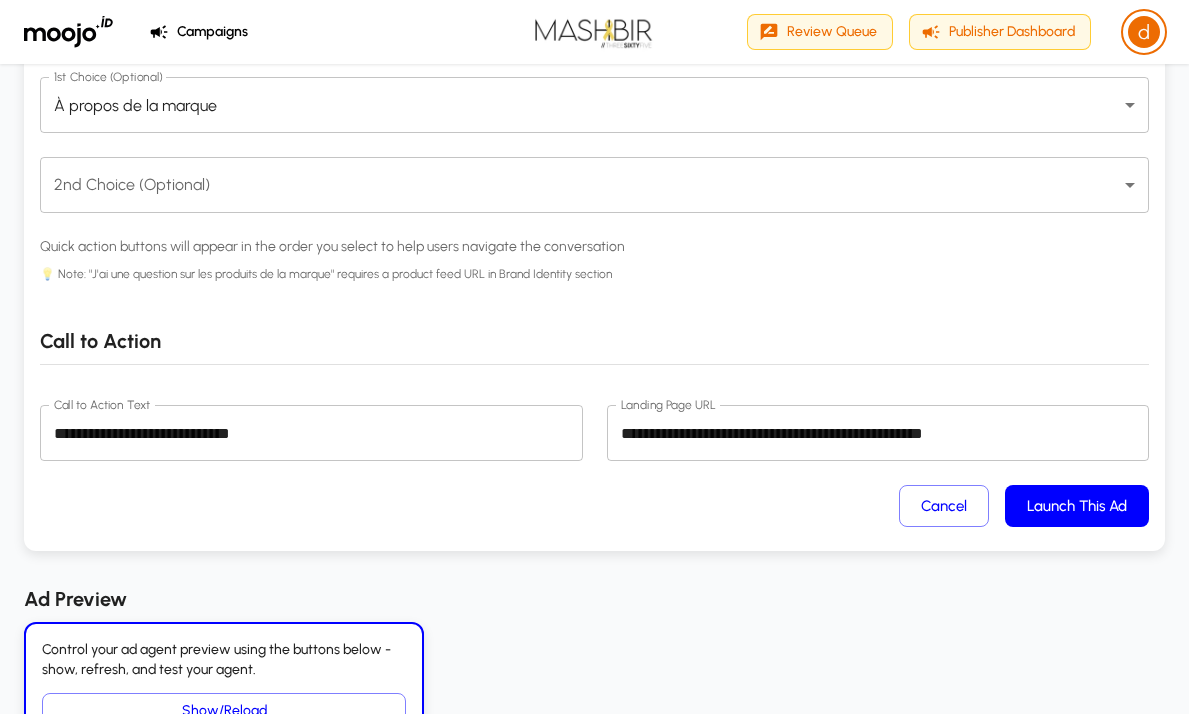click on "Cancel Launch This Ad" at bounding box center [594, 506] 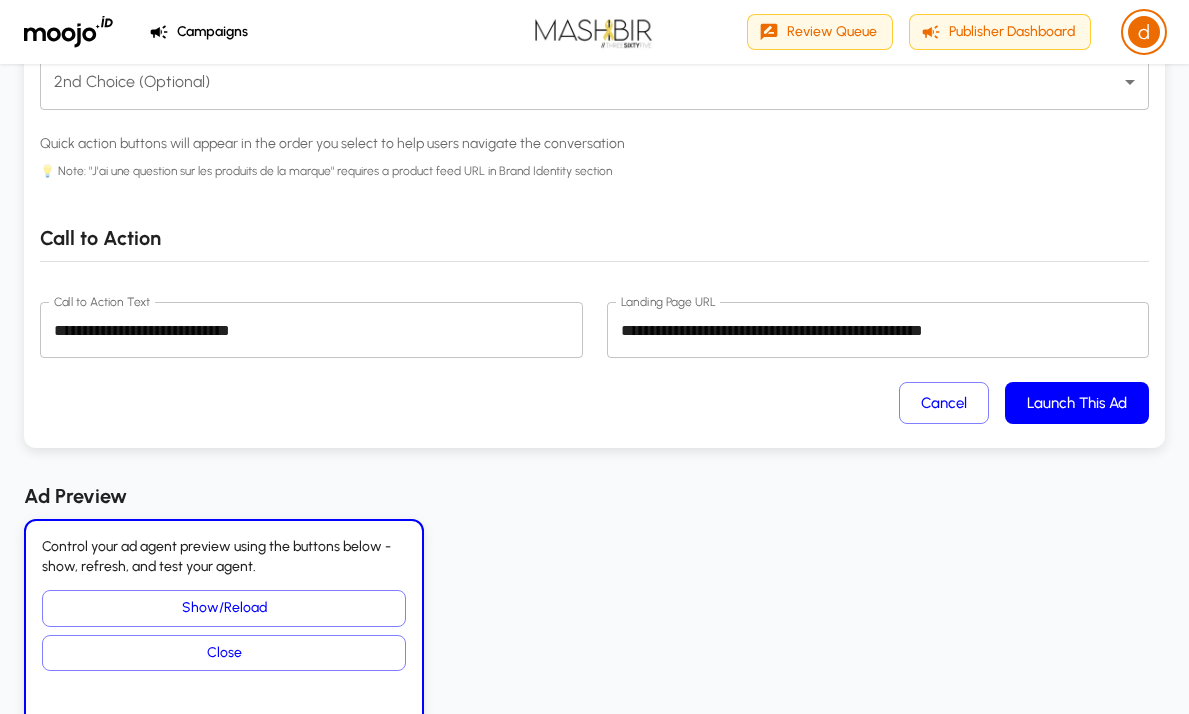 scroll, scrollTop: 2505, scrollLeft: 0, axis: vertical 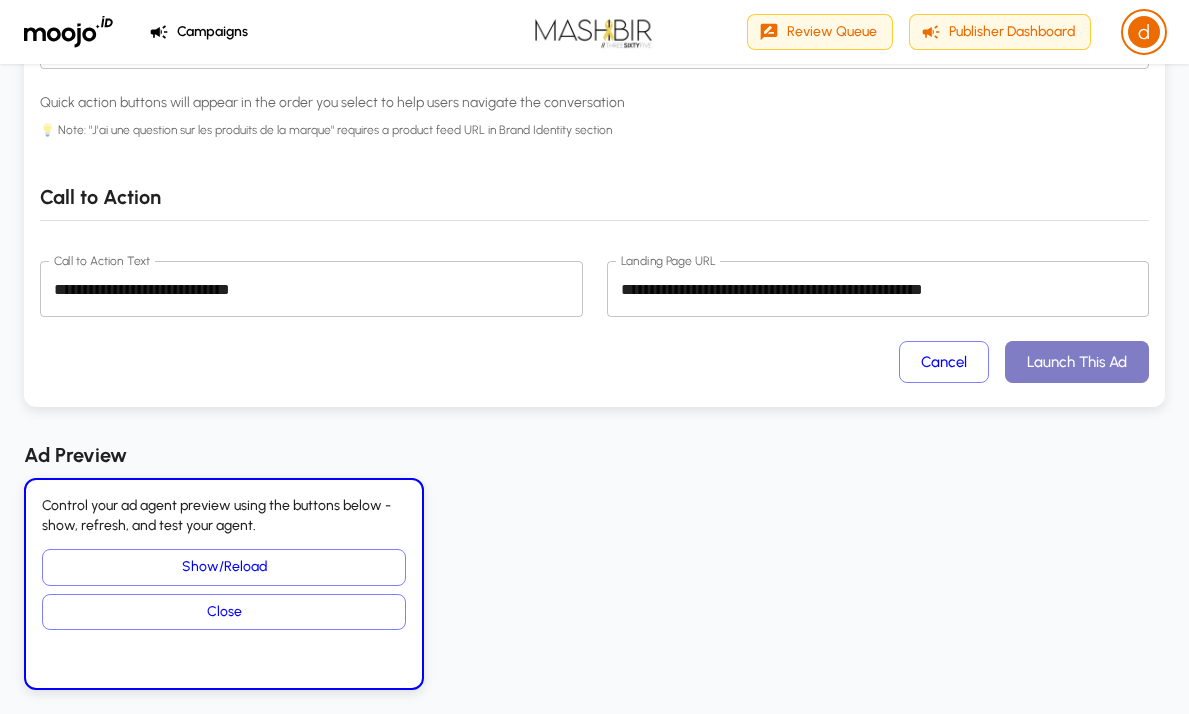 click on "Launch This Ad" at bounding box center [1077, 362] 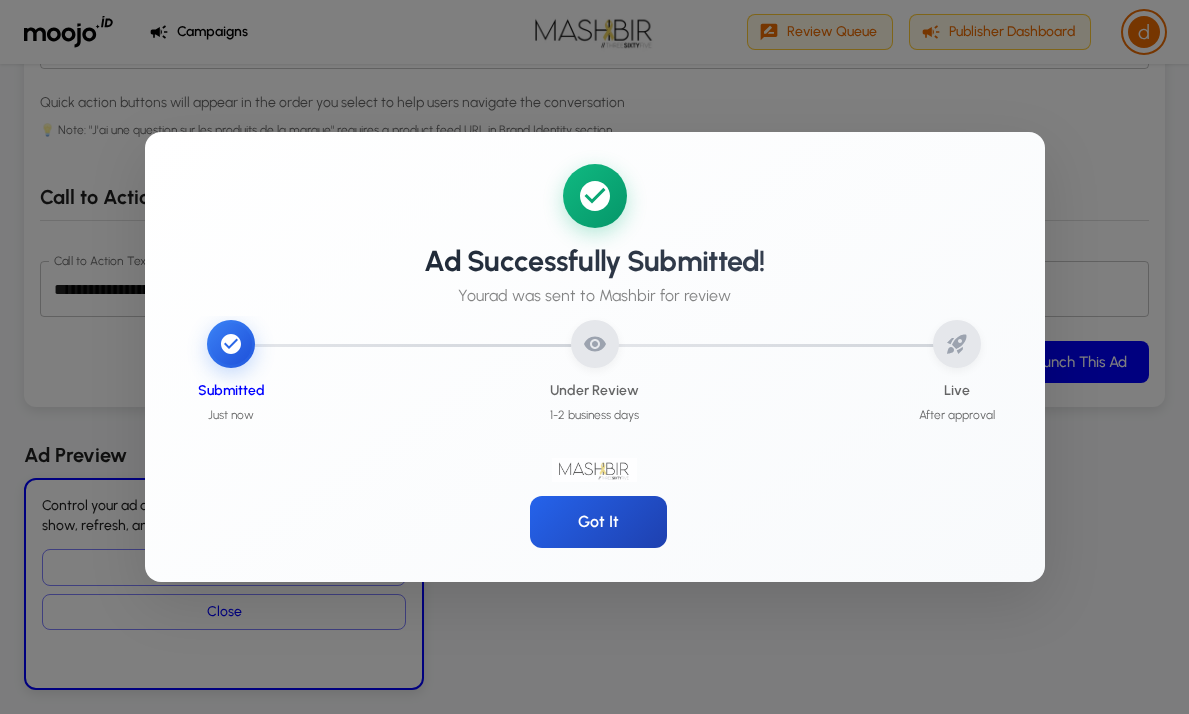 click on "Got It" at bounding box center [598, 522] 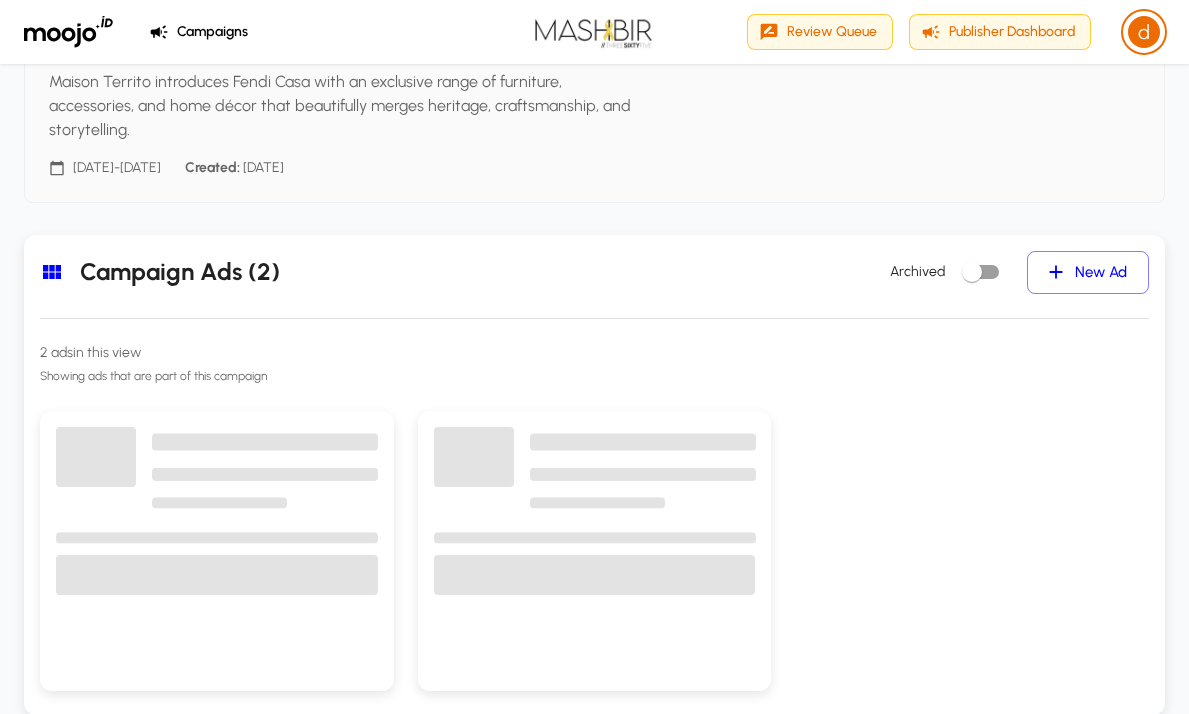 scroll, scrollTop: 0, scrollLeft: 0, axis: both 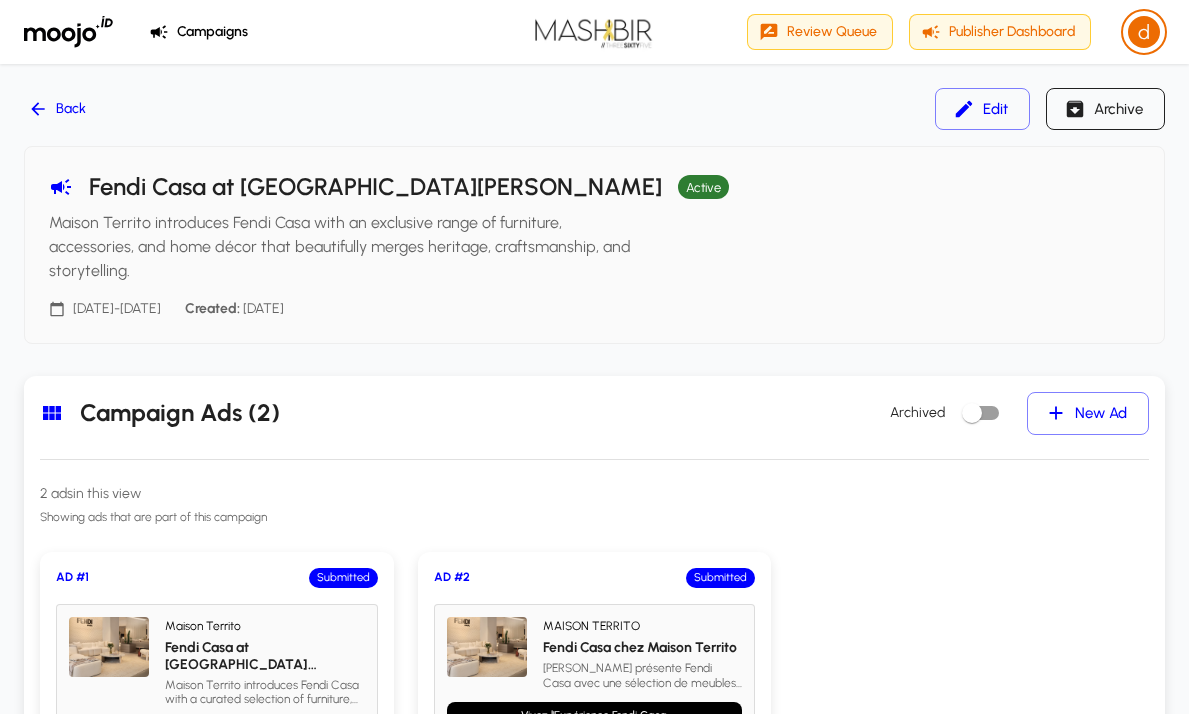 click on "Back" at bounding box center (59, 109) 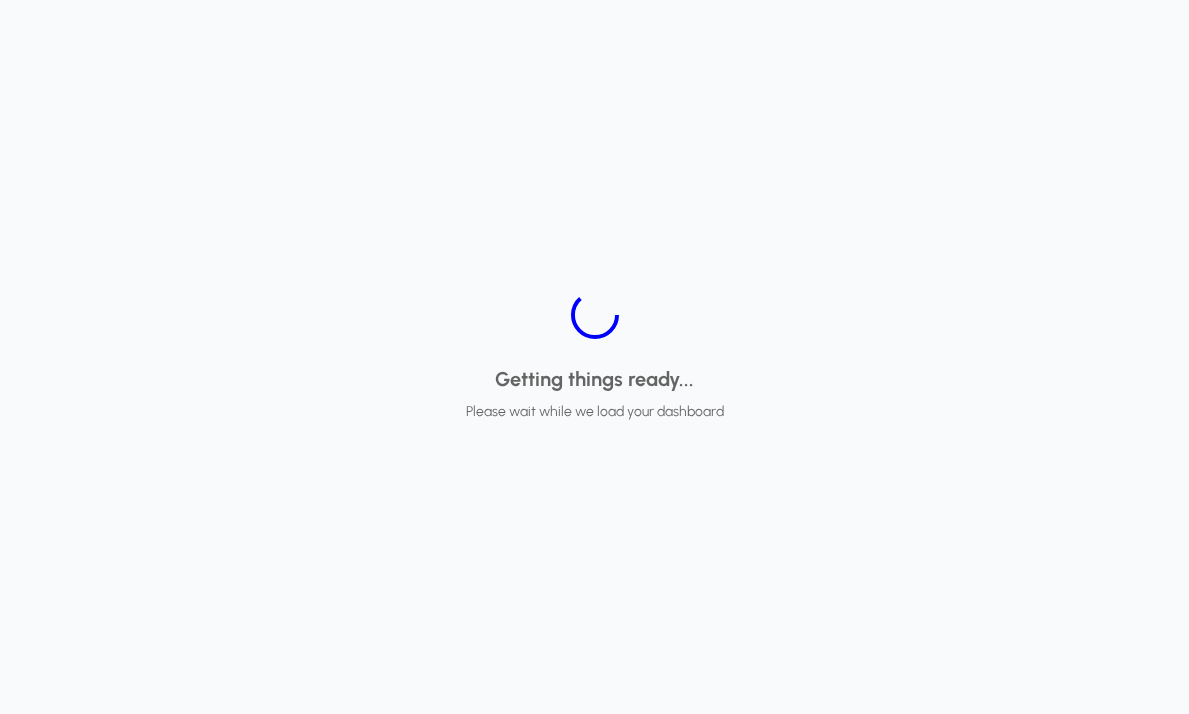 scroll, scrollTop: 0, scrollLeft: 0, axis: both 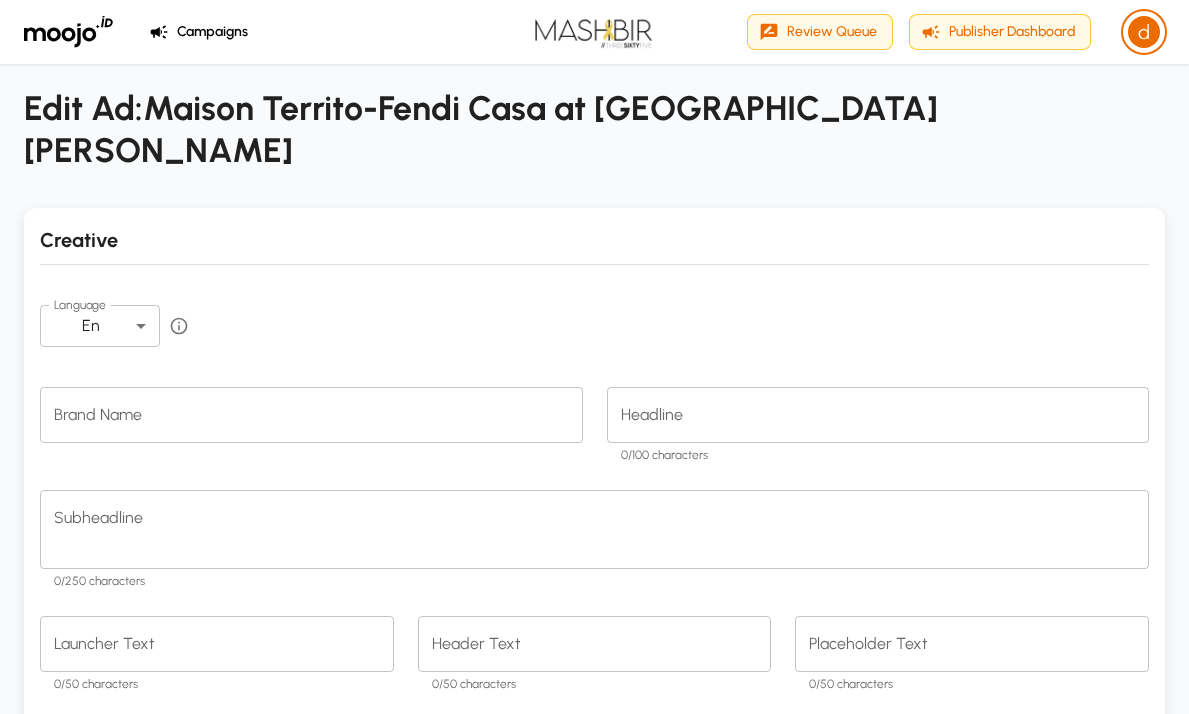 type on "**********" 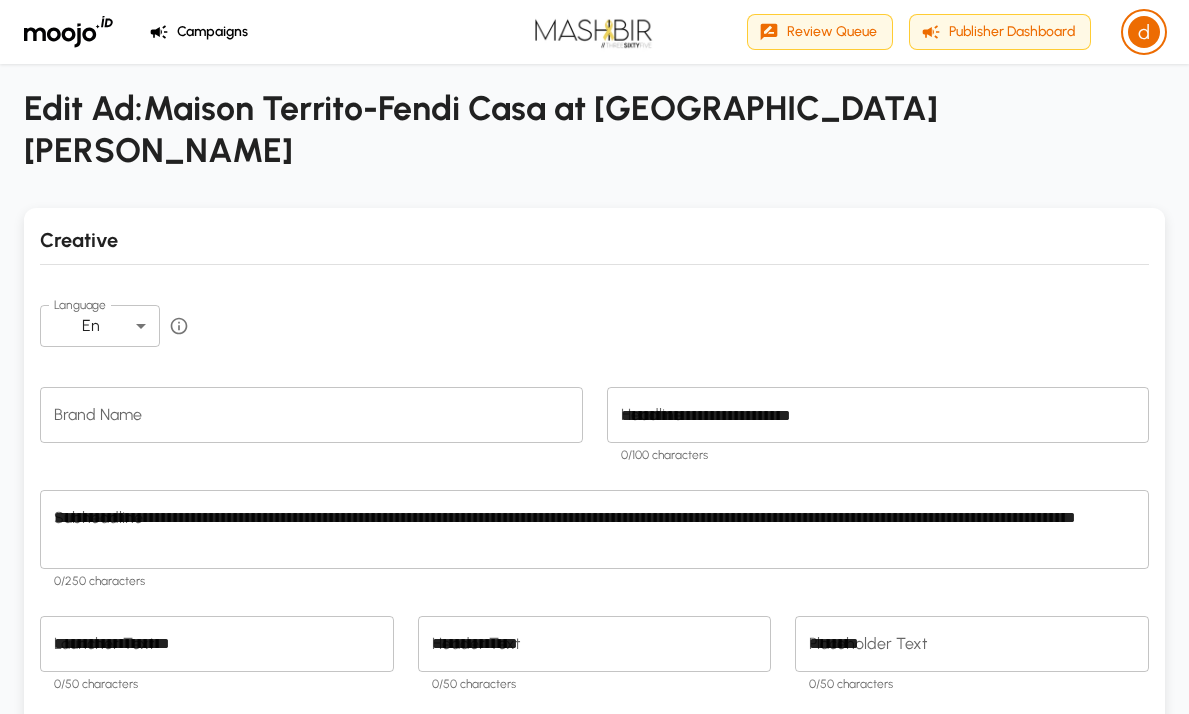 type on "**********" 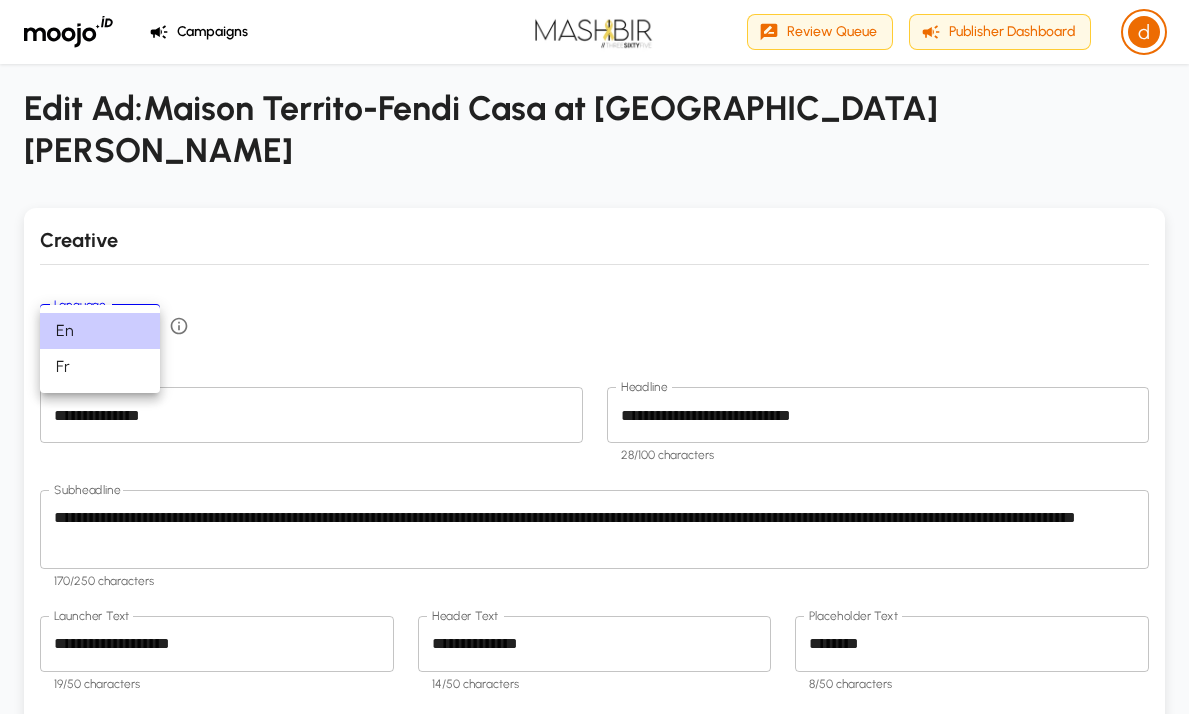 click on "**********" at bounding box center [594, 1630] 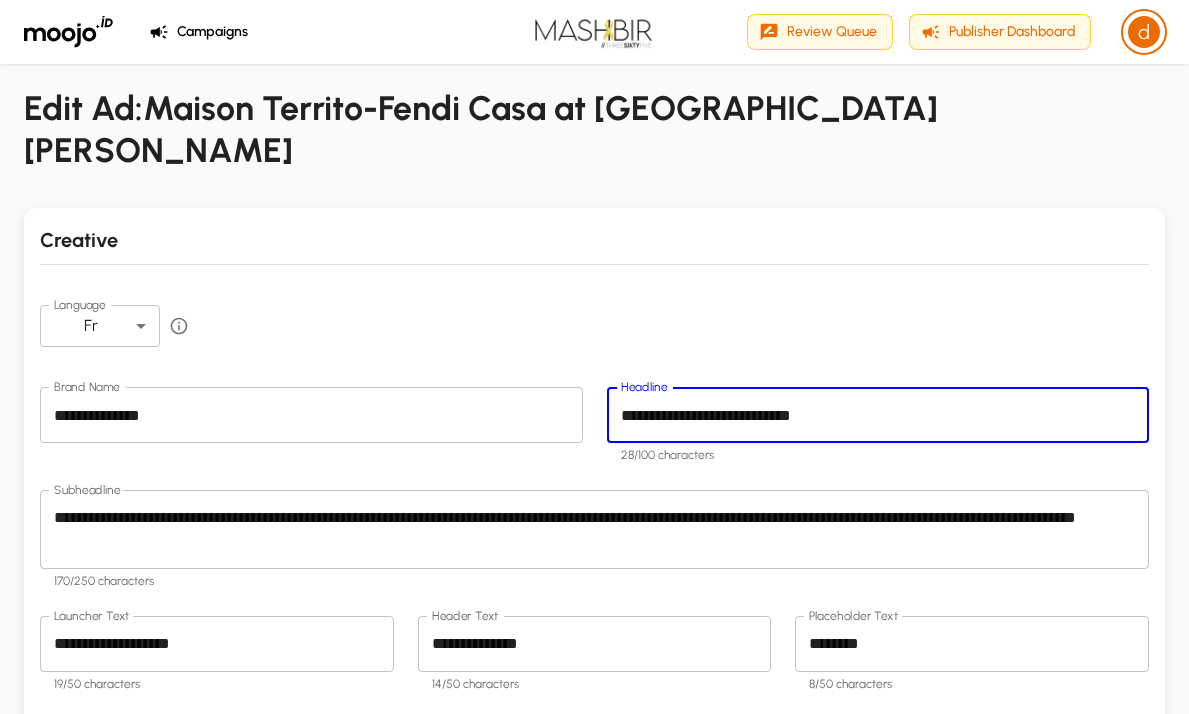 drag, startPoint x: 717, startPoint y: 371, endPoint x: 703, endPoint y: 372, distance: 14.035668 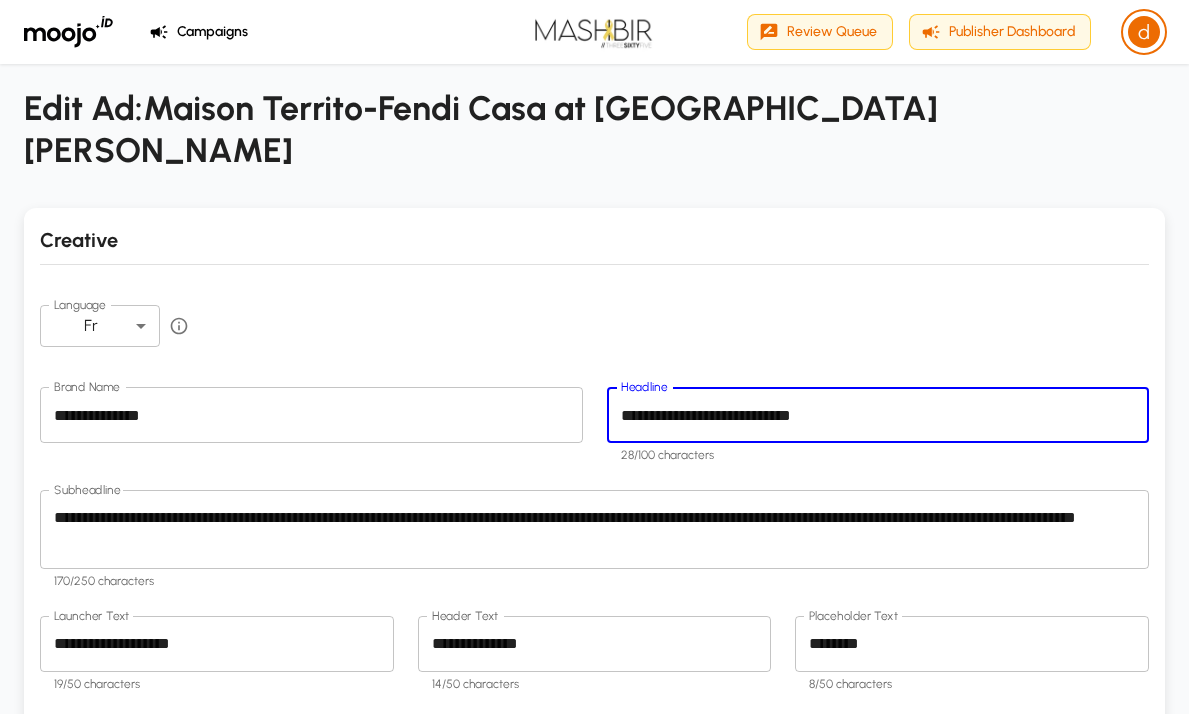 click on "**********" at bounding box center (878, 415) 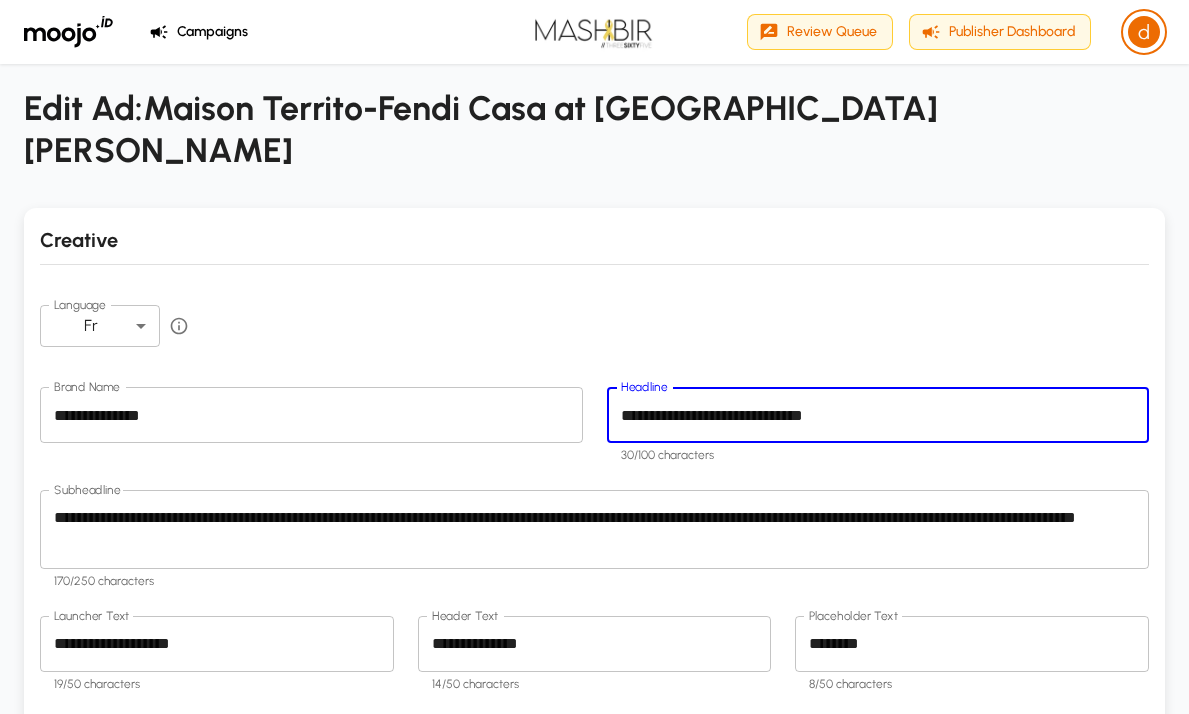 type on "**********" 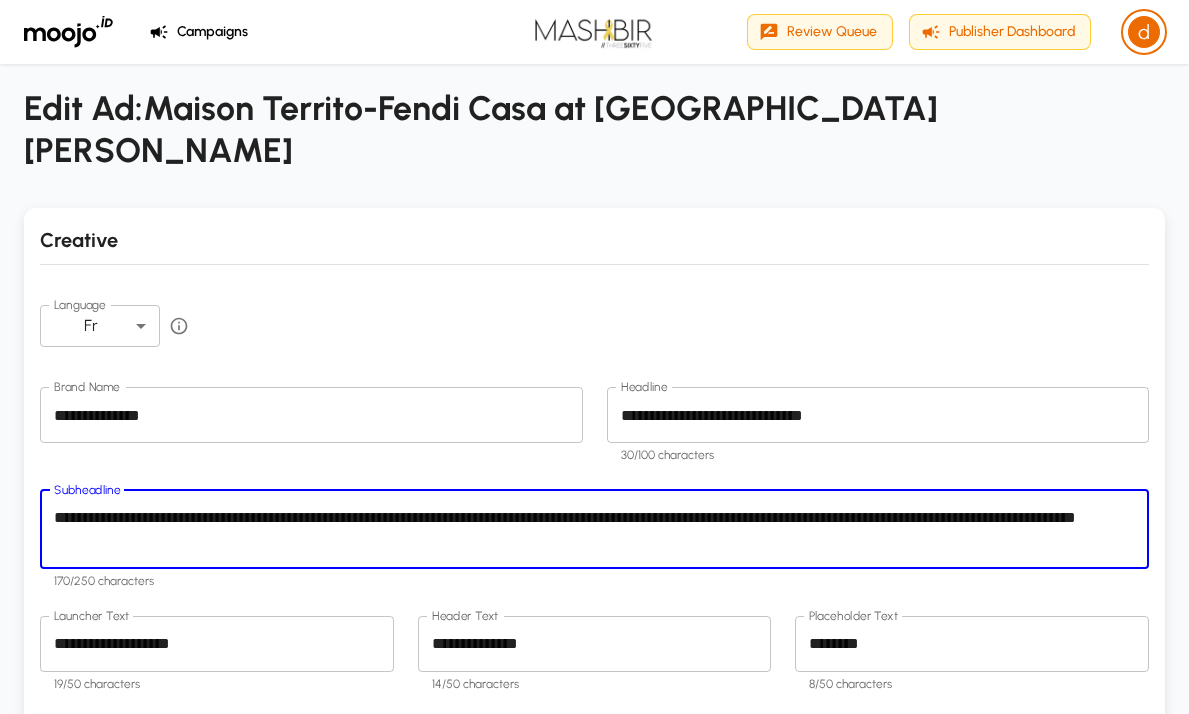 drag, startPoint x: 188, startPoint y: 504, endPoint x: 48, endPoint y: 475, distance: 142.97203 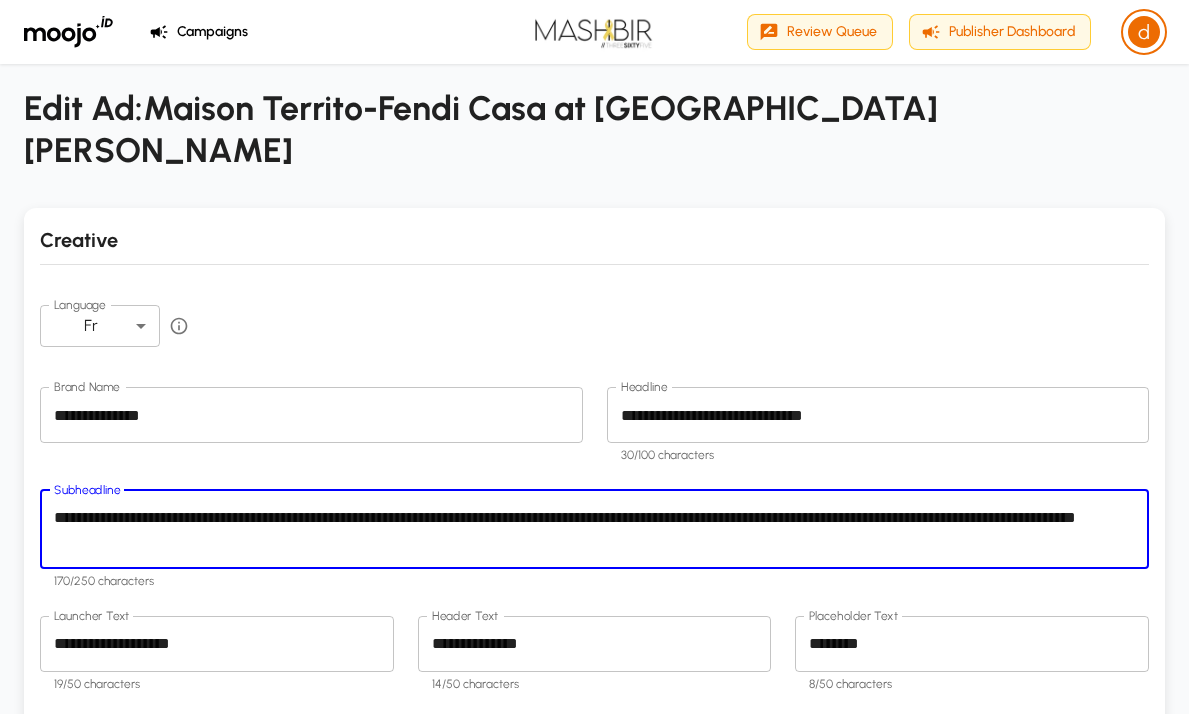 click on "**********" at bounding box center (594, 529) 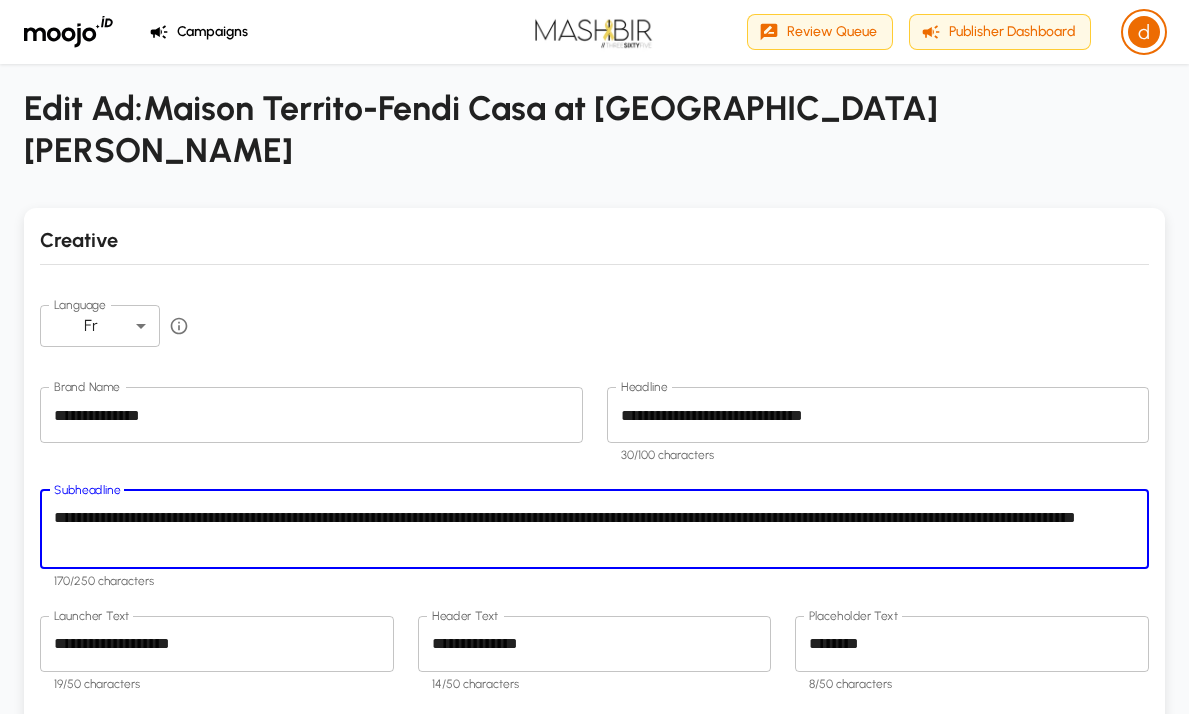 paste on "***" 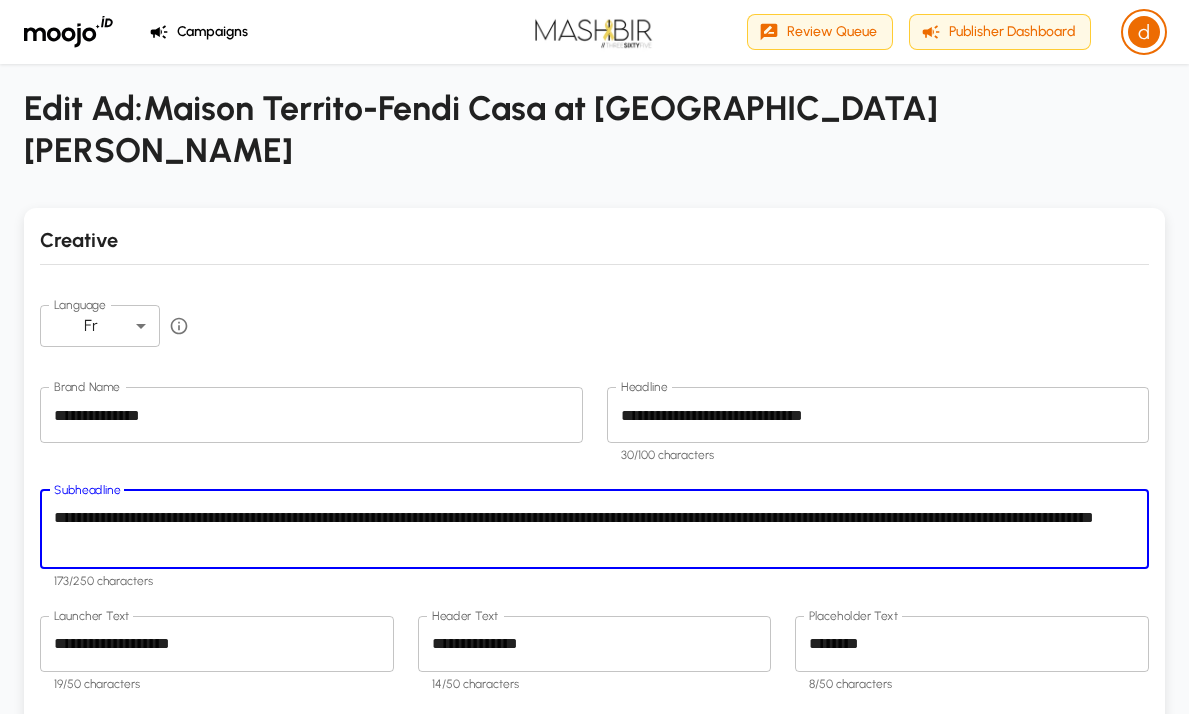 drag, startPoint x: 497, startPoint y: 475, endPoint x: 436, endPoint y: 477, distance: 61.03278 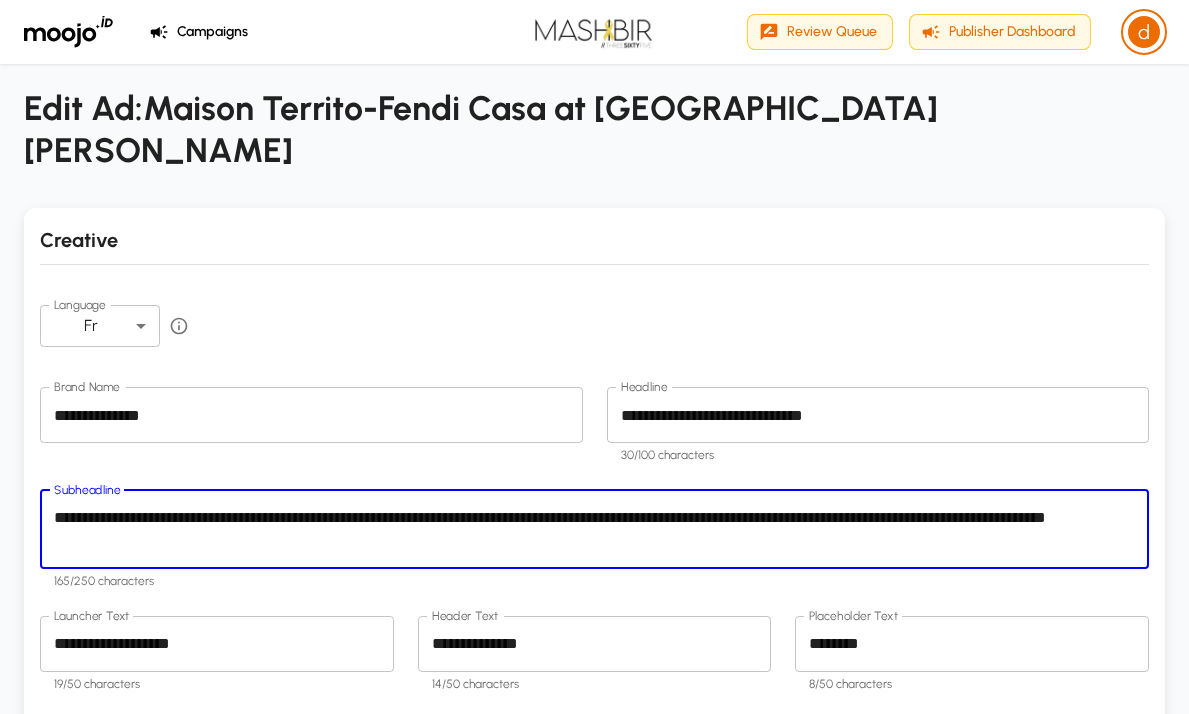 click on "**********" at bounding box center [594, 529] 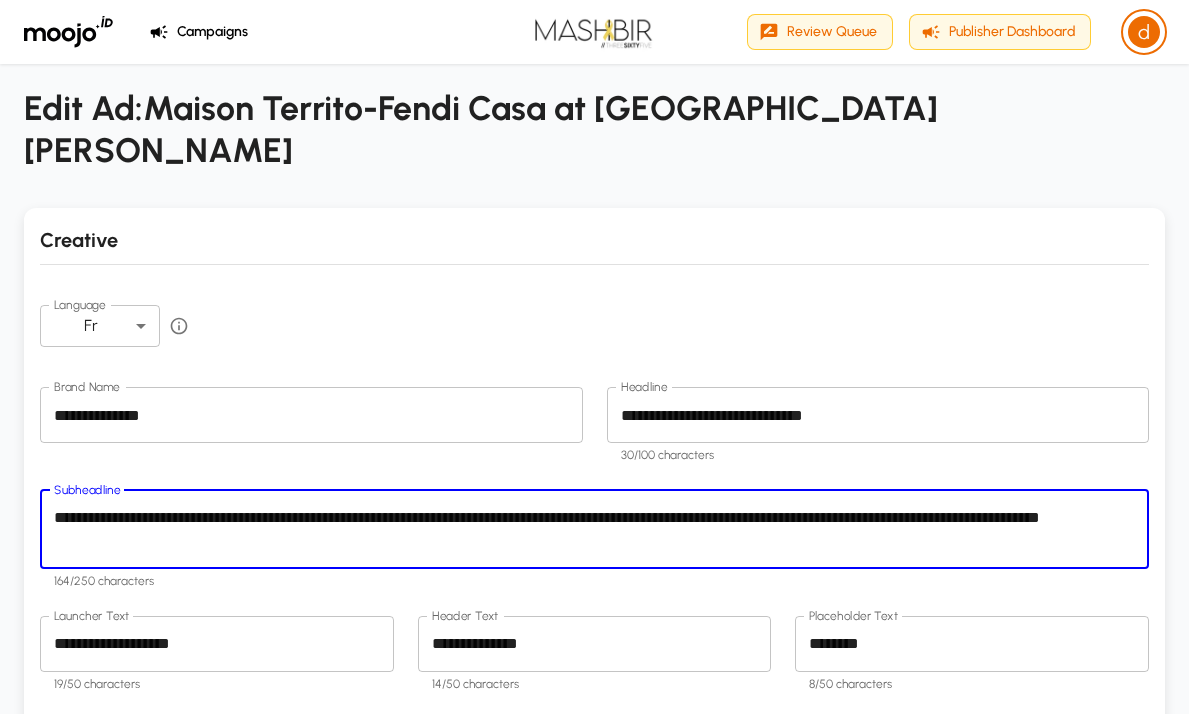 drag, startPoint x: 1079, startPoint y: 474, endPoint x: 1093, endPoint y: 486, distance: 18.439089 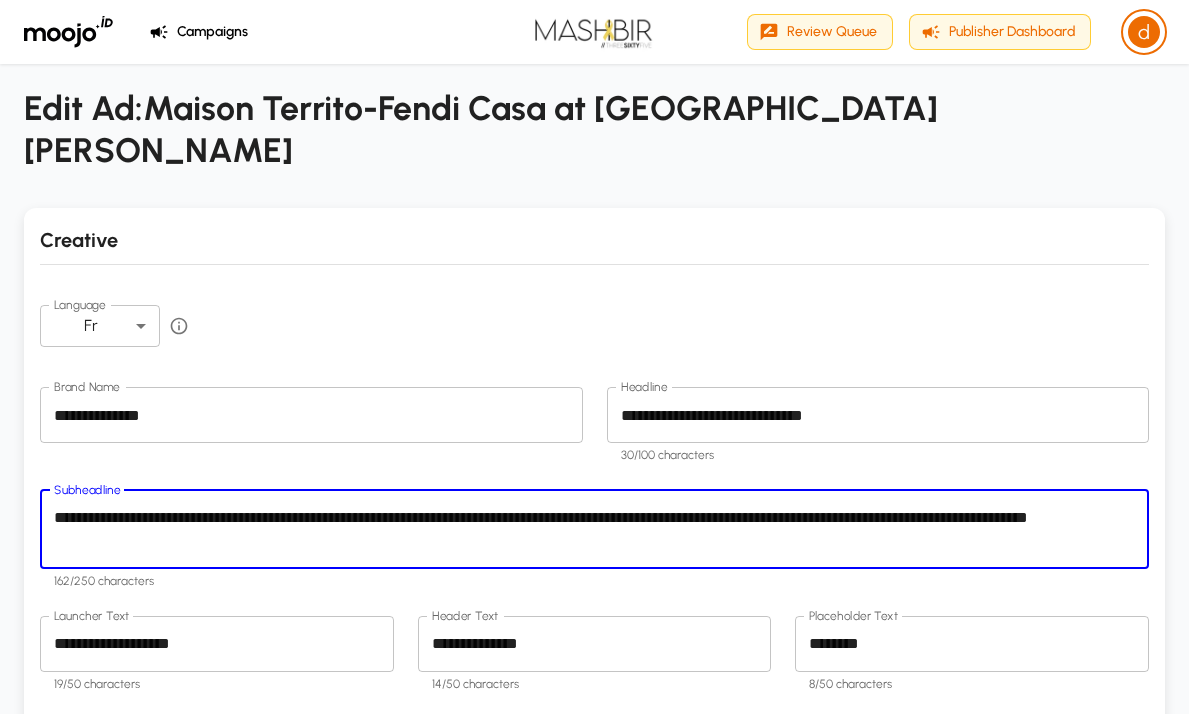 drag, startPoint x: 1082, startPoint y: 473, endPoint x: 1087, endPoint y: 482, distance: 10.29563 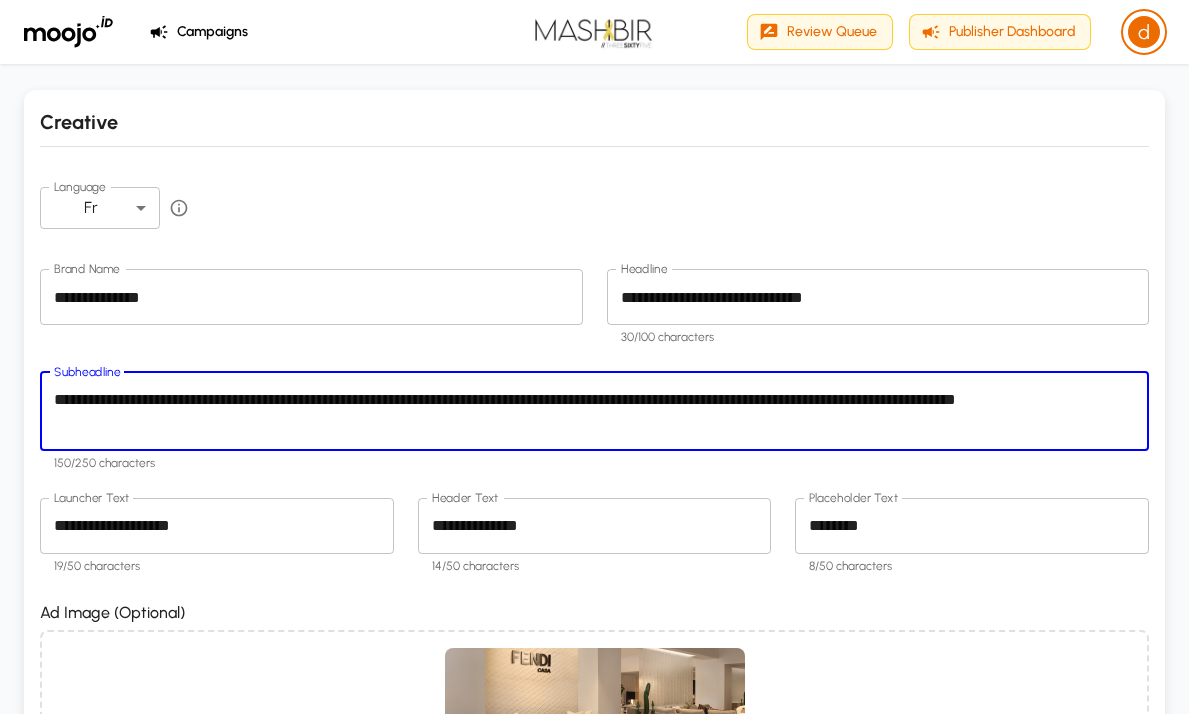 scroll, scrollTop: 142, scrollLeft: 0, axis: vertical 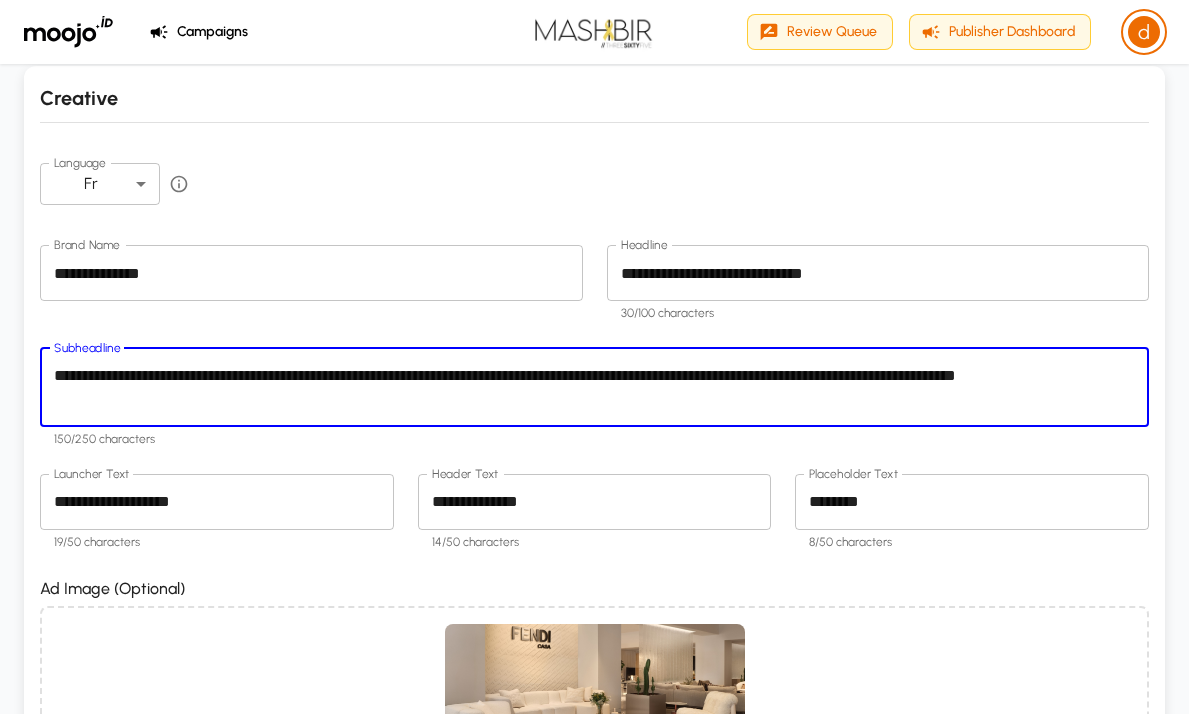 type on "**********" 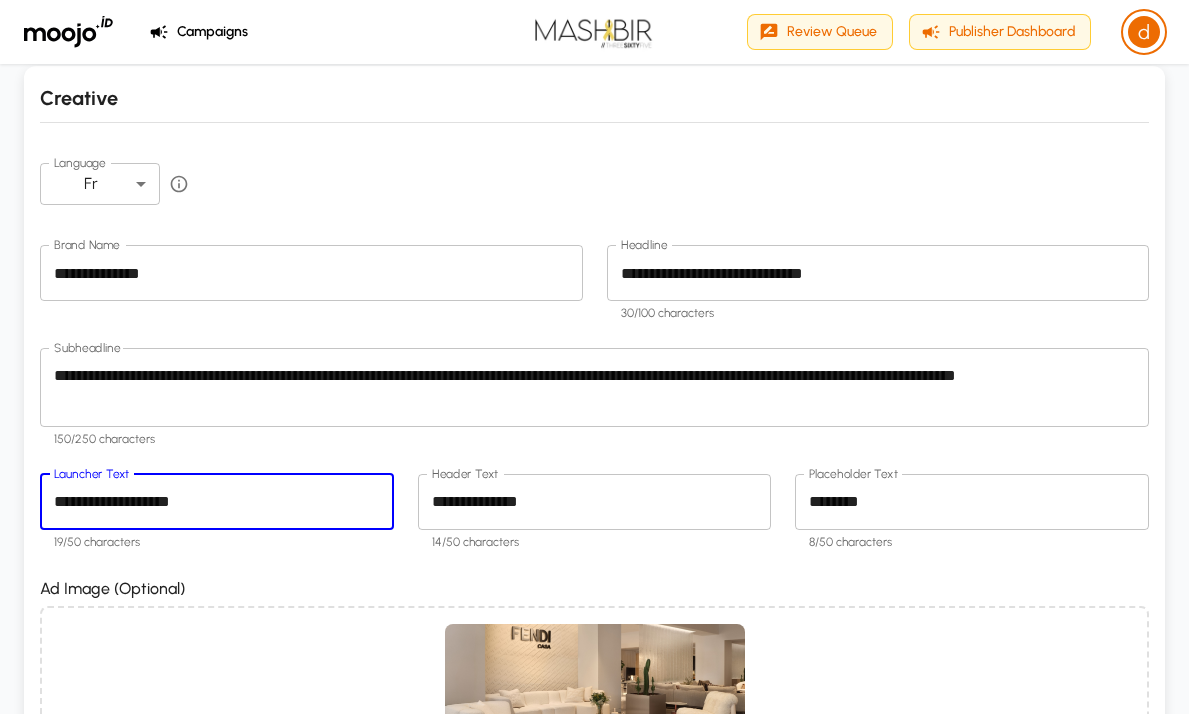 drag, startPoint x: 113, startPoint y: 461, endPoint x: 13, endPoint y: 451, distance: 100.49876 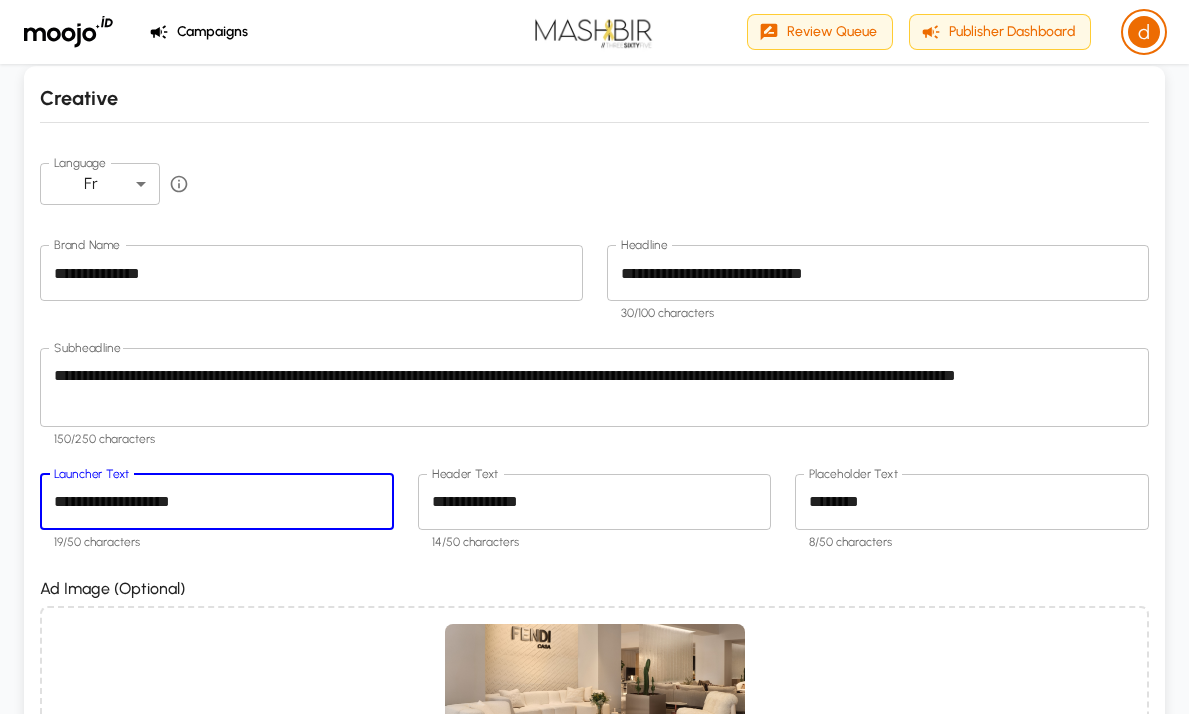 click on "**********" at bounding box center [578, 1423] 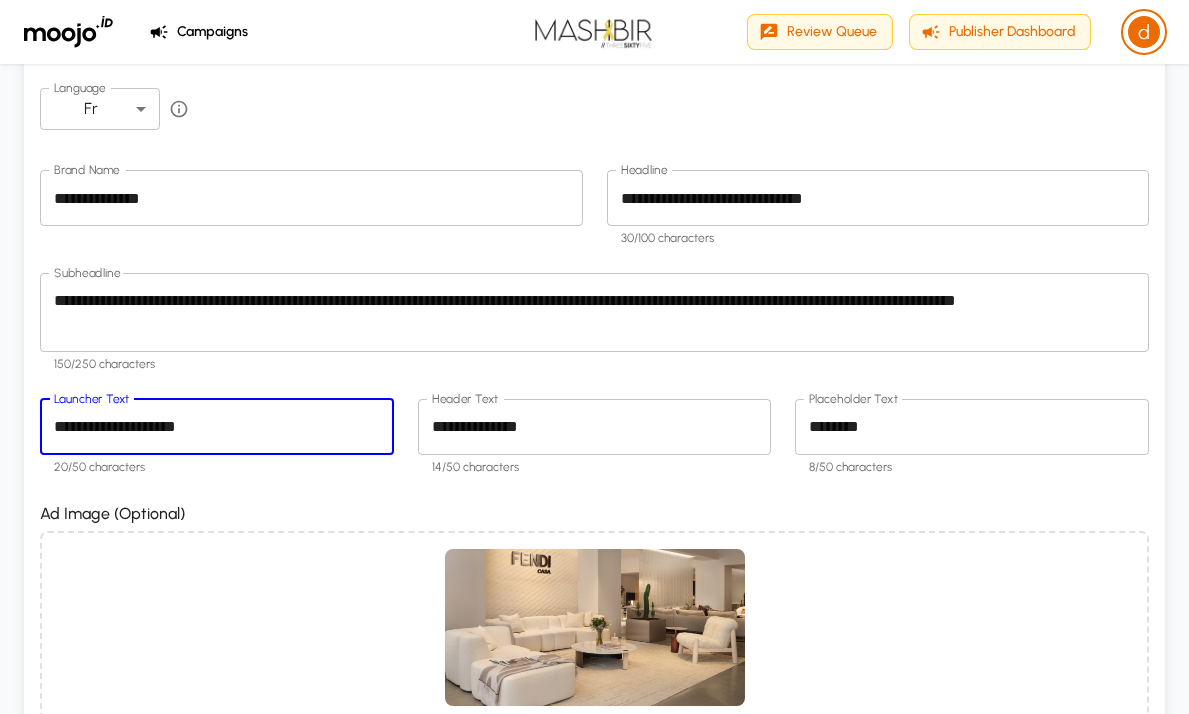scroll, scrollTop: 238, scrollLeft: 0, axis: vertical 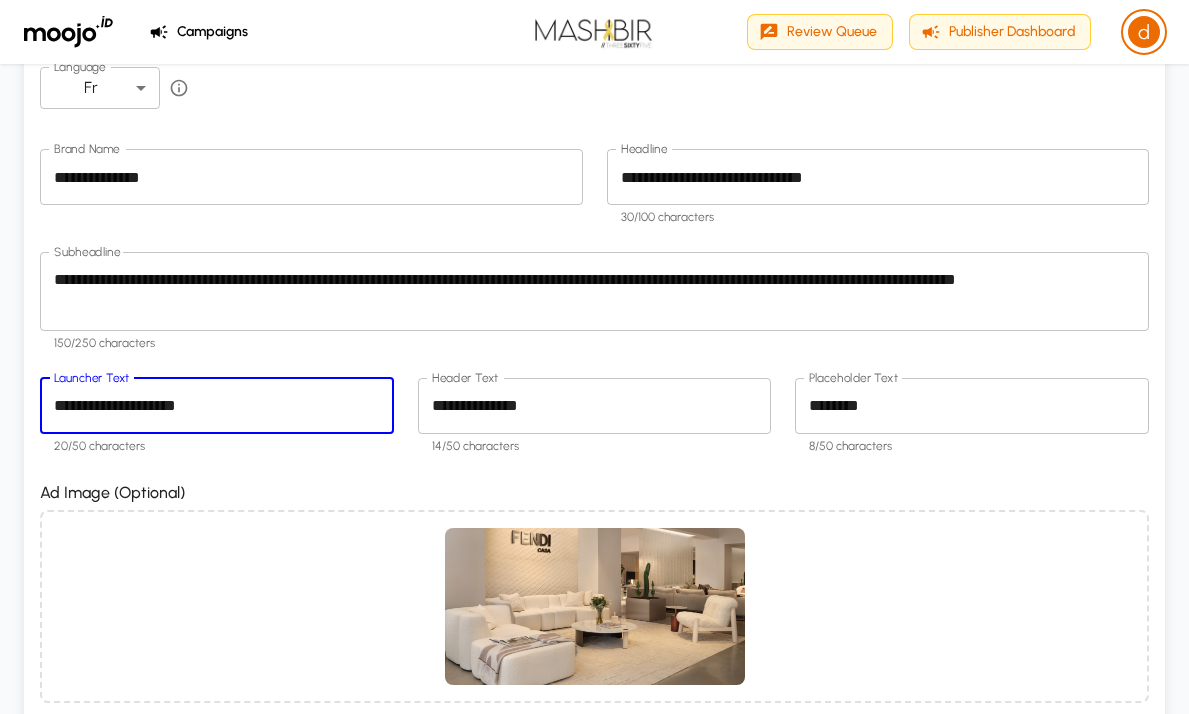 type on "**********" 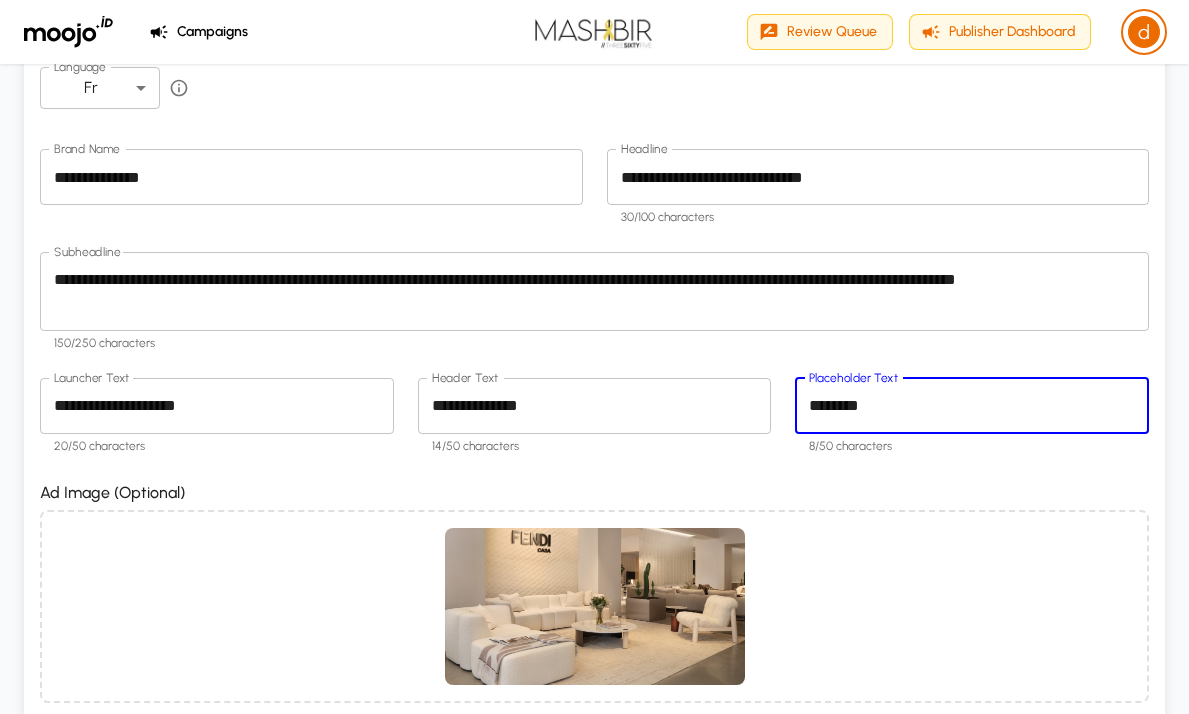 drag, startPoint x: 811, startPoint y: 364, endPoint x: 985, endPoint y: 369, distance: 174.07182 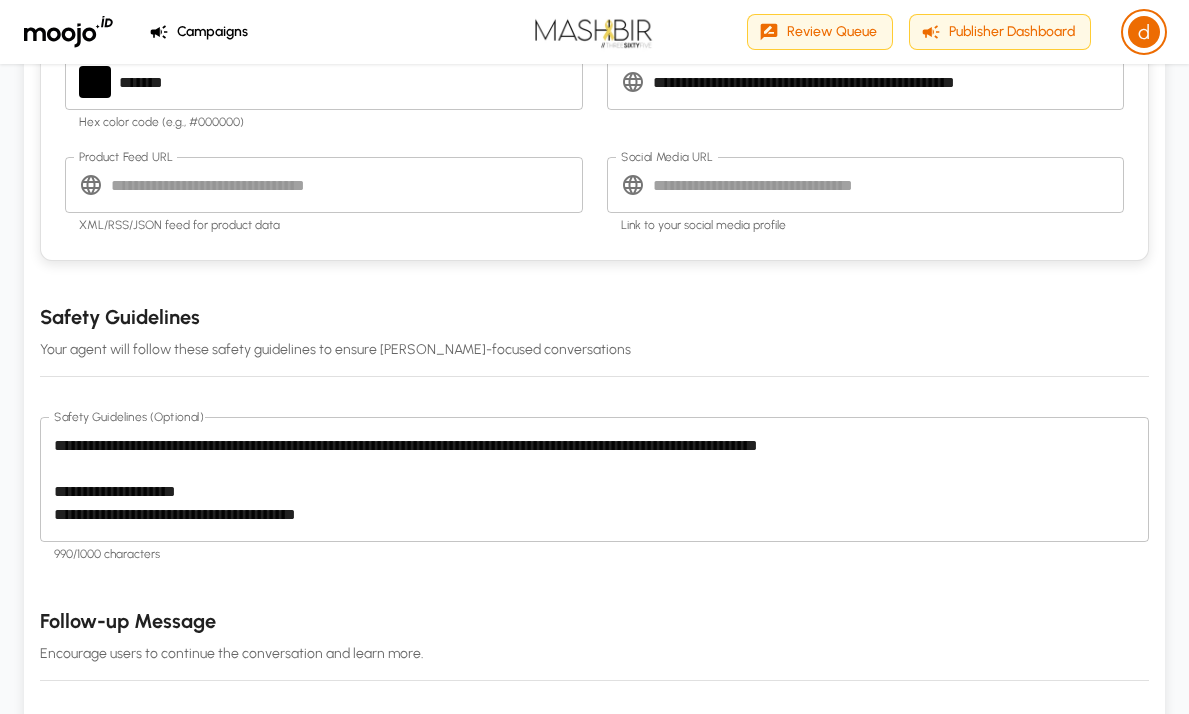 scroll, scrollTop: 1506, scrollLeft: 0, axis: vertical 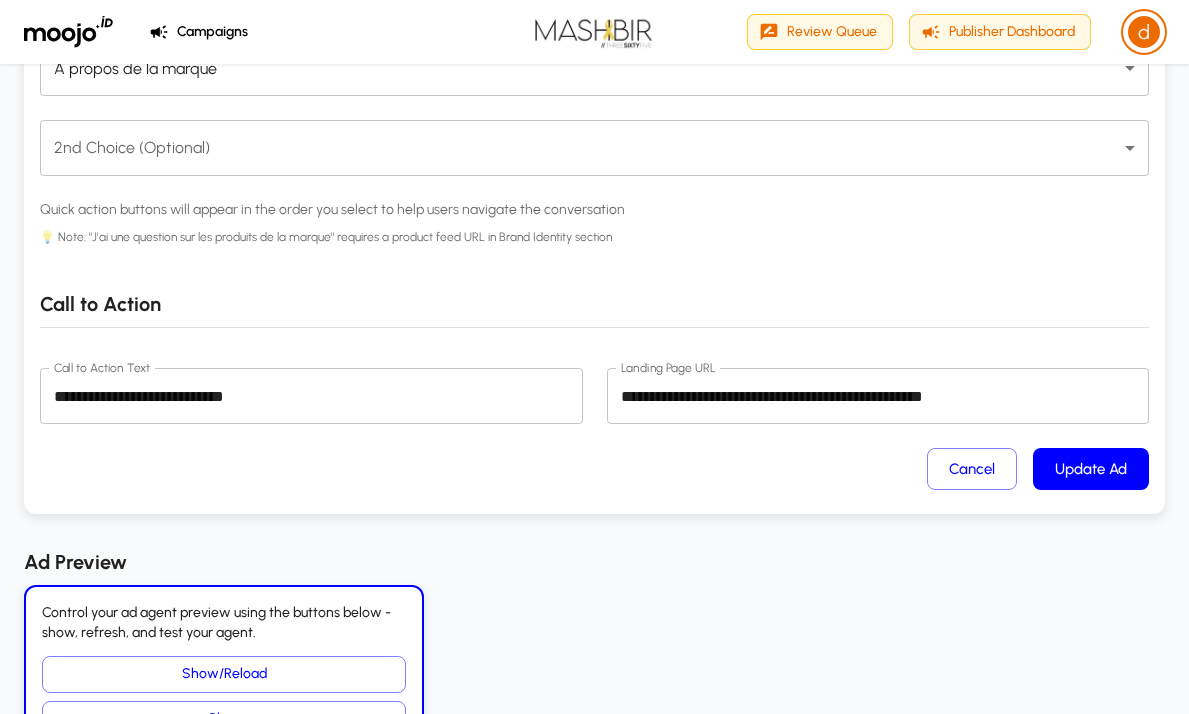 type on "*********" 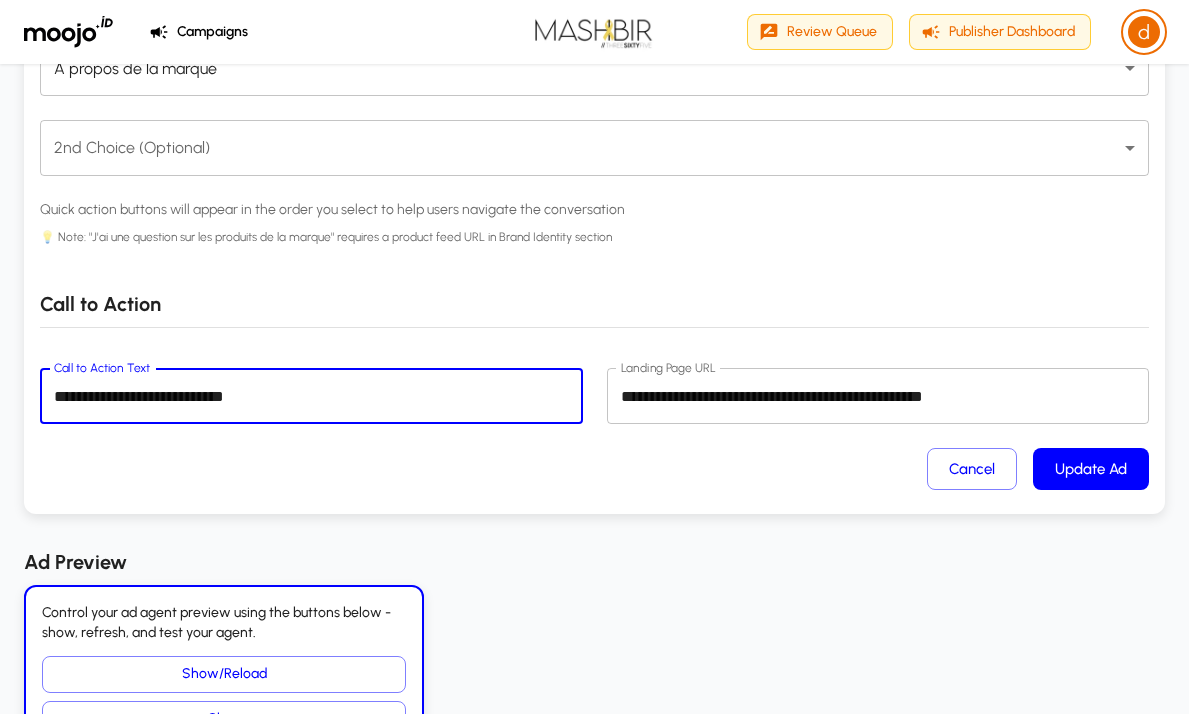 click on "**********" at bounding box center (311, 396) 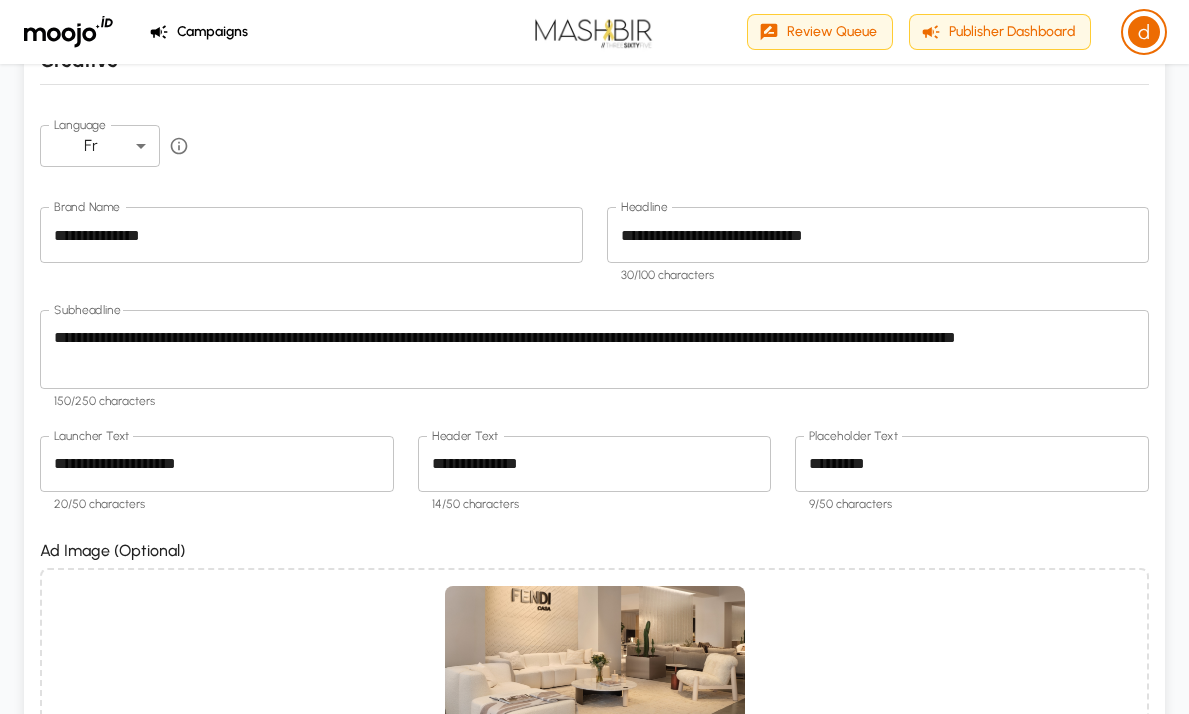 scroll, scrollTop: 0, scrollLeft: 0, axis: both 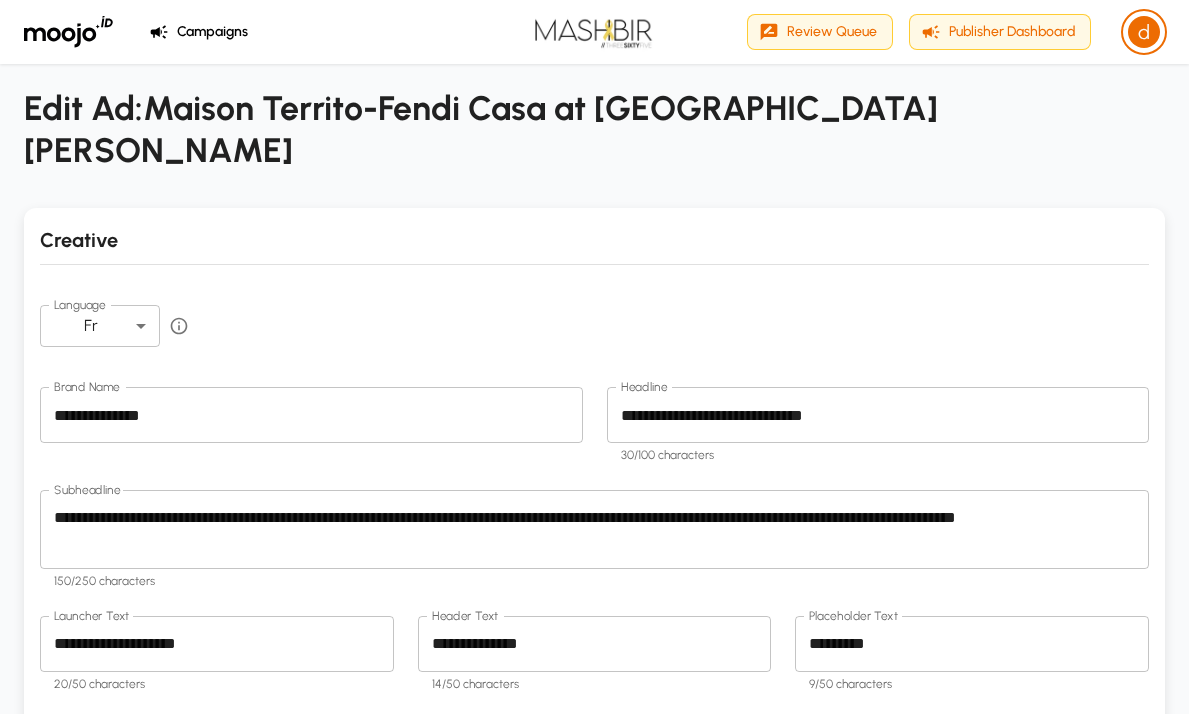 type on "**********" 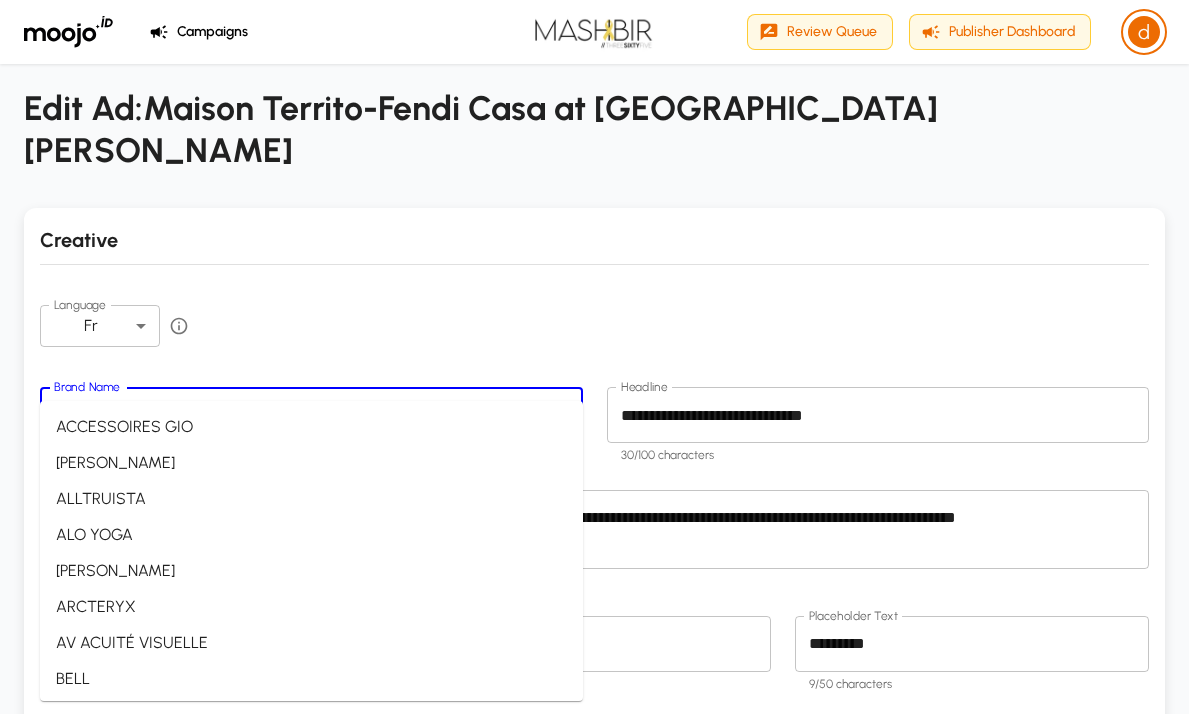 click on "**********" at bounding box center (296, 415) 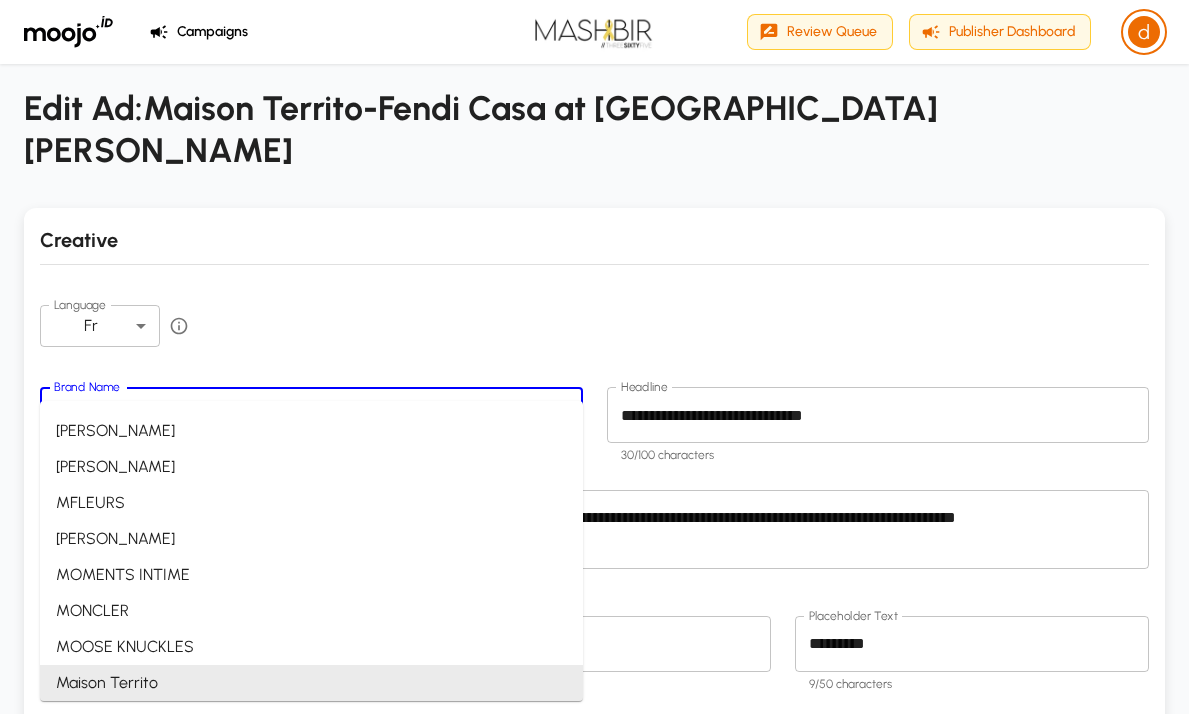 click on "**********" at bounding box center (296, 415) 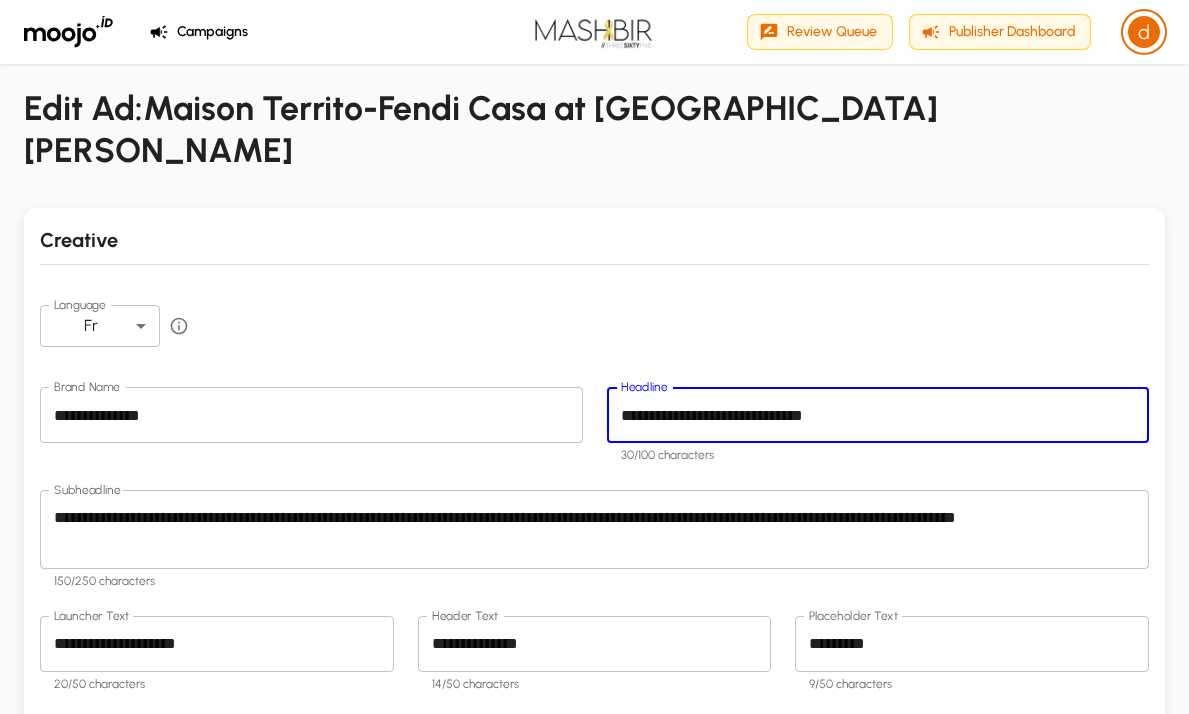 click on "**********" at bounding box center [878, 415] 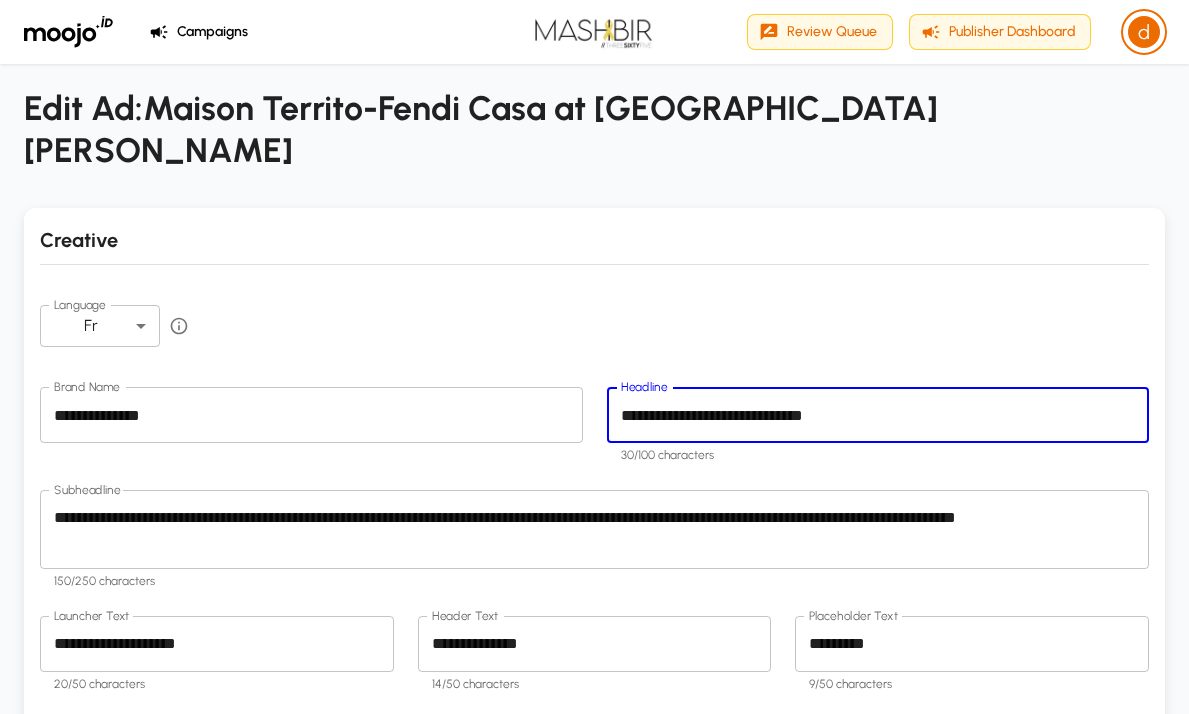 click on "**********" at bounding box center (594, 529) 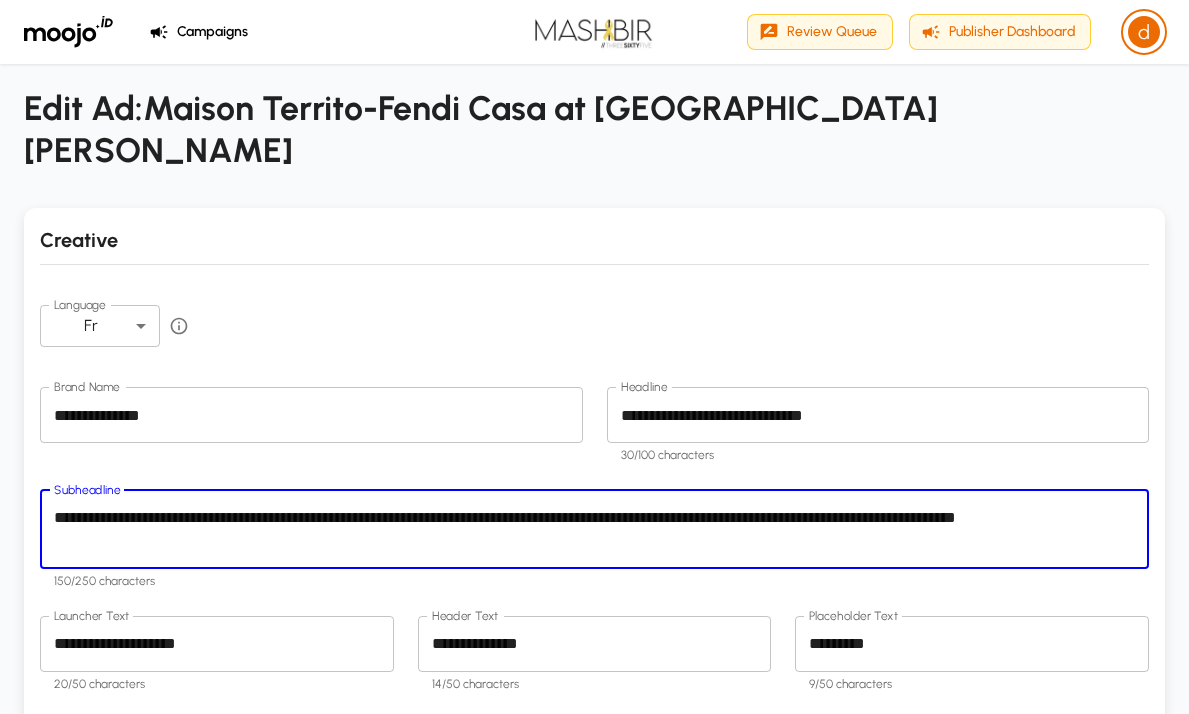 click on "**********" at bounding box center [594, 529] 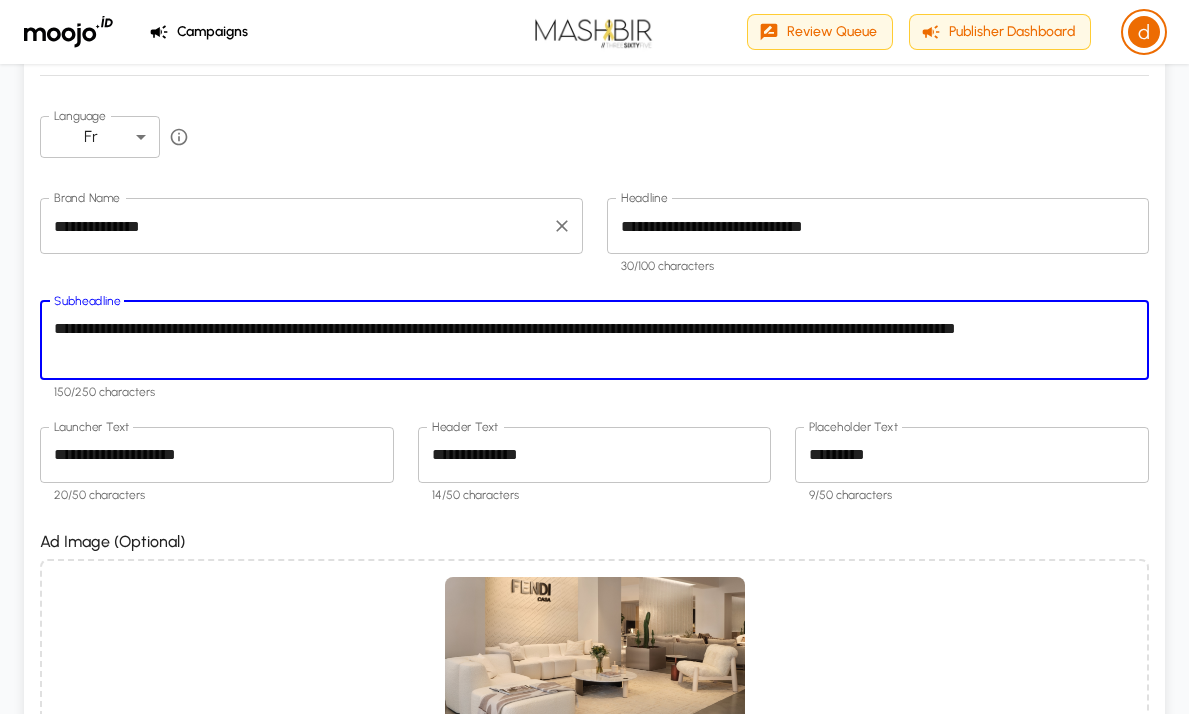 scroll, scrollTop: 323, scrollLeft: 0, axis: vertical 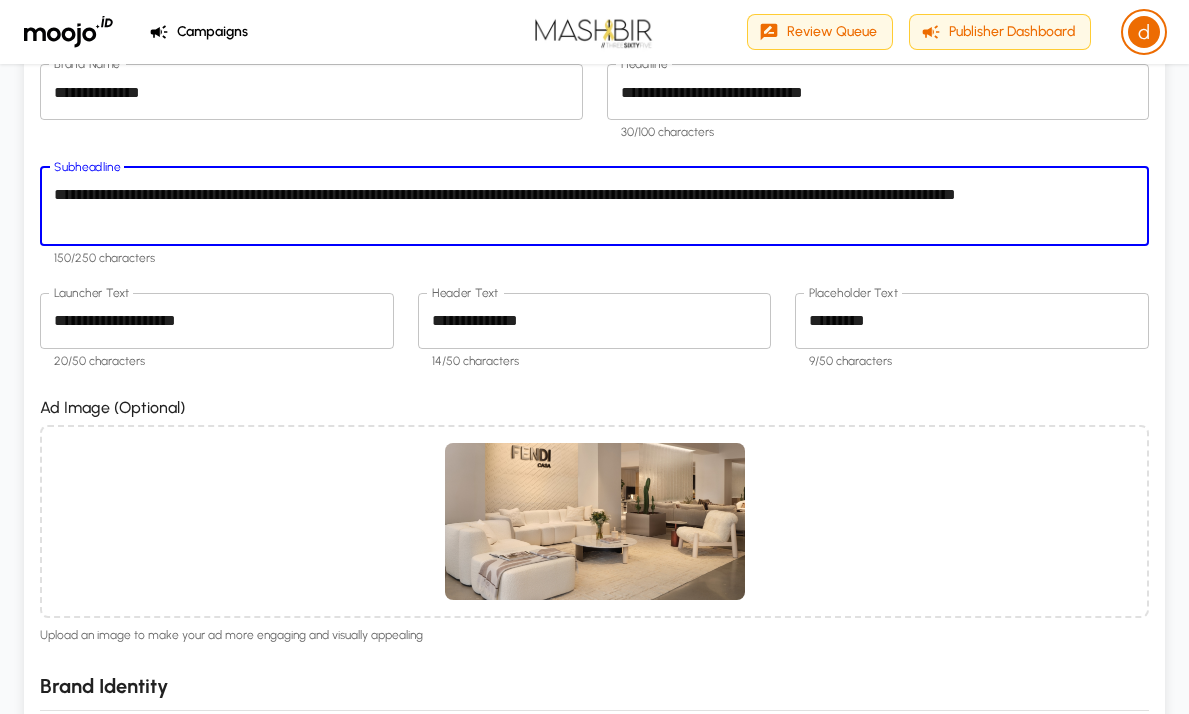 click on "**********" at bounding box center (217, 320) 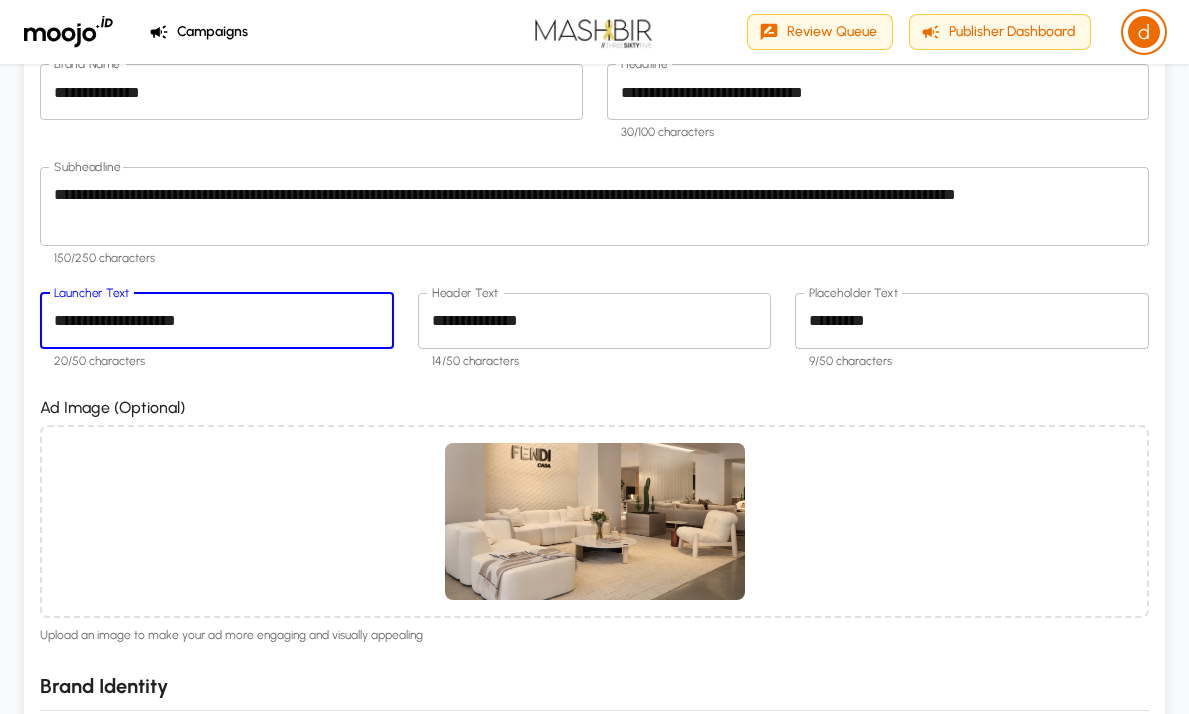 click on "**********" at bounding box center (217, 320) 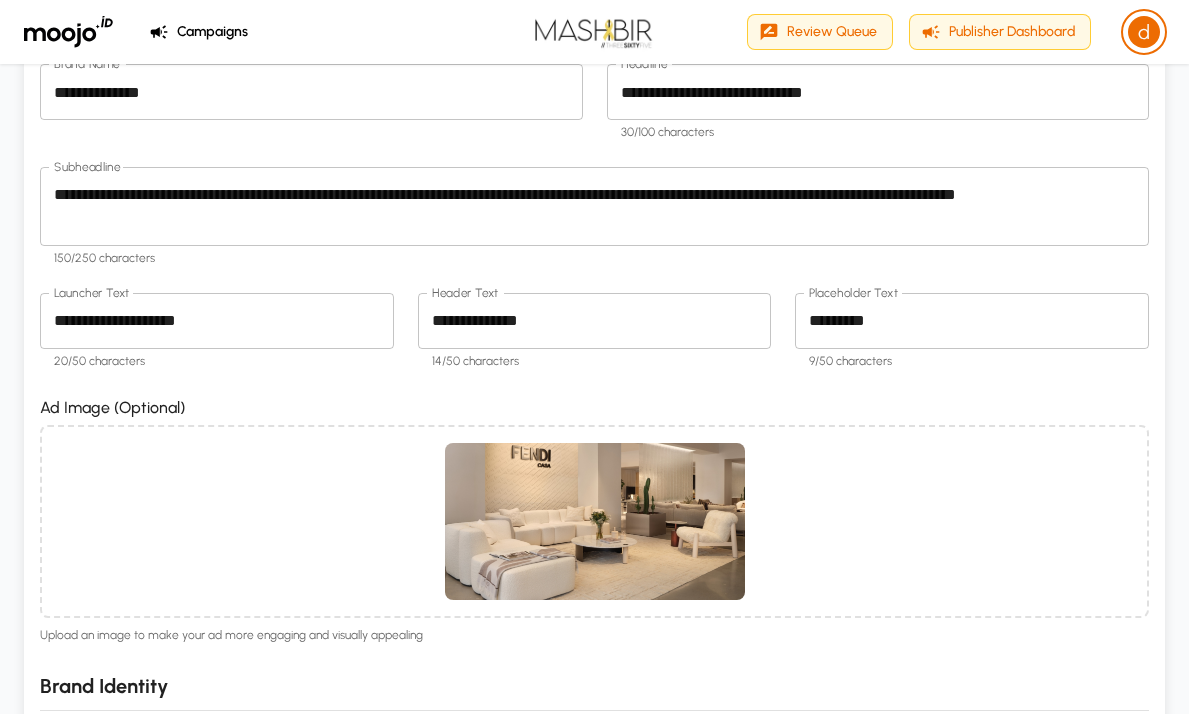 click on "********* * Placeholder Text" at bounding box center (972, 321) 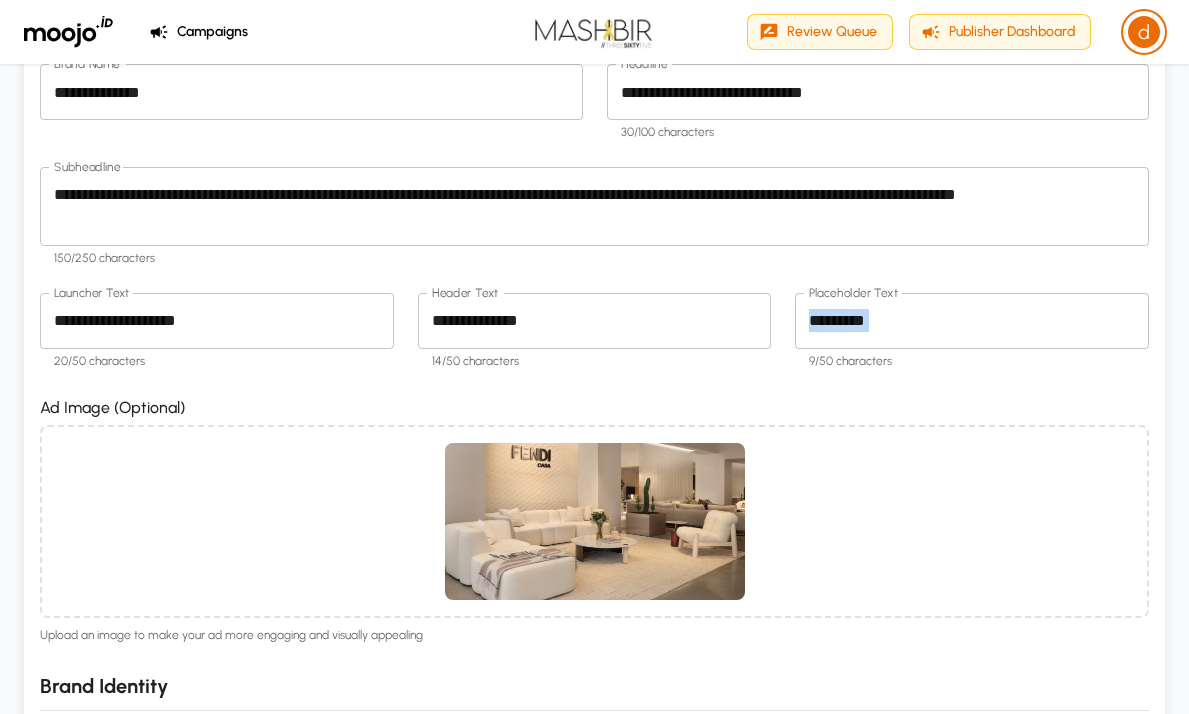 click on "********* * Placeholder Text" at bounding box center [972, 321] 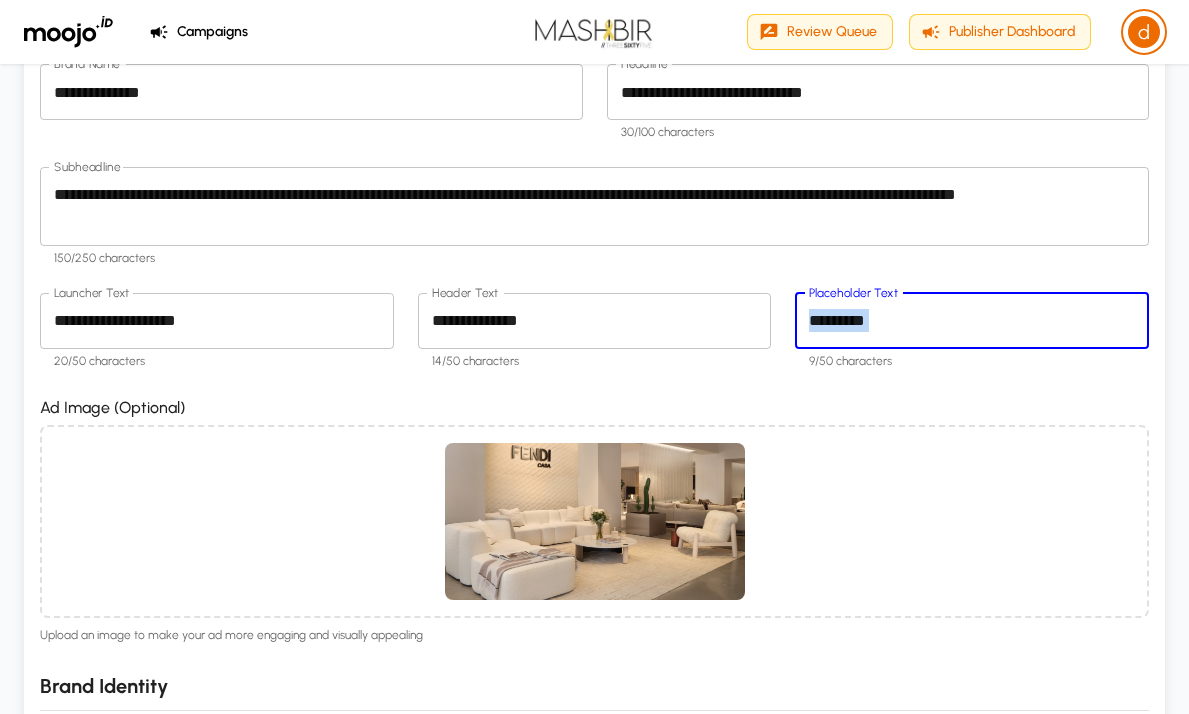 click on "********* * Placeholder Text" at bounding box center [972, 321] 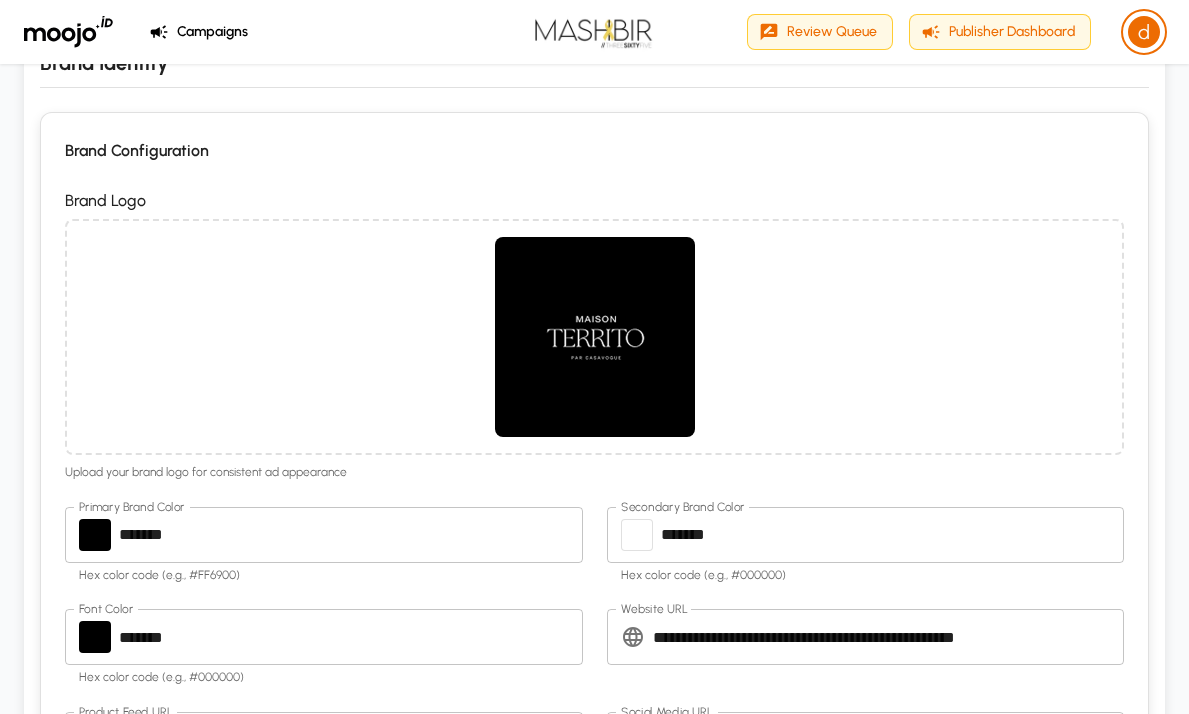 scroll, scrollTop: 935, scrollLeft: 0, axis: vertical 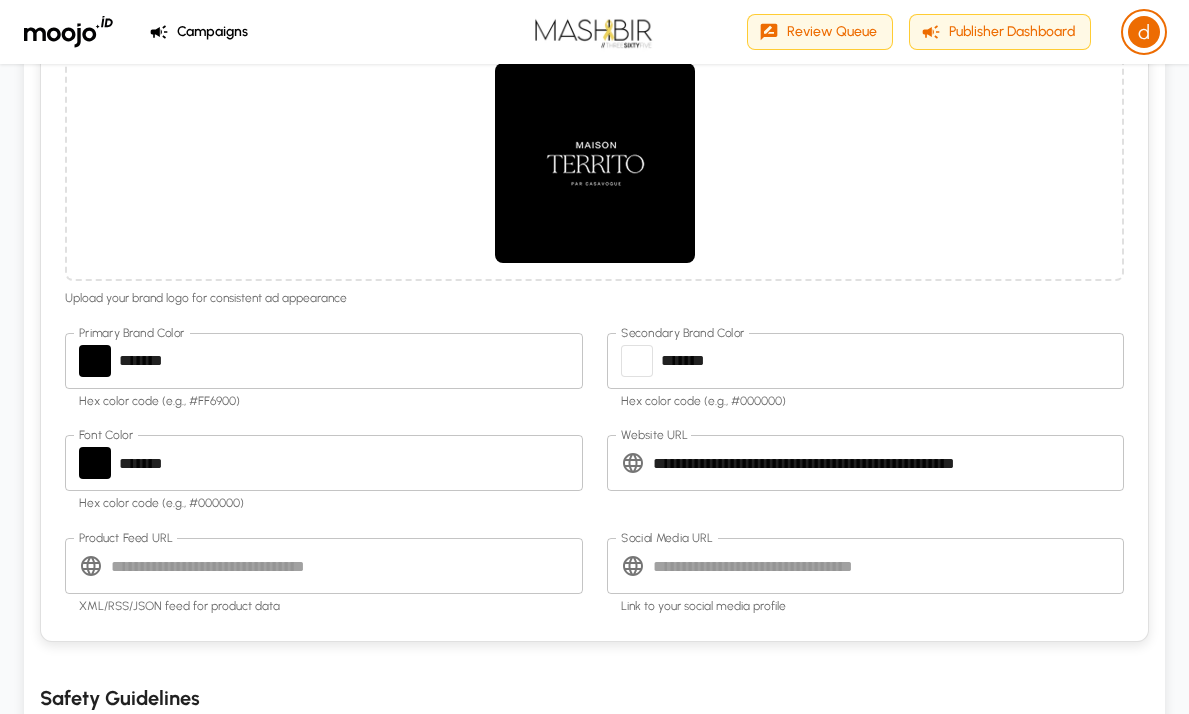 click on "**********" at bounding box center [889, 463] 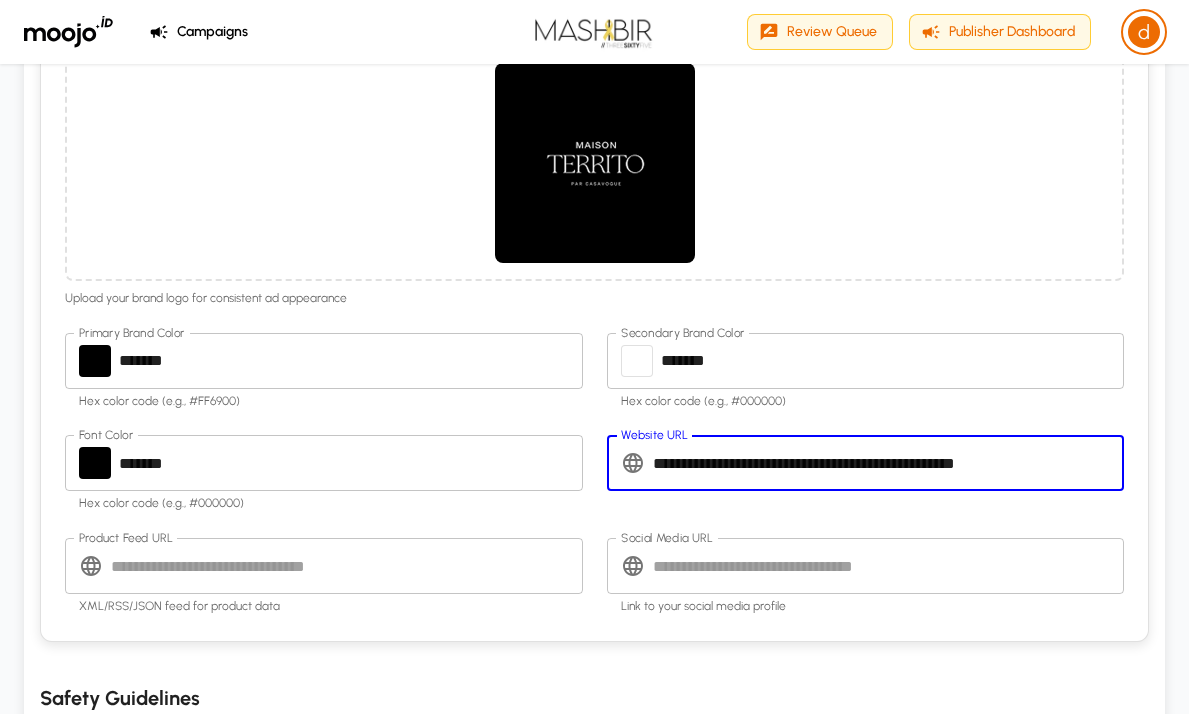 click on "**********" at bounding box center [889, 463] 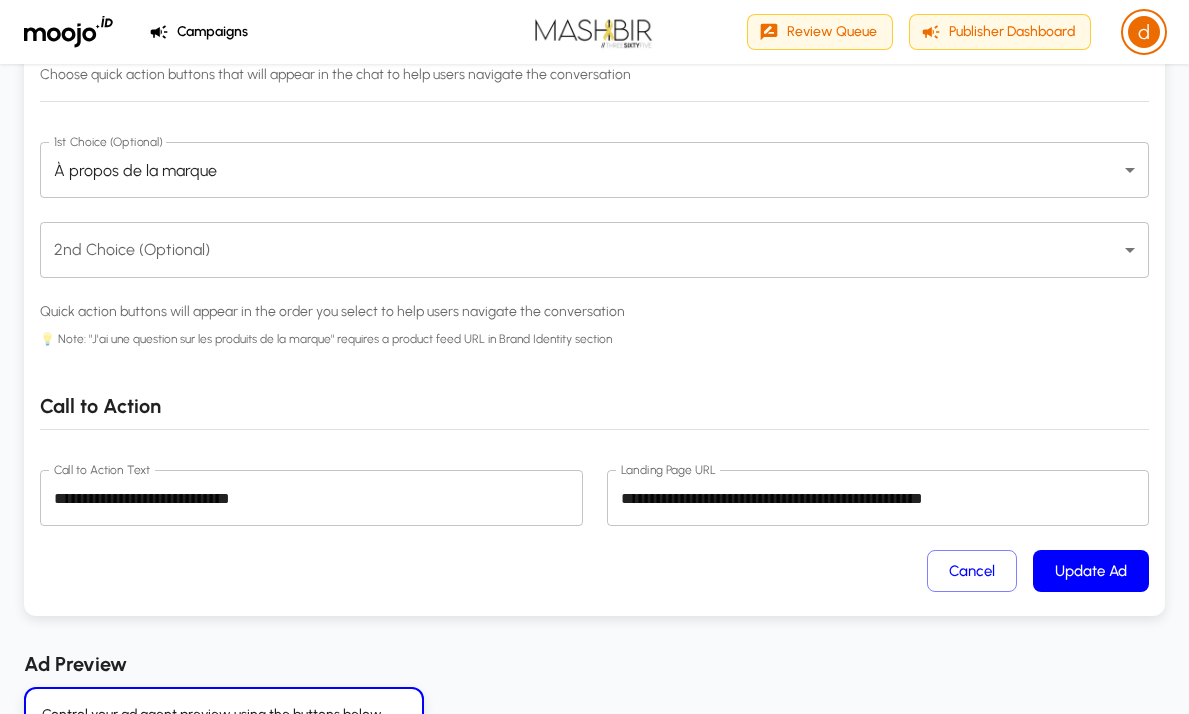 scroll, scrollTop: 2423, scrollLeft: 0, axis: vertical 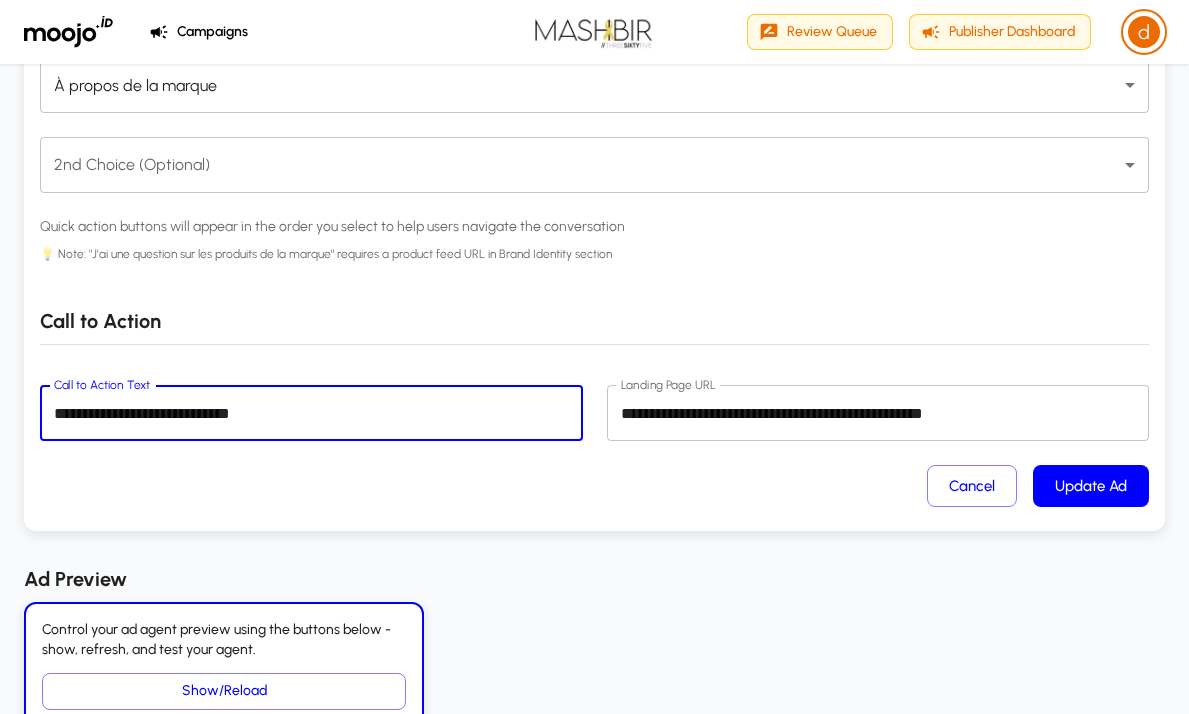 click on "**********" at bounding box center [311, 413] 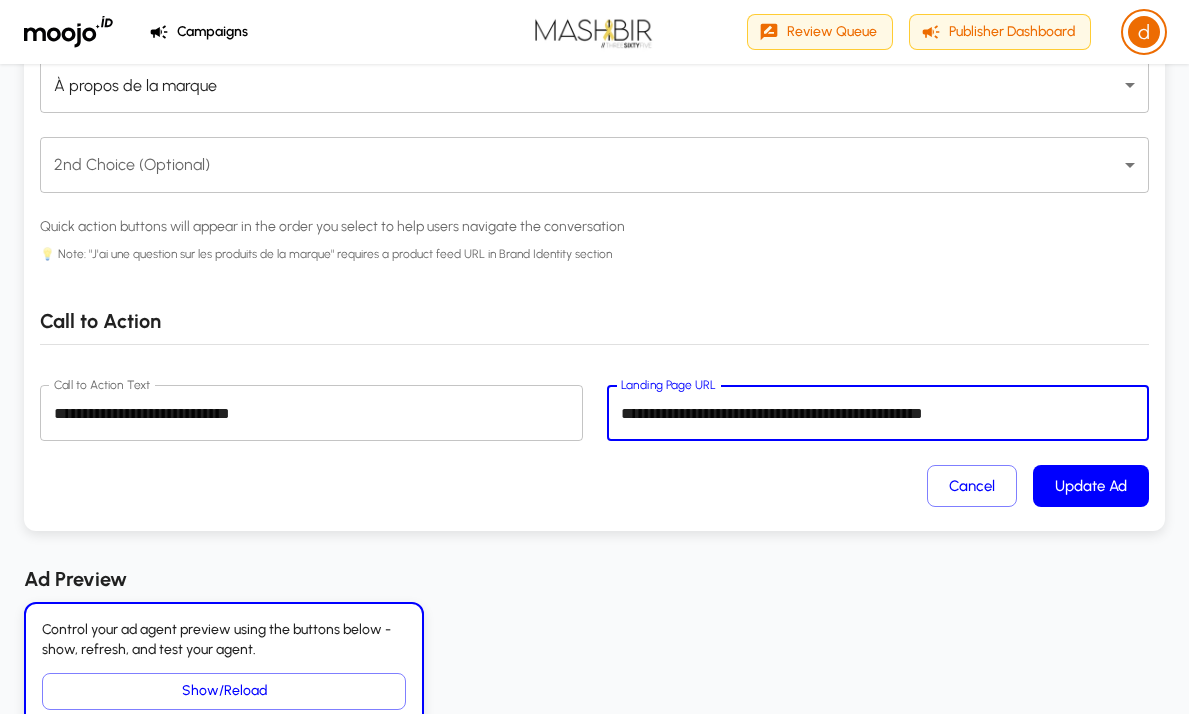 click on "**********" at bounding box center (878, 413) 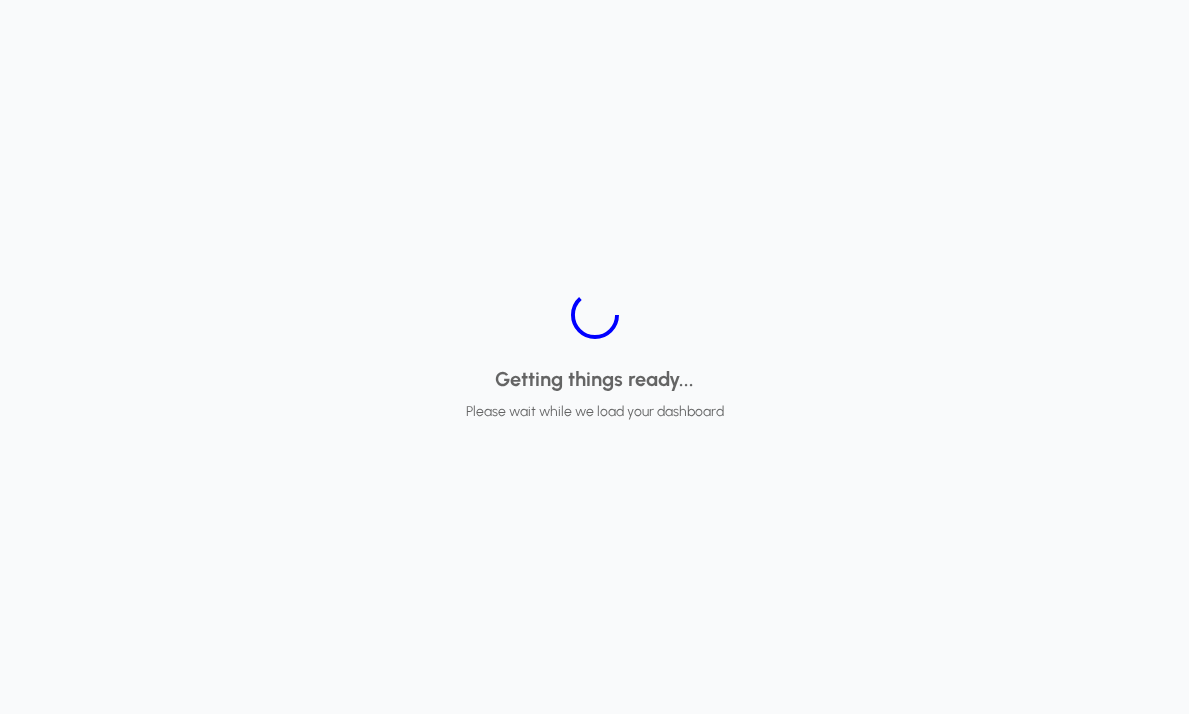 scroll, scrollTop: 0, scrollLeft: 0, axis: both 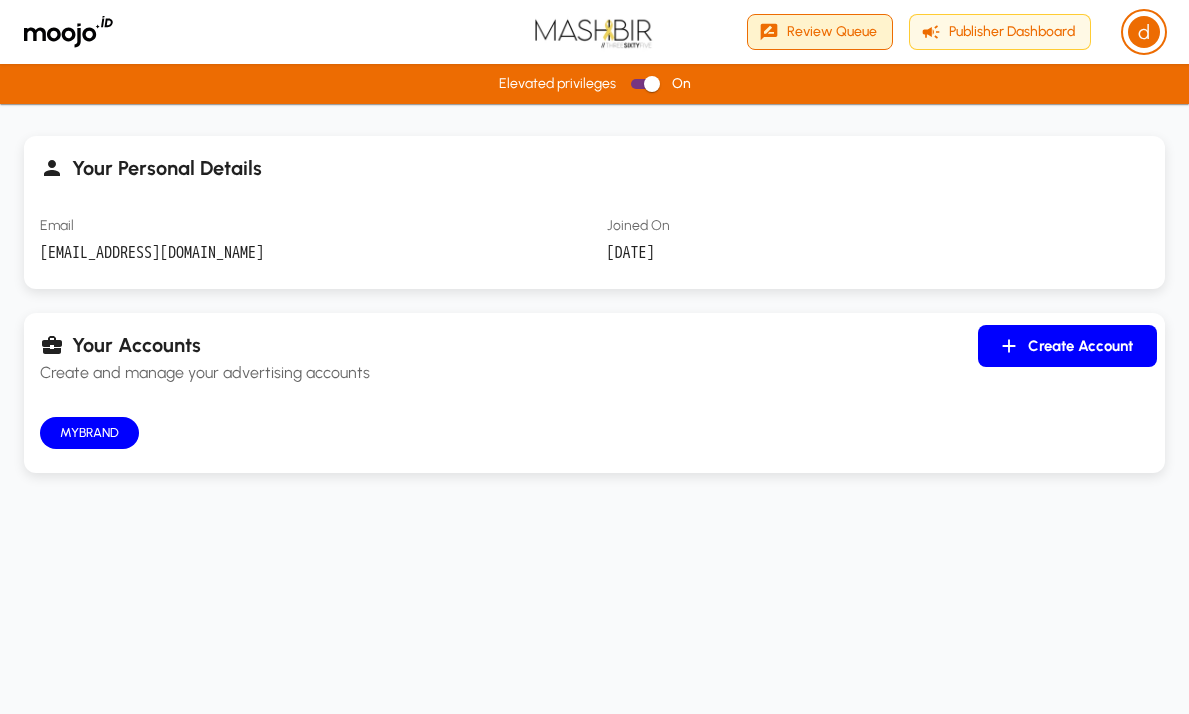 click on "Review Queue" at bounding box center (820, 32) 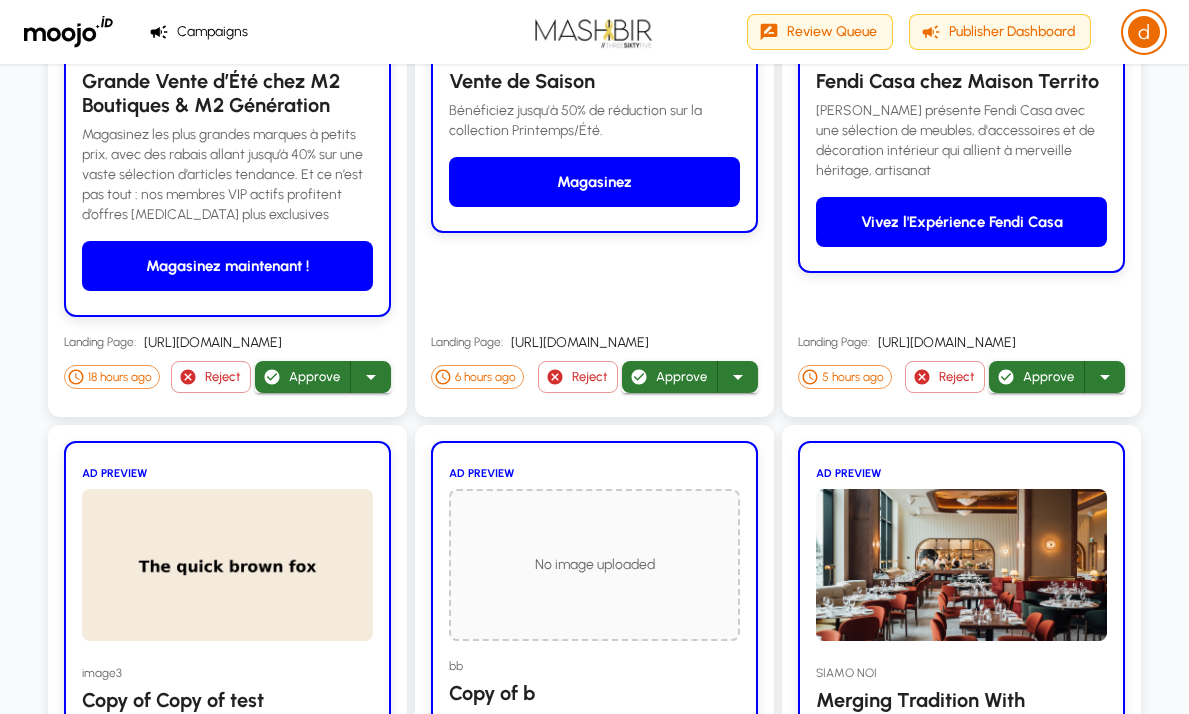 scroll, scrollTop: 2571, scrollLeft: 0, axis: vertical 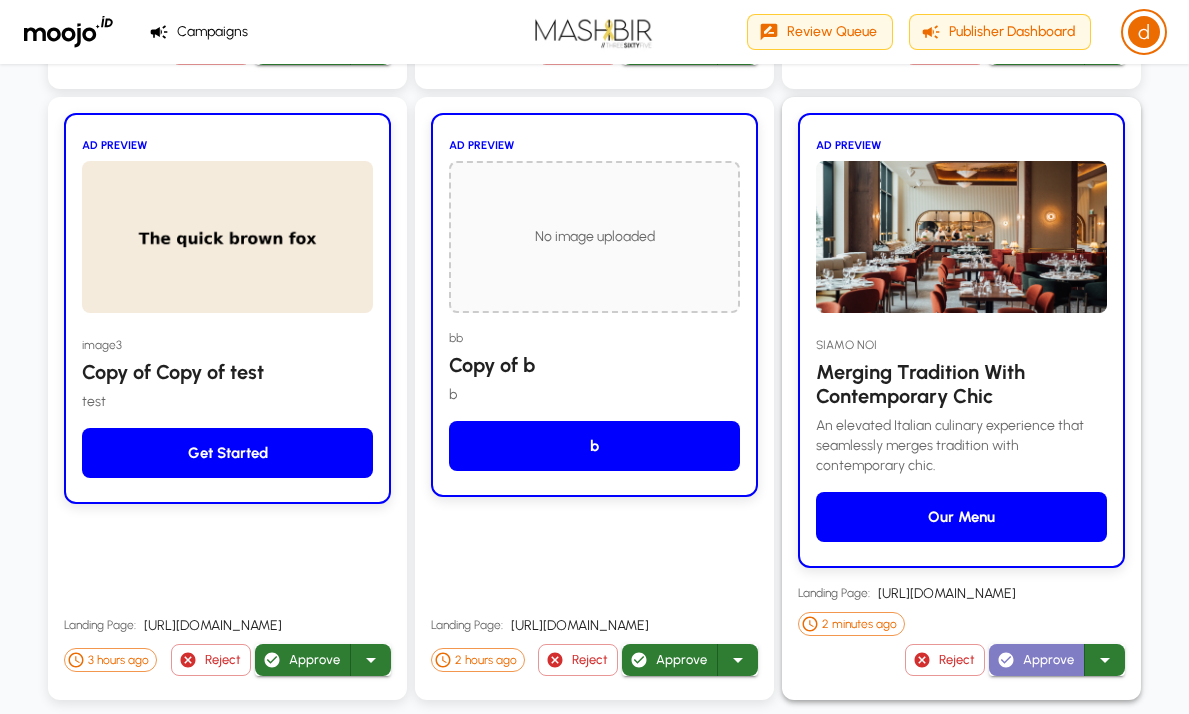 click on "Approve" at bounding box center (1037, 660) 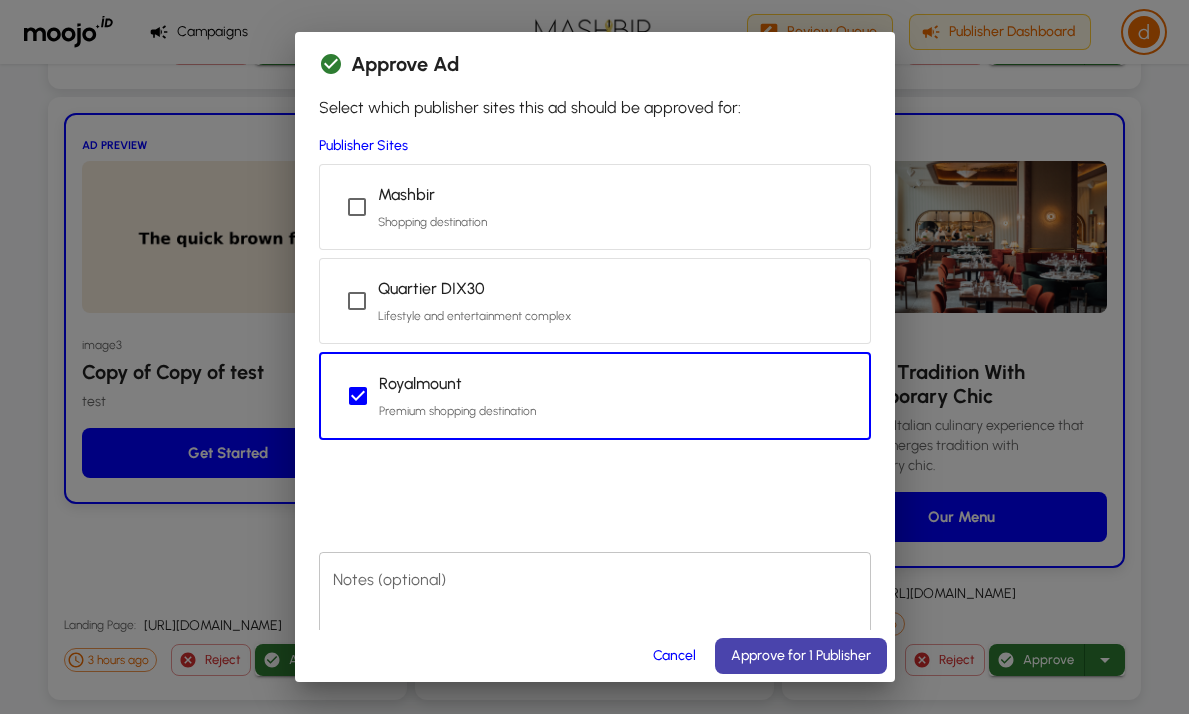 click on "Approve for 1 Publisher" at bounding box center (801, 656) 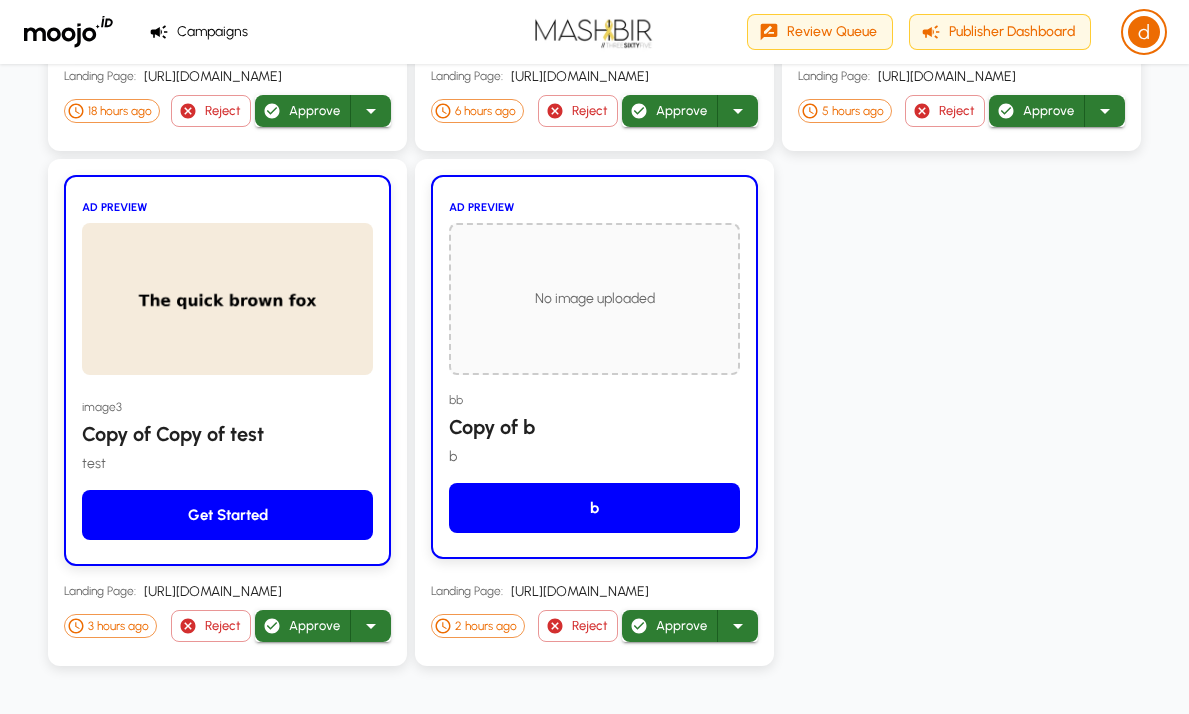 scroll, scrollTop: 2475, scrollLeft: 0, axis: vertical 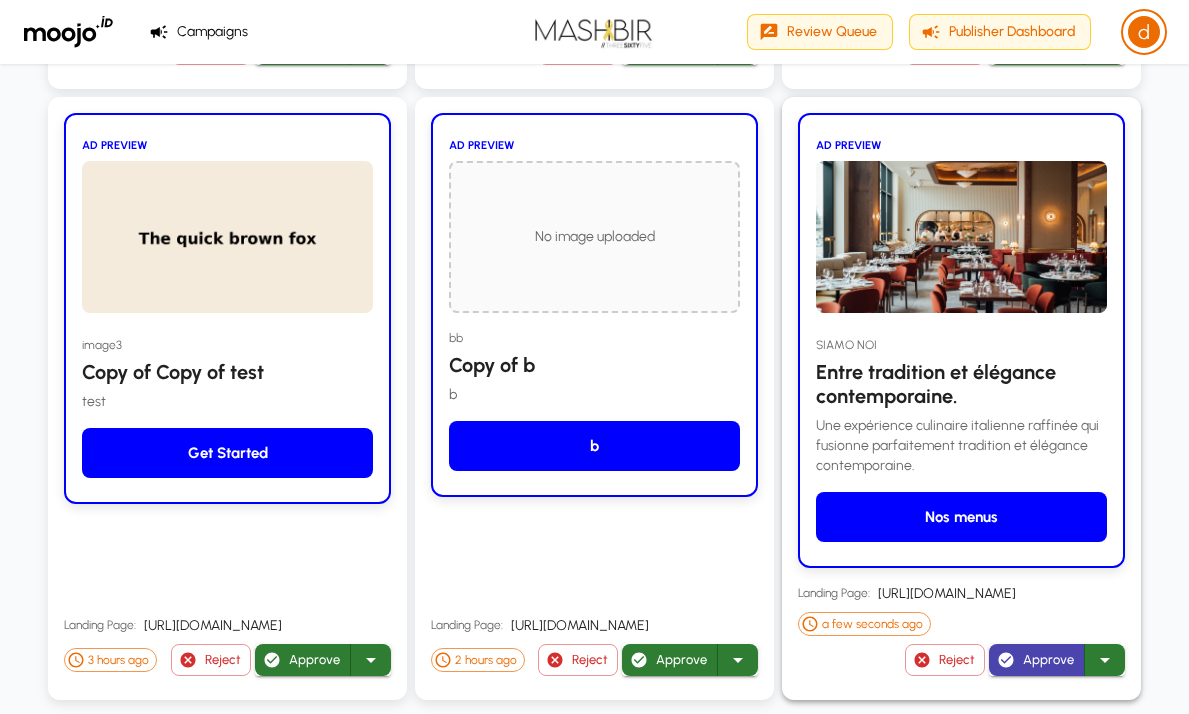 click on "Approve" at bounding box center (1037, 660) 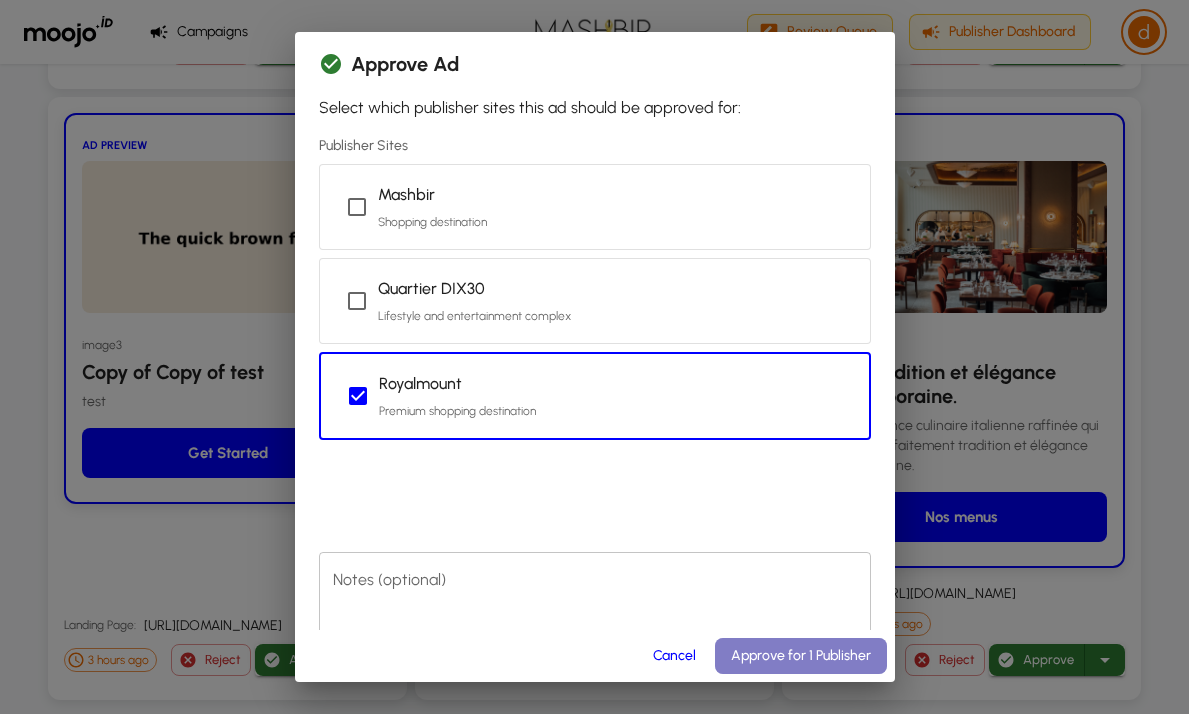 click on "Approve for 1 Publisher" at bounding box center [801, 656] 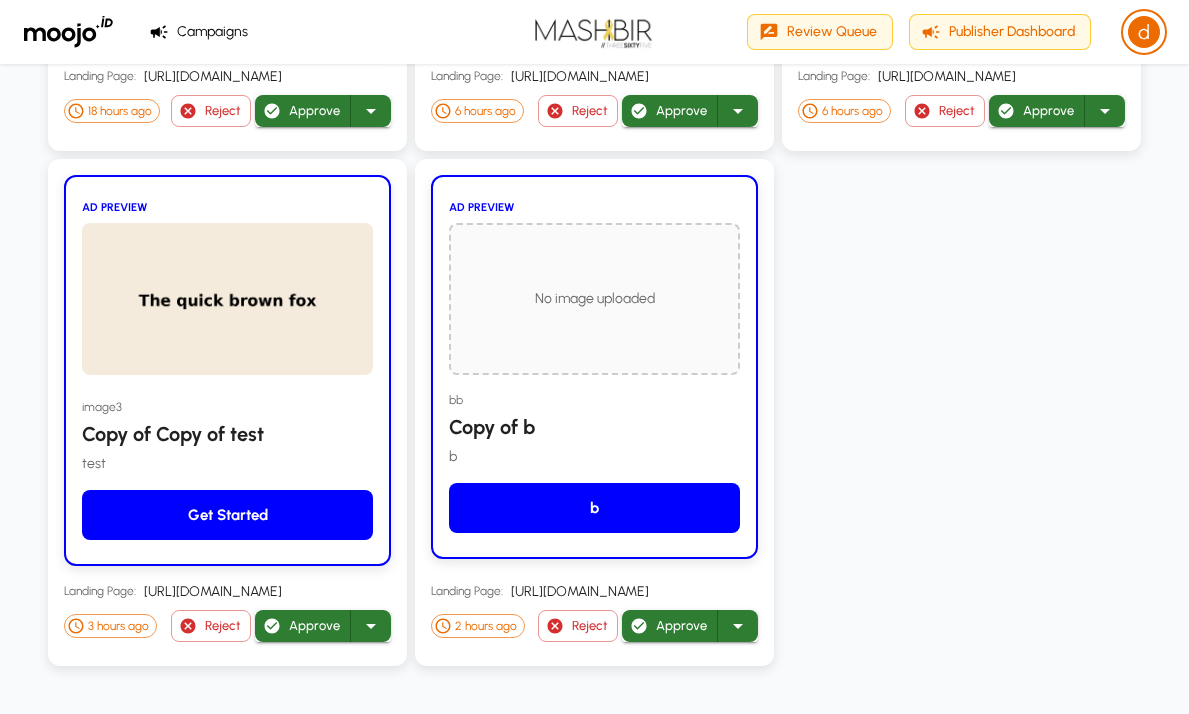 scroll, scrollTop: 2475, scrollLeft: 0, axis: vertical 